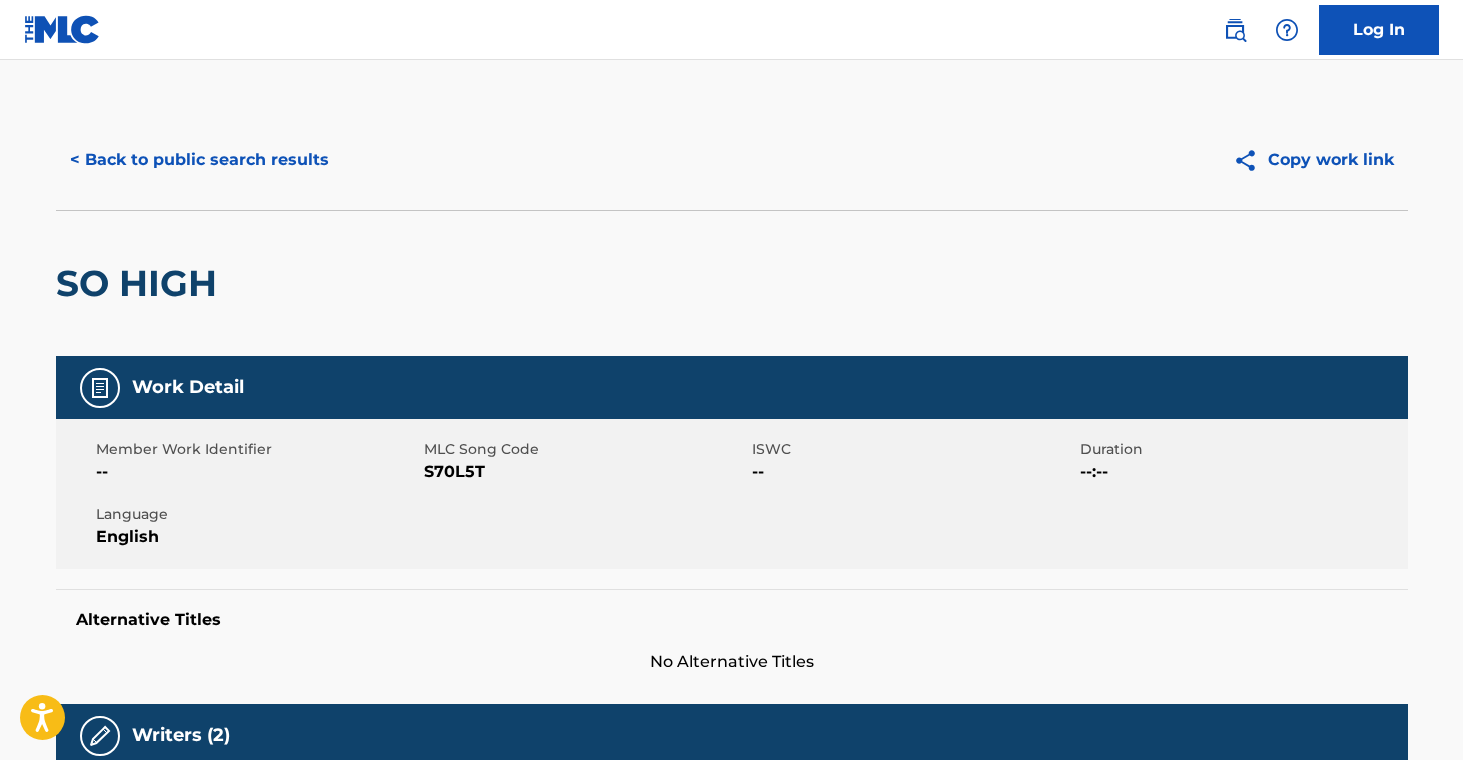 scroll, scrollTop: 883, scrollLeft: 0, axis: vertical 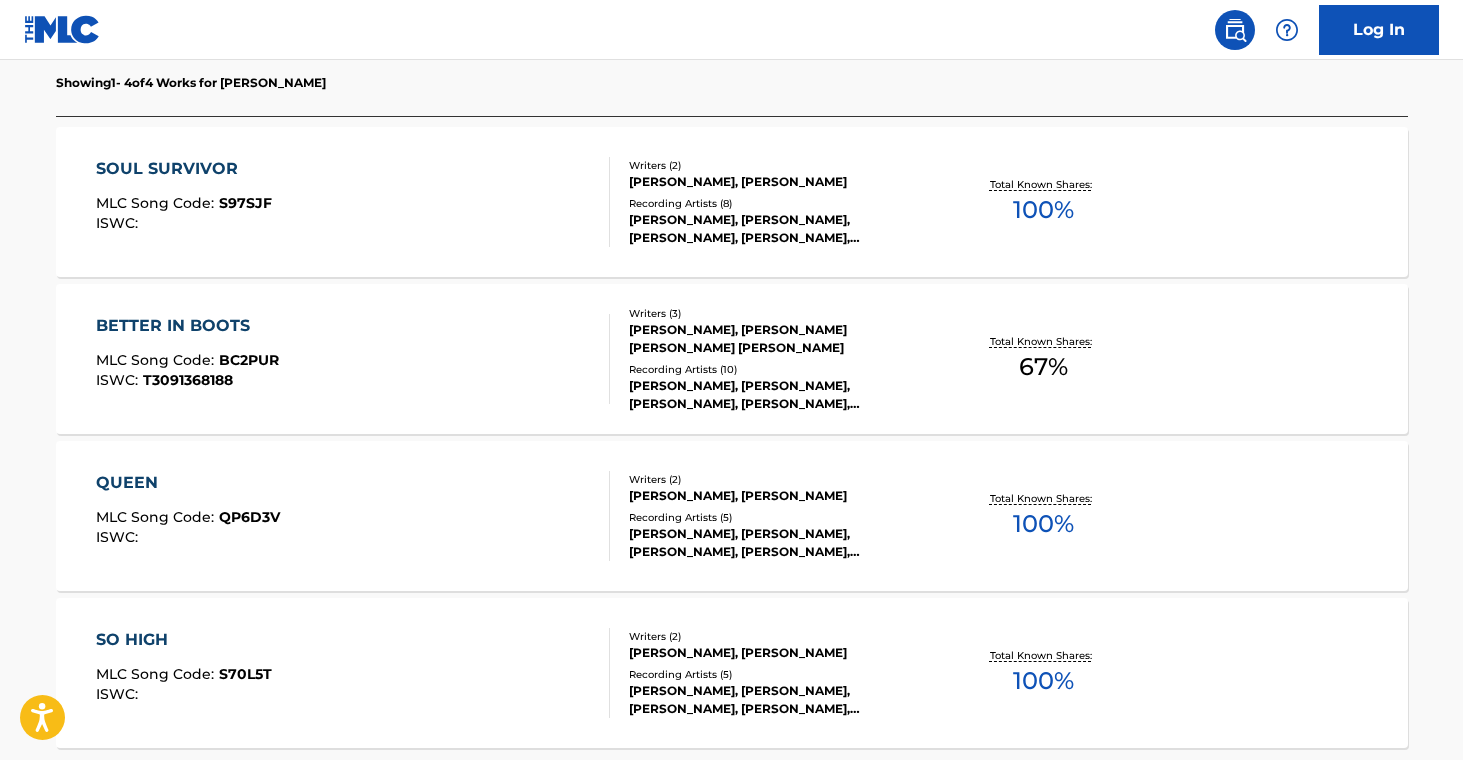 click on "[PERSON_NAME], [PERSON_NAME], [PERSON_NAME], [PERSON_NAME], [PERSON_NAME]" at bounding box center [780, 395] 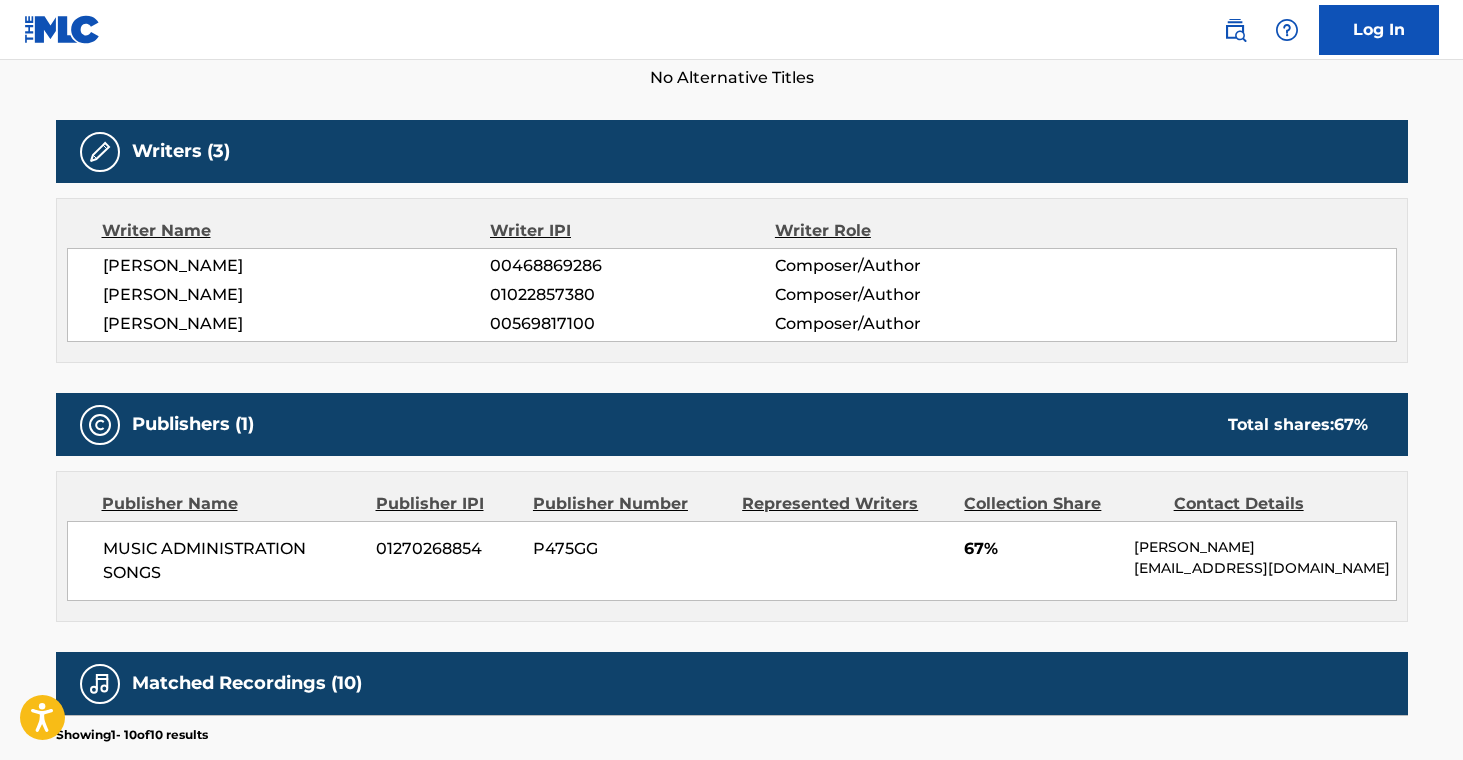 scroll, scrollTop: 0, scrollLeft: 0, axis: both 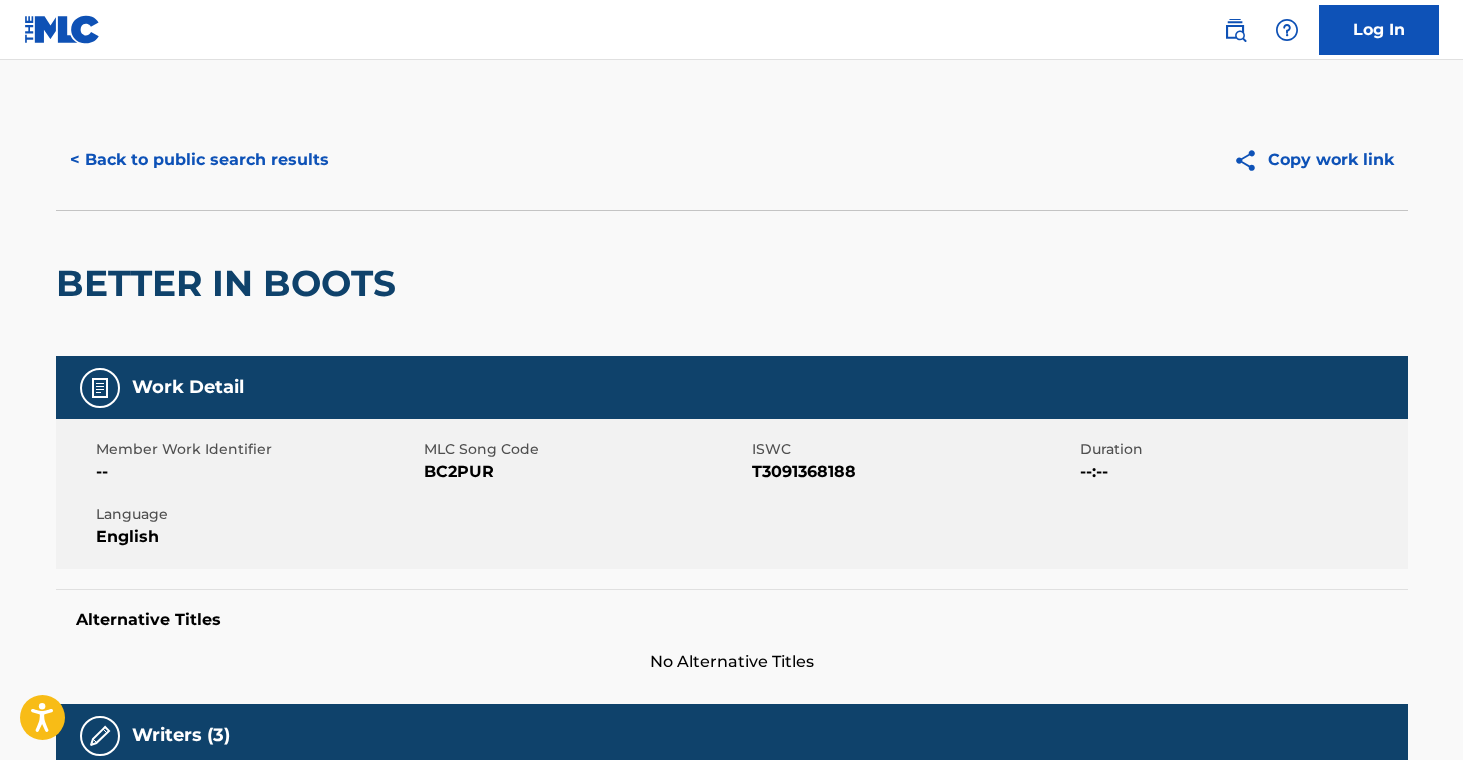 click on "< Back to public search results" at bounding box center (199, 160) 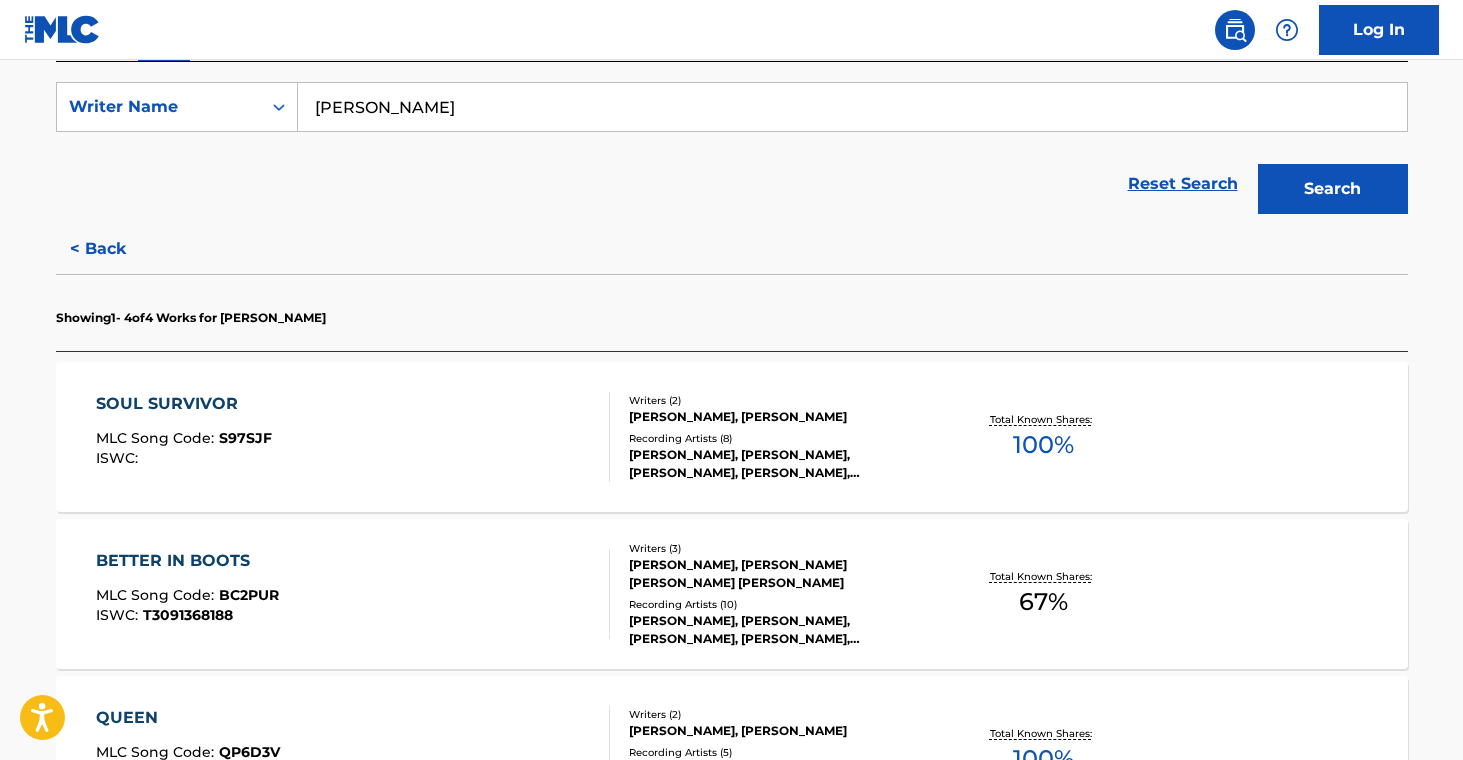 scroll, scrollTop: 364, scrollLeft: 0, axis: vertical 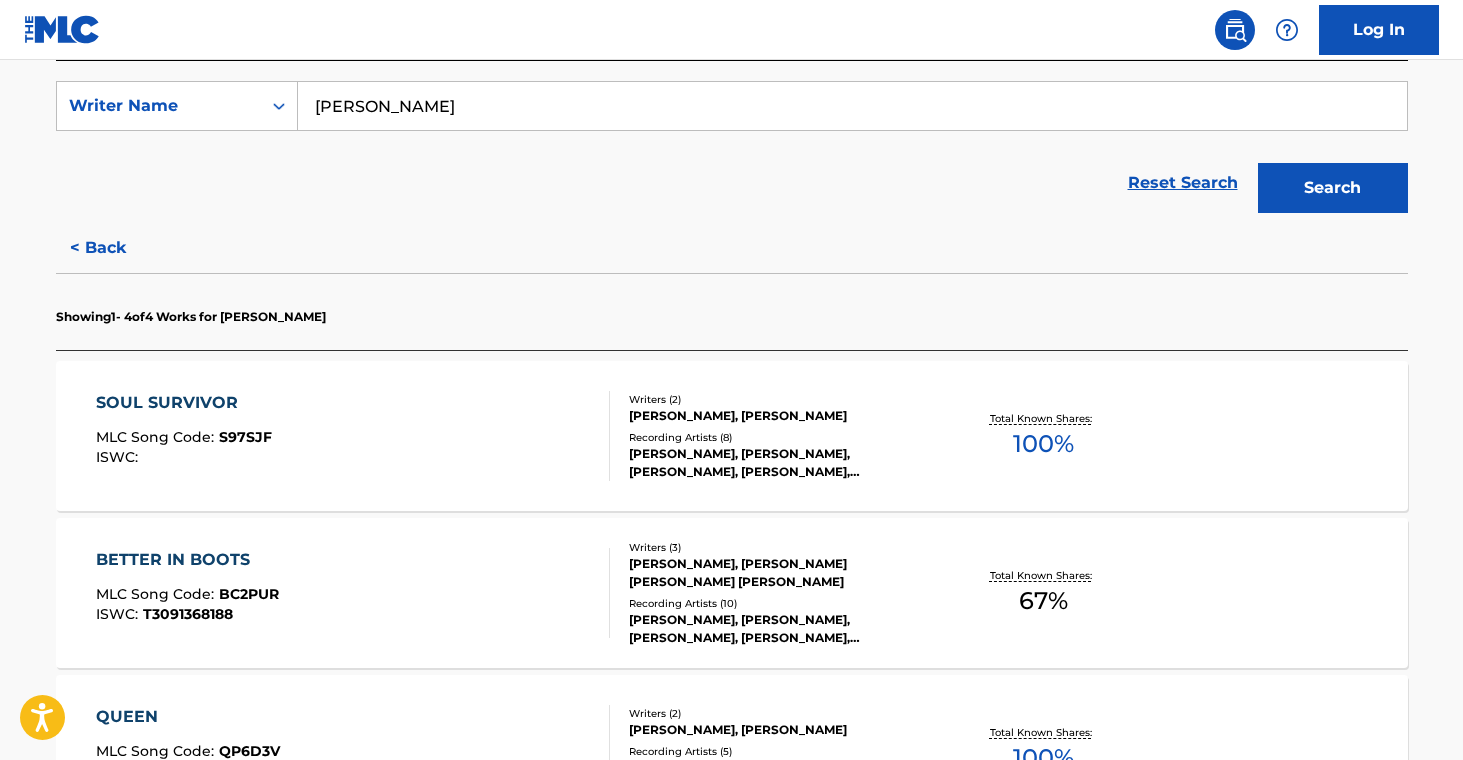 click on "[PERSON_NAME], [PERSON_NAME]" at bounding box center [780, 416] 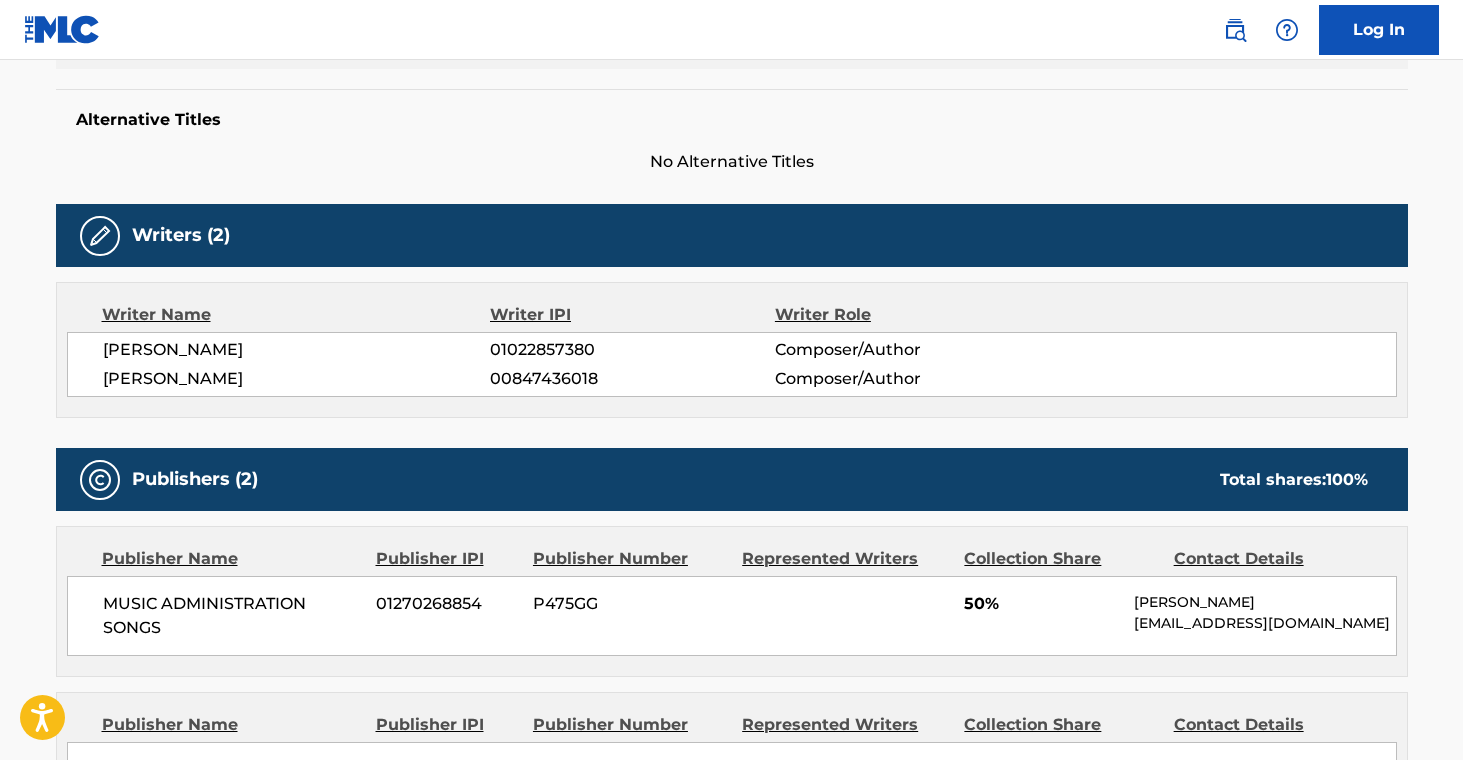 scroll, scrollTop: 0, scrollLeft: 0, axis: both 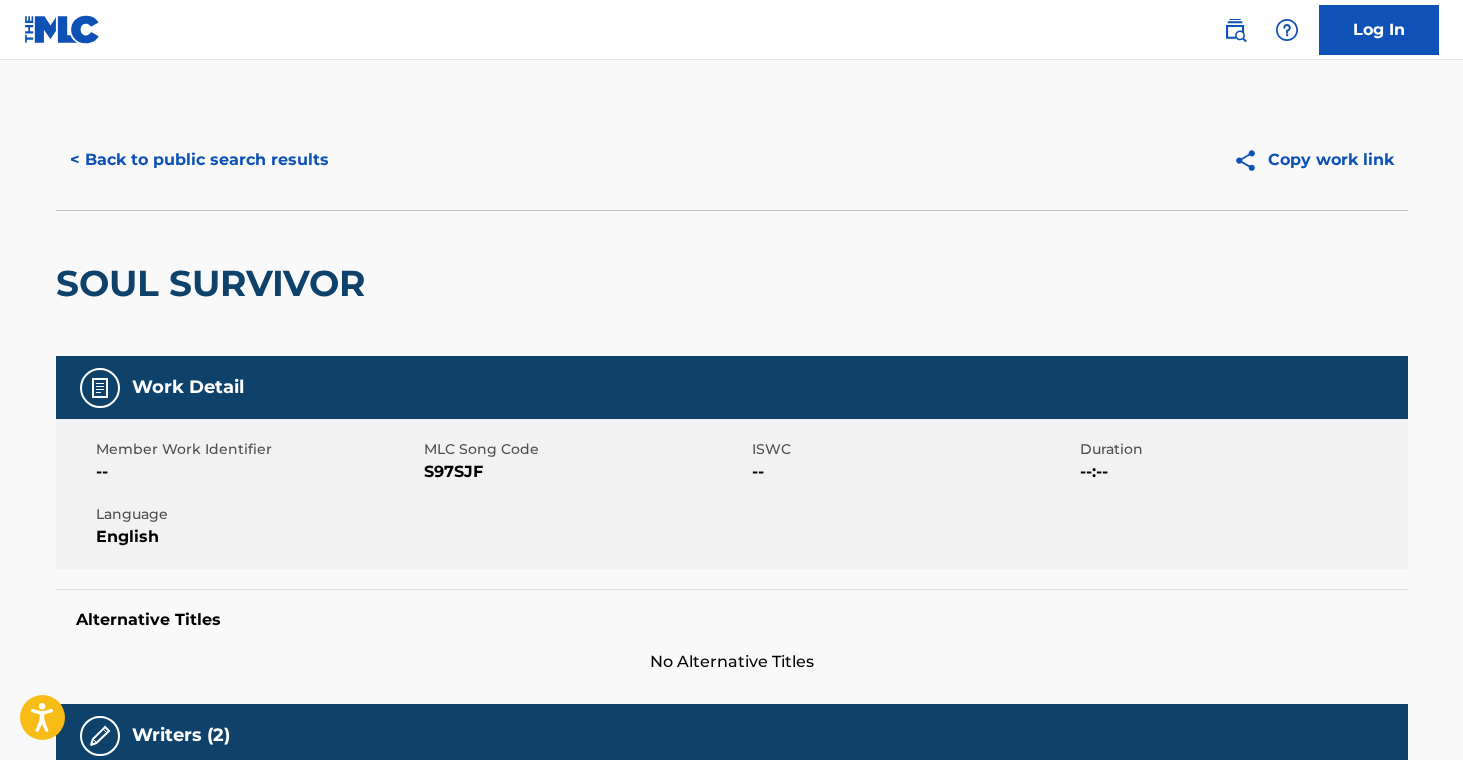 click on "< Back to public search results" at bounding box center [199, 160] 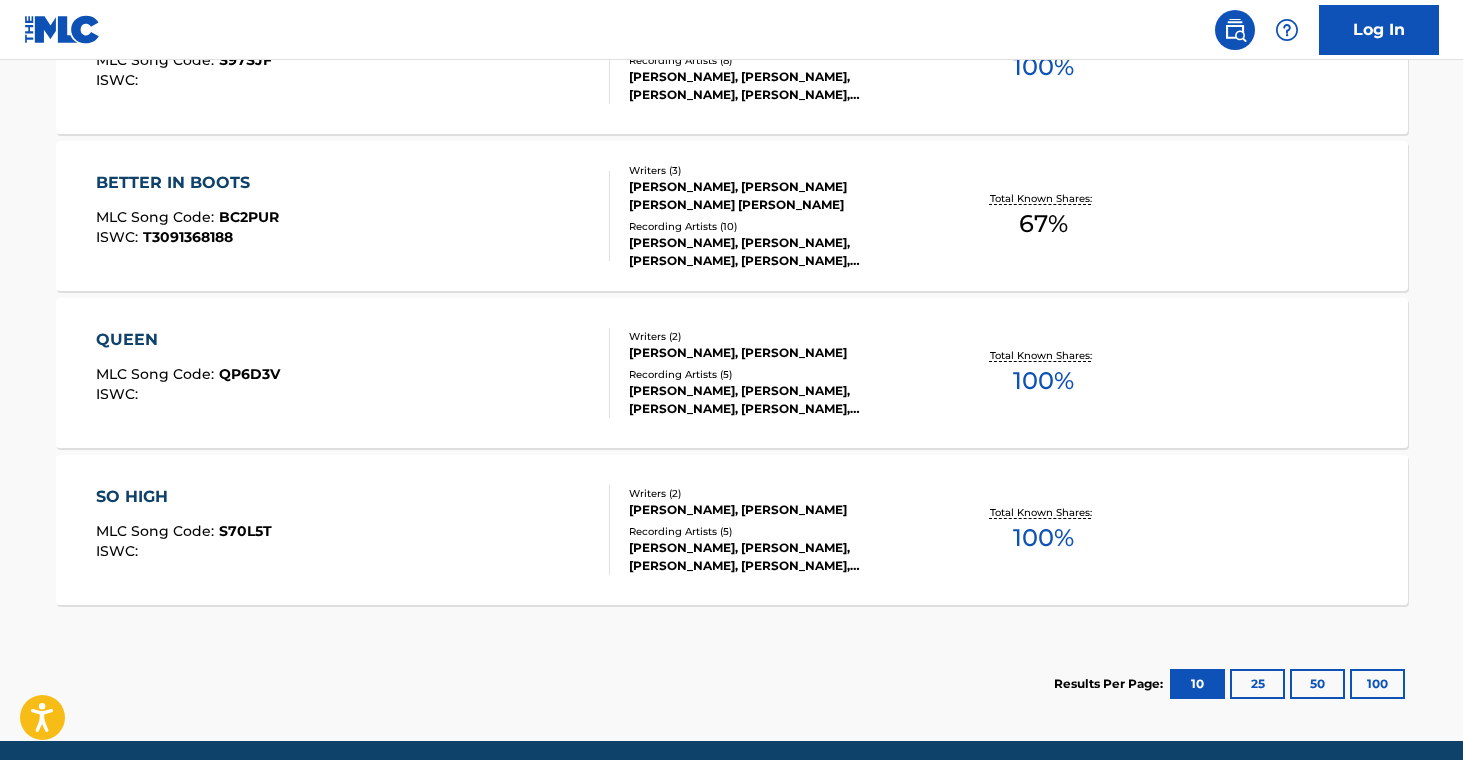 scroll, scrollTop: 818, scrollLeft: 0, axis: vertical 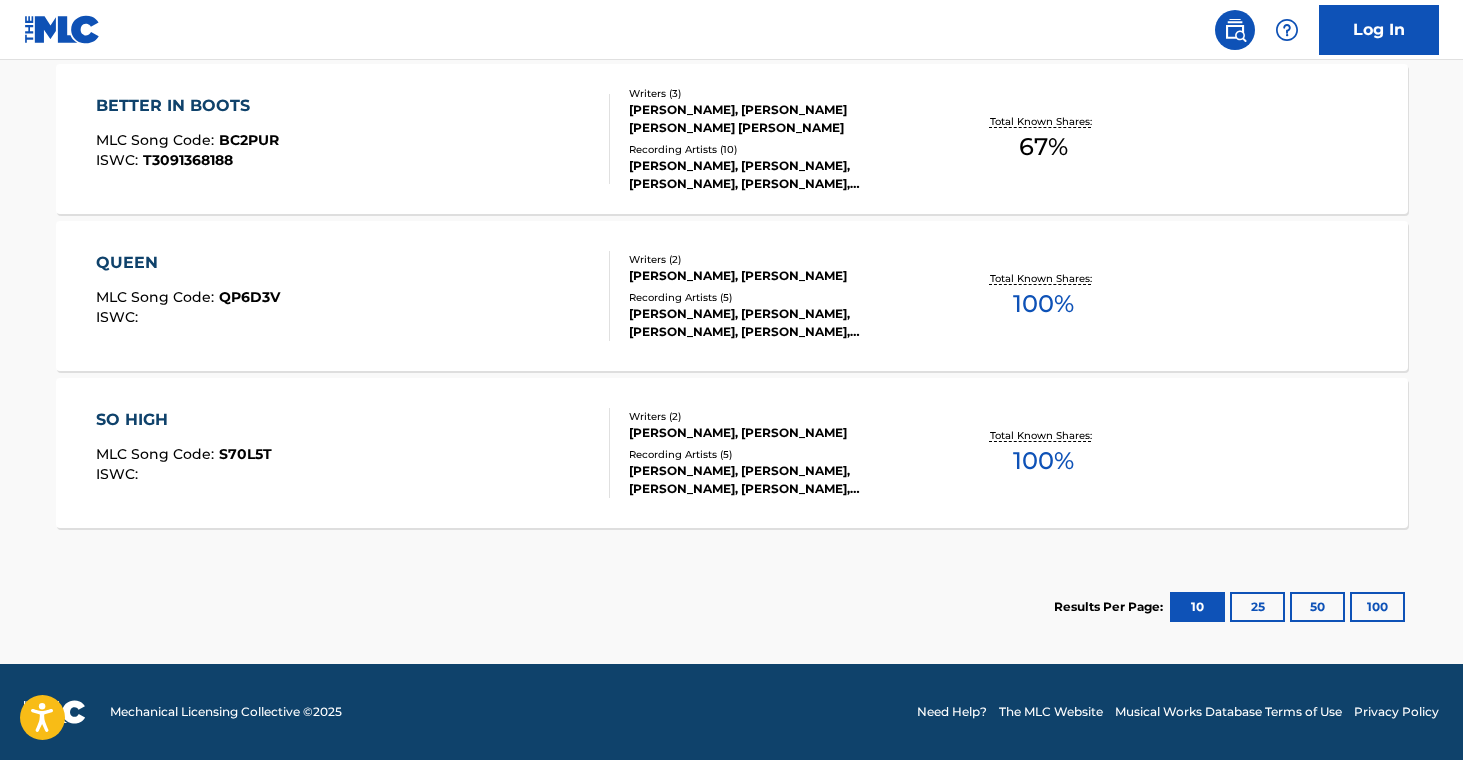 click on "[PERSON_NAME], [PERSON_NAME]" at bounding box center (780, 276) 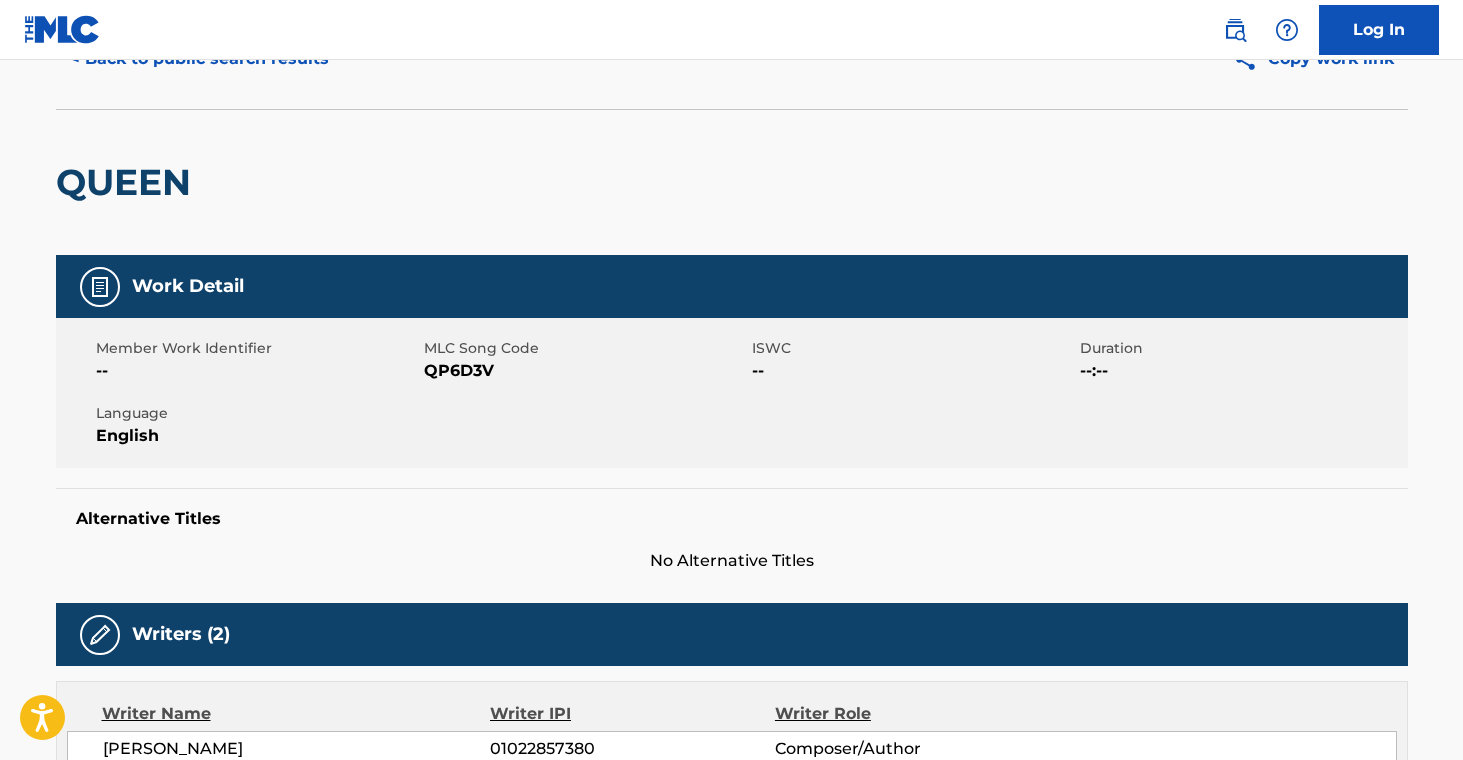 scroll, scrollTop: 0, scrollLeft: 0, axis: both 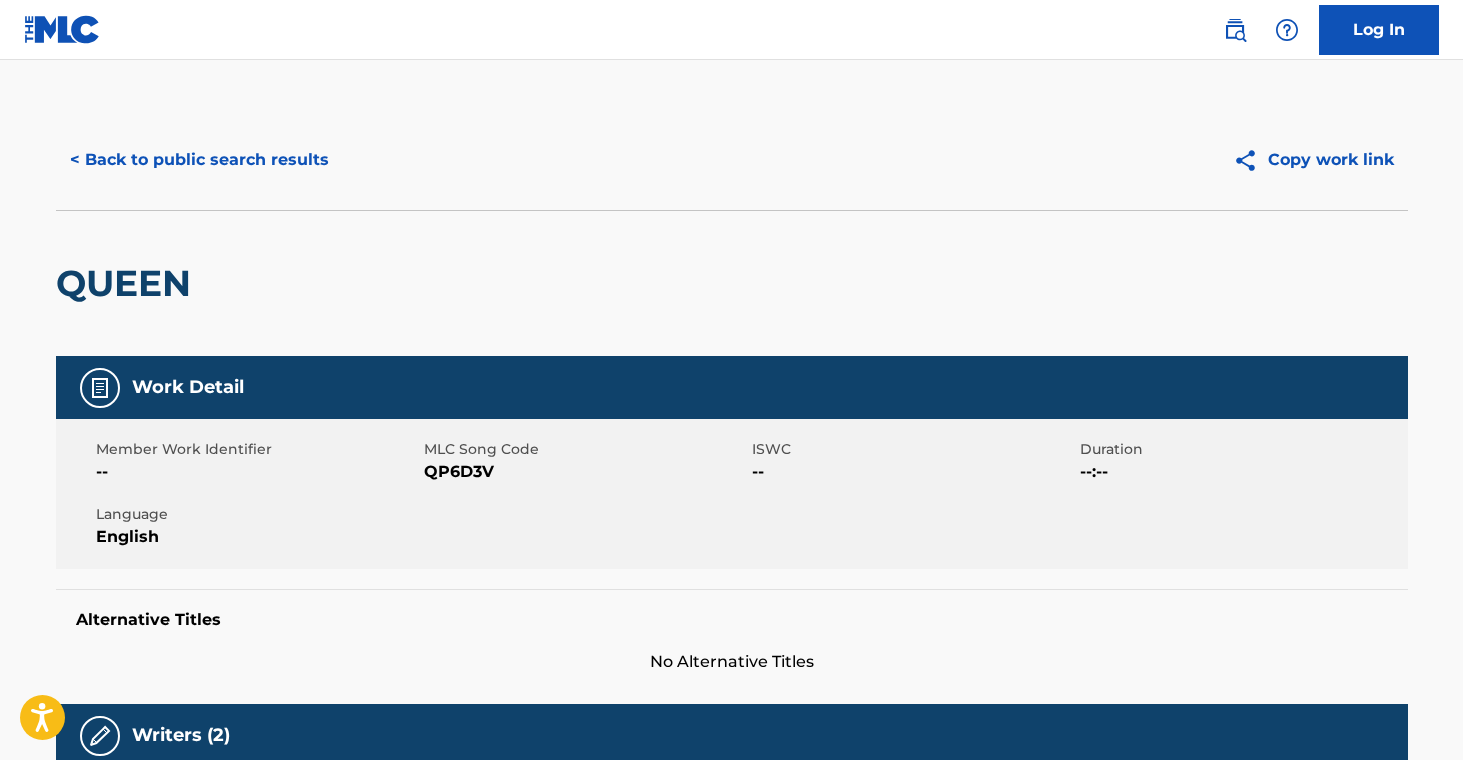 click on "< Back to public search results" at bounding box center (199, 160) 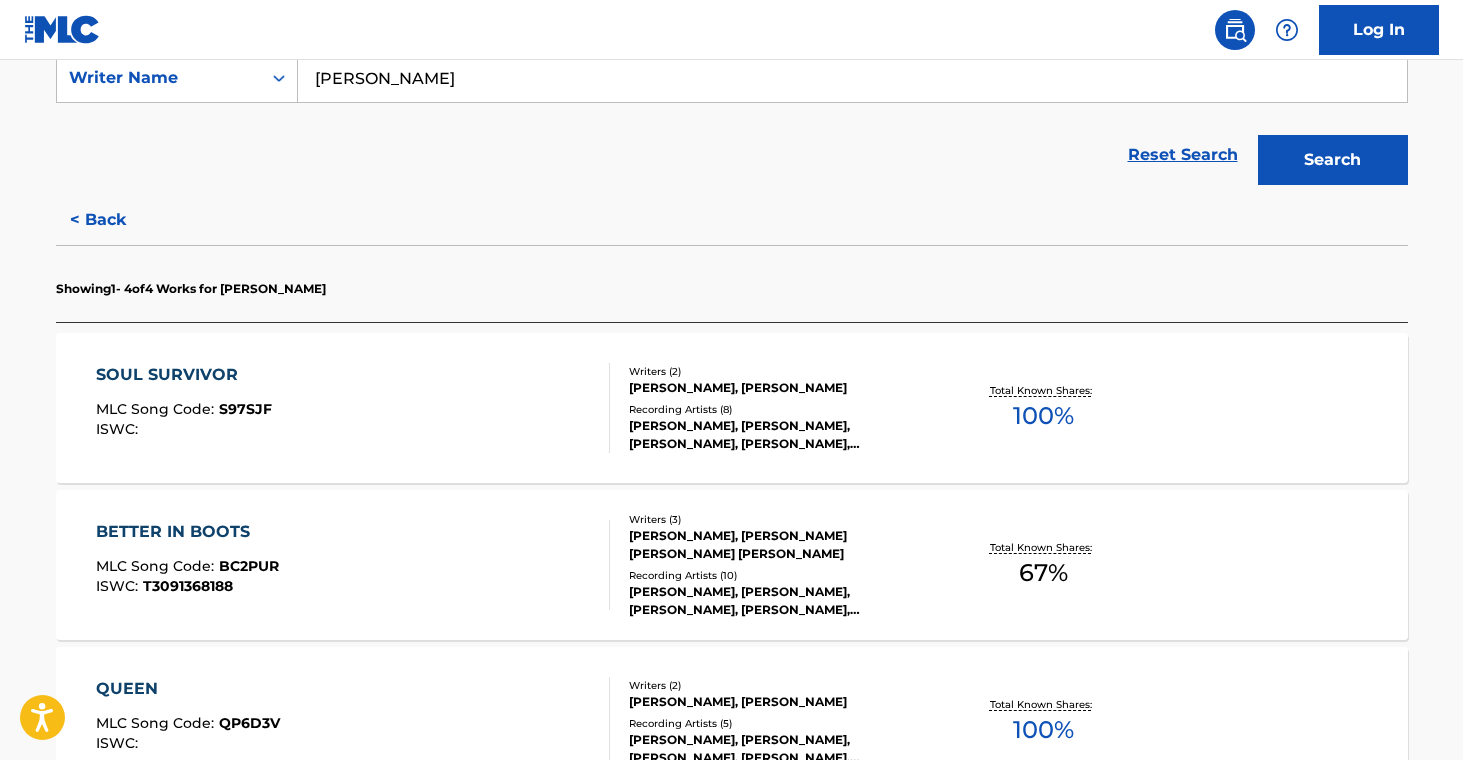 scroll, scrollTop: 818, scrollLeft: 0, axis: vertical 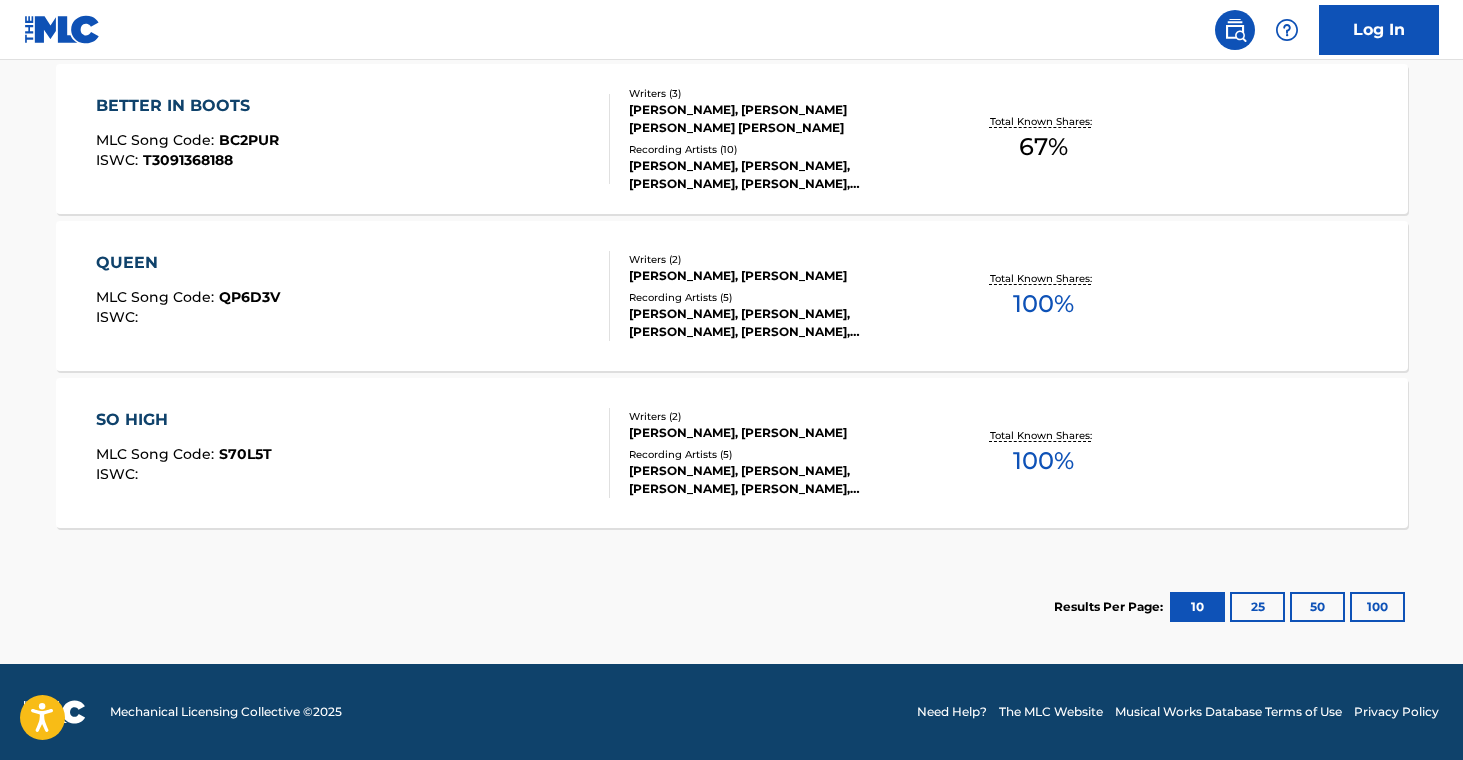 click on "[PERSON_NAME], [PERSON_NAME], [PERSON_NAME], [PERSON_NAME], [PERSON_NAME]" at bounding box center (780, 480) 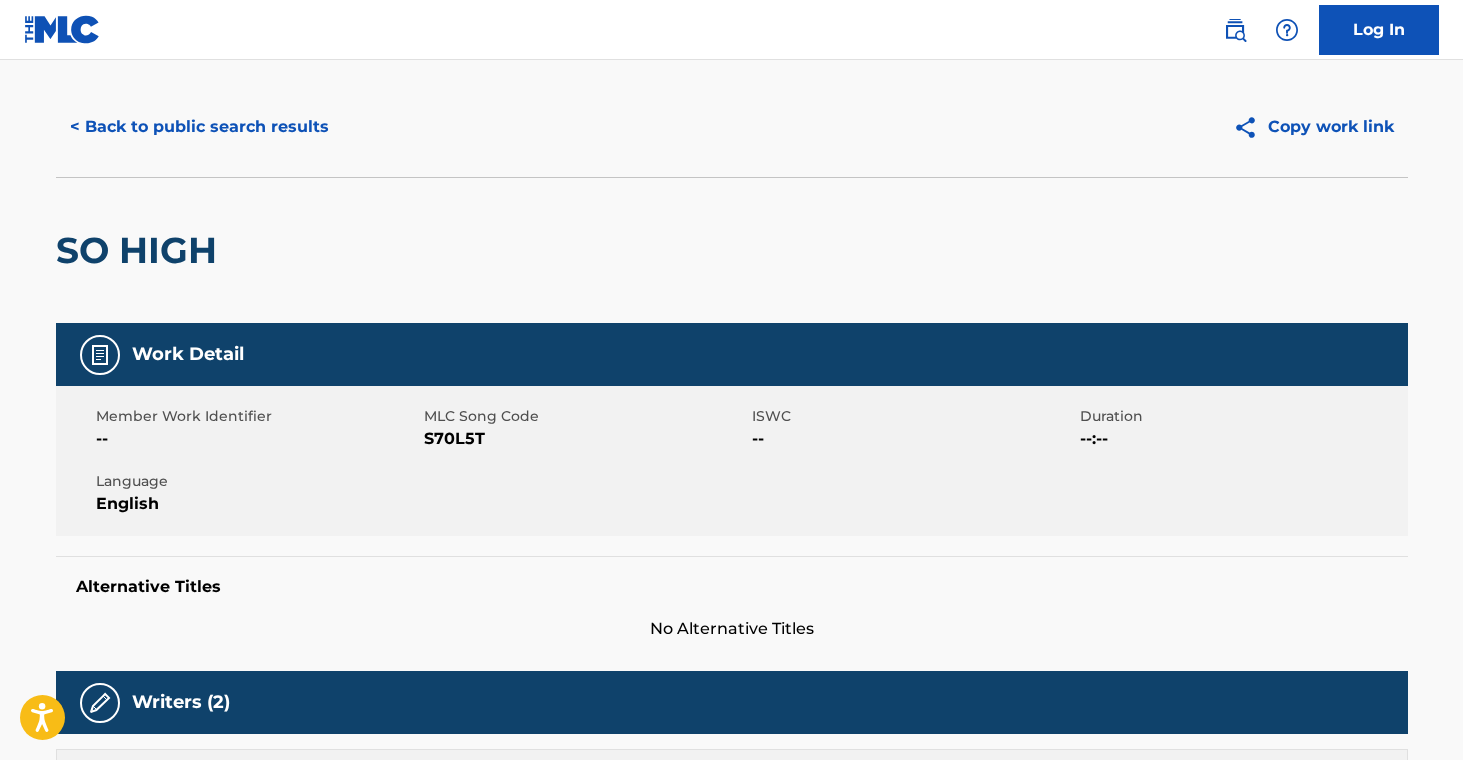 scroll, scrollTop: 0, scrollLeft: 0, axis: both 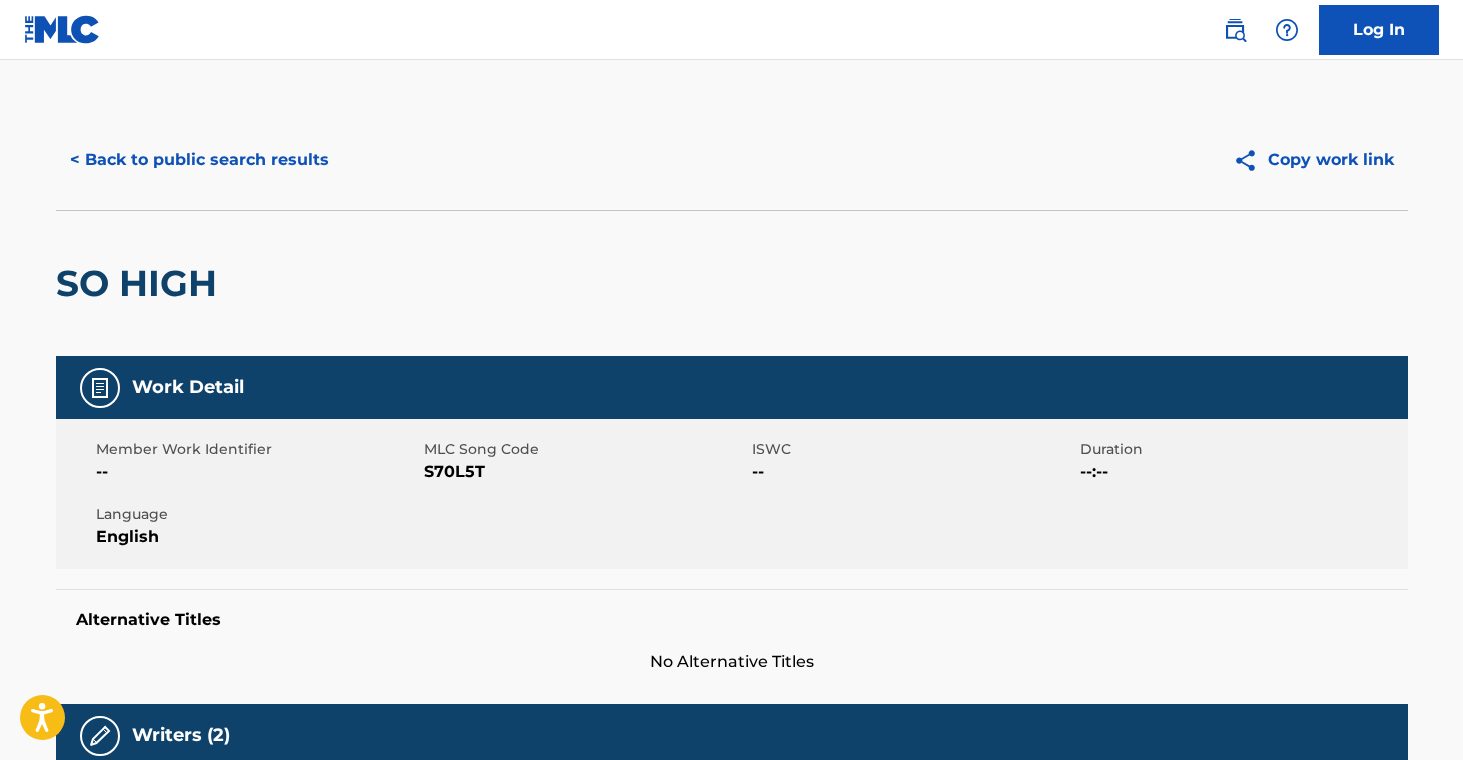 click on "< Back to public search results" at bounding box center (199, 160) 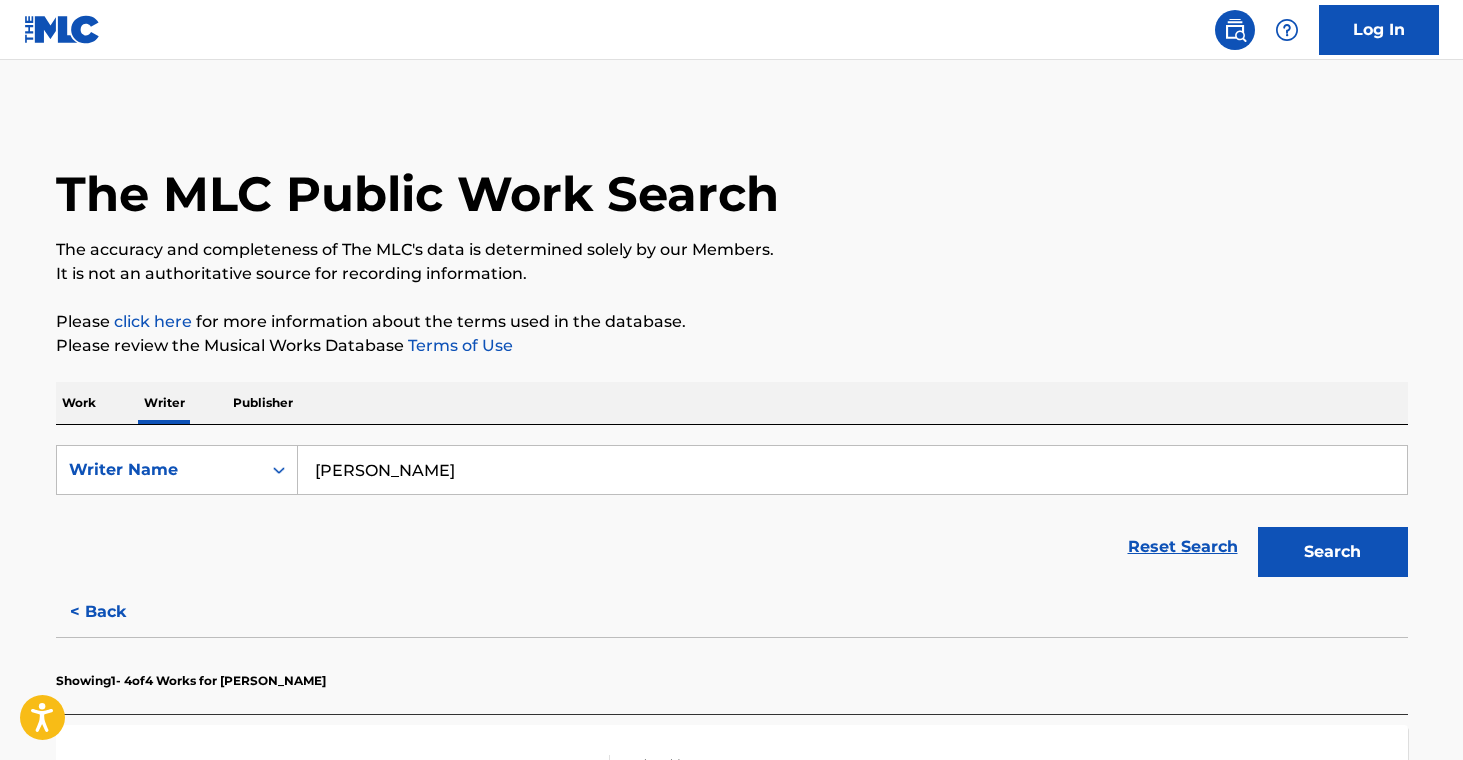 click on "[PERSON_NAME]" at bounding box center [852, 470] 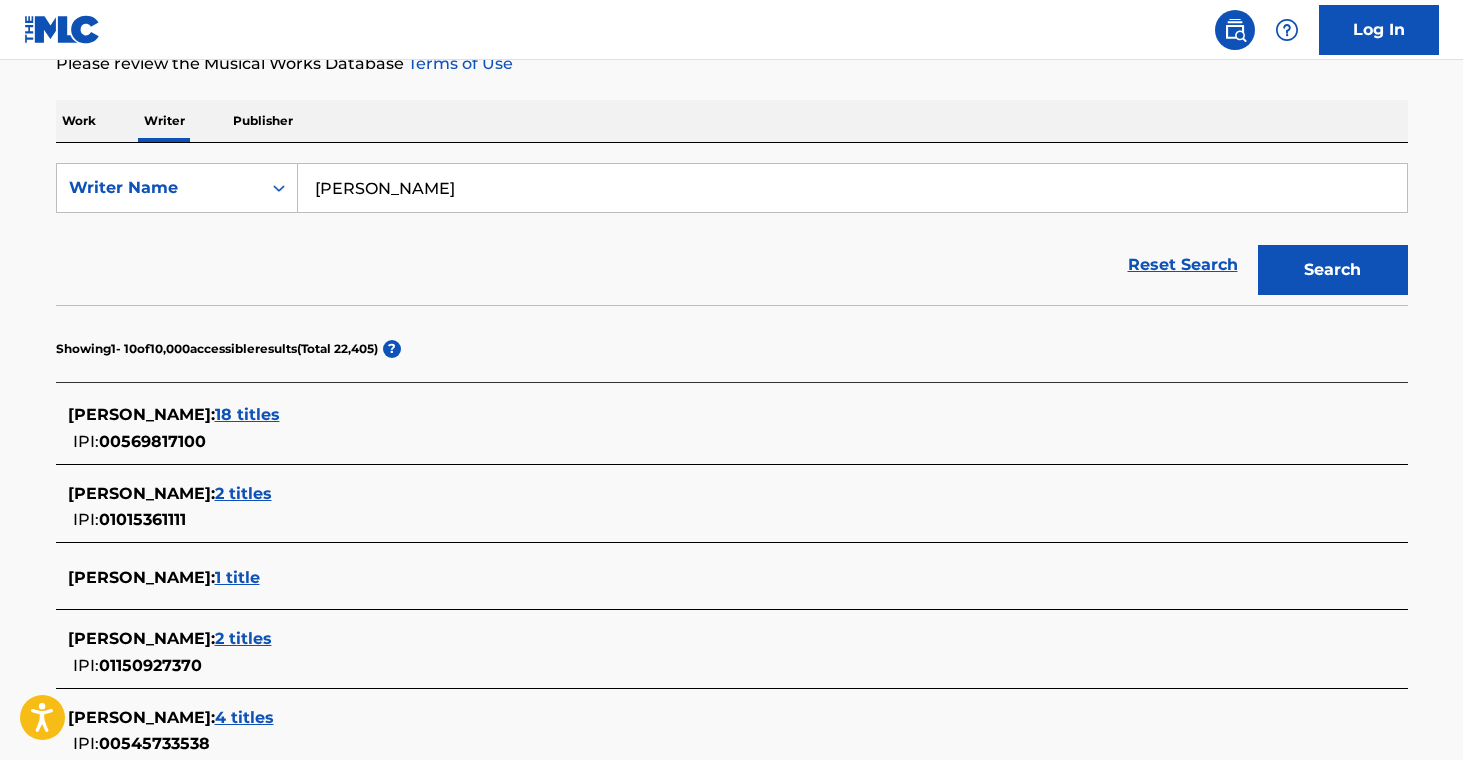 scroll, scrollTop: 343, scrollLeft: 0, axis: vertical 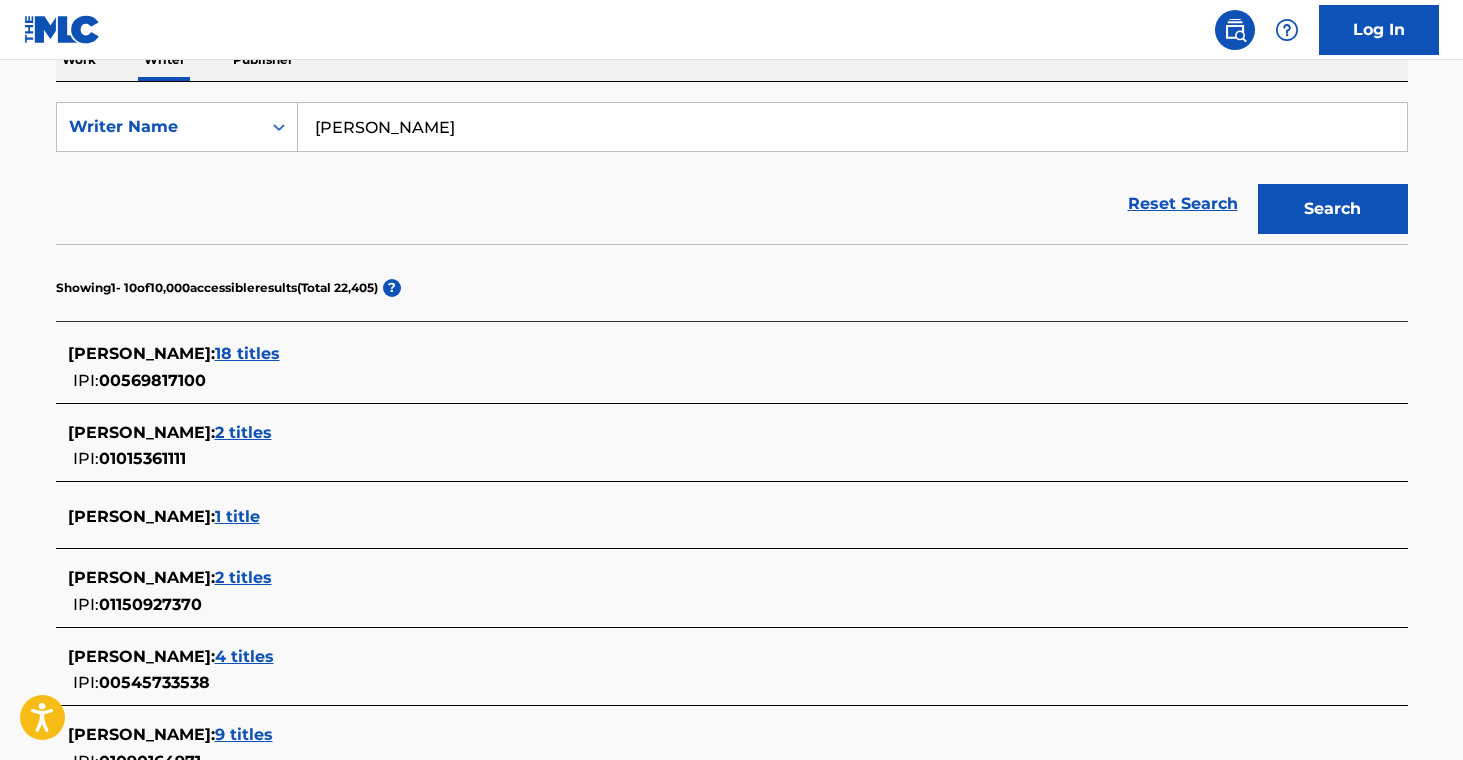 click on "18 titles" at bounding box center (247, 353) 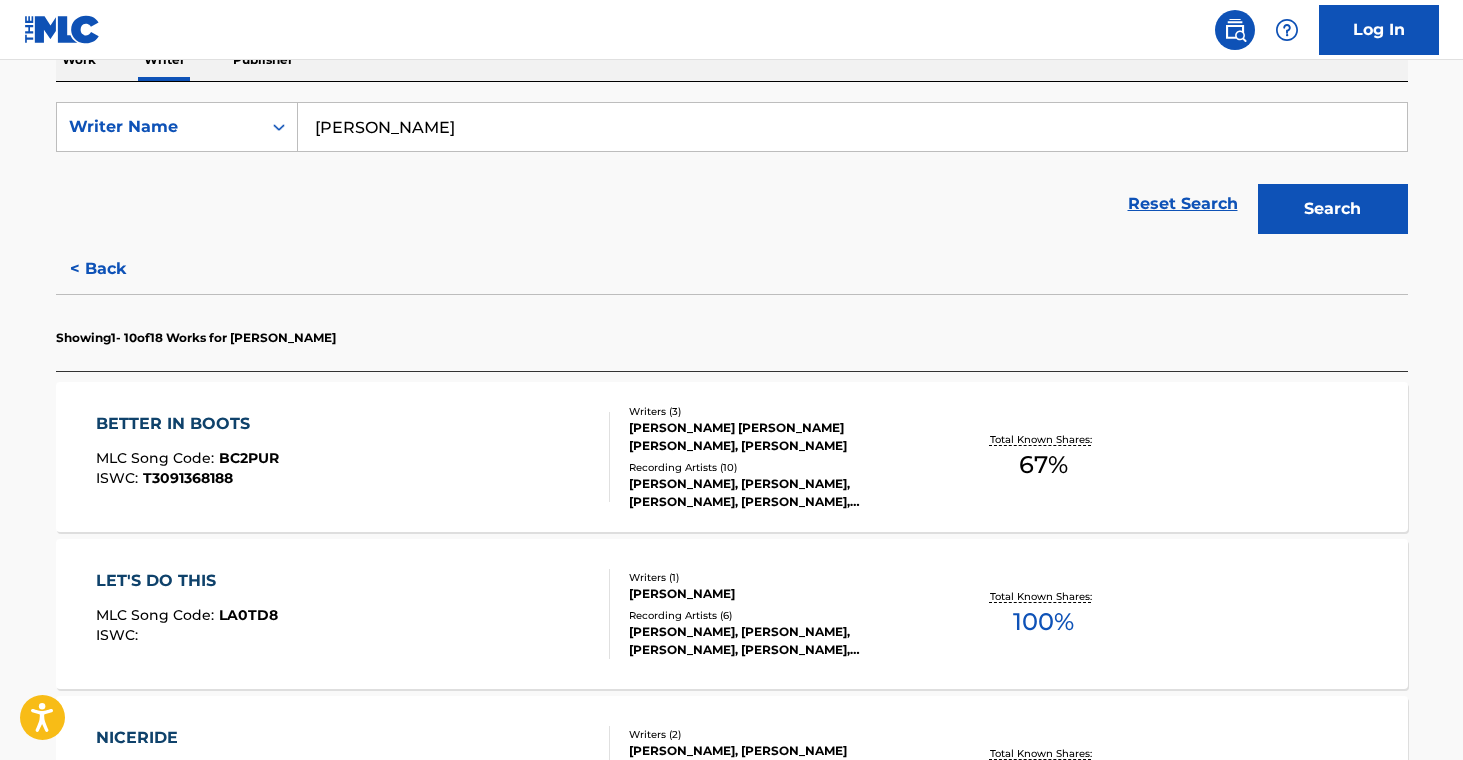 click on "[PERSON_NAME] [PERSON_NAME] [PERSON_NAME], [PERSON_NAME]" at bounding box center (780, 437) 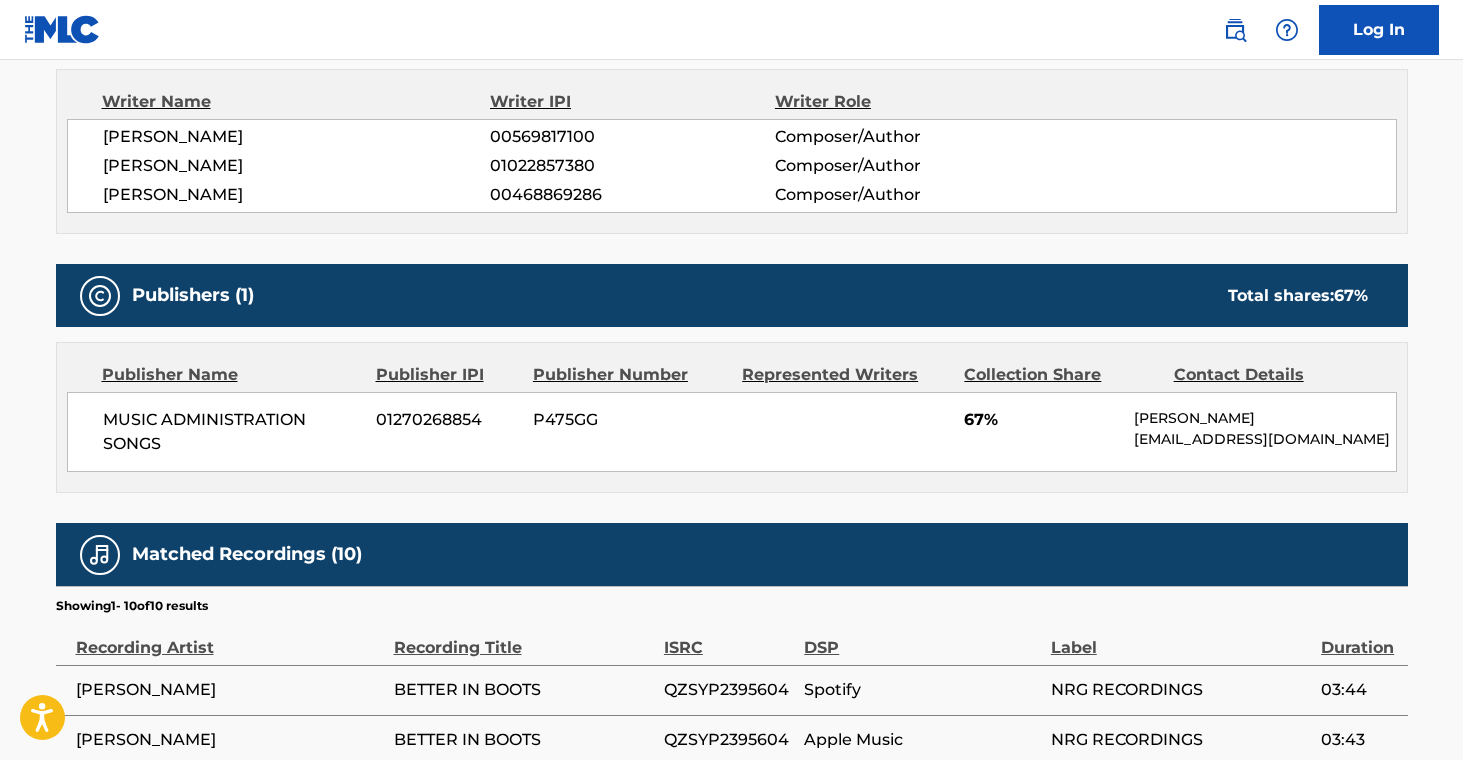 scroll, scrollTop: 0, scrollLeft: 0, axis: both 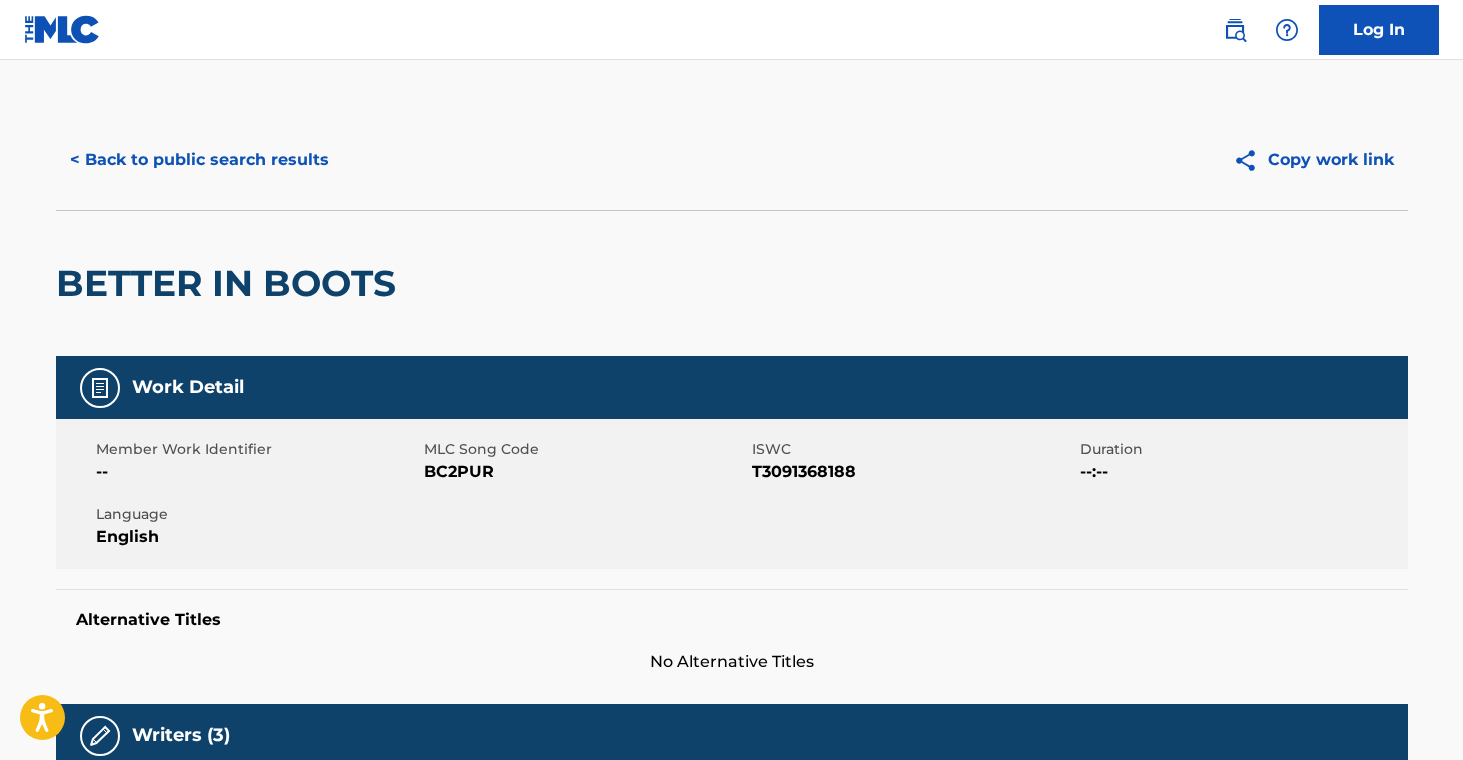 click on "< Back to public search results" at bounding box center (199, 160) 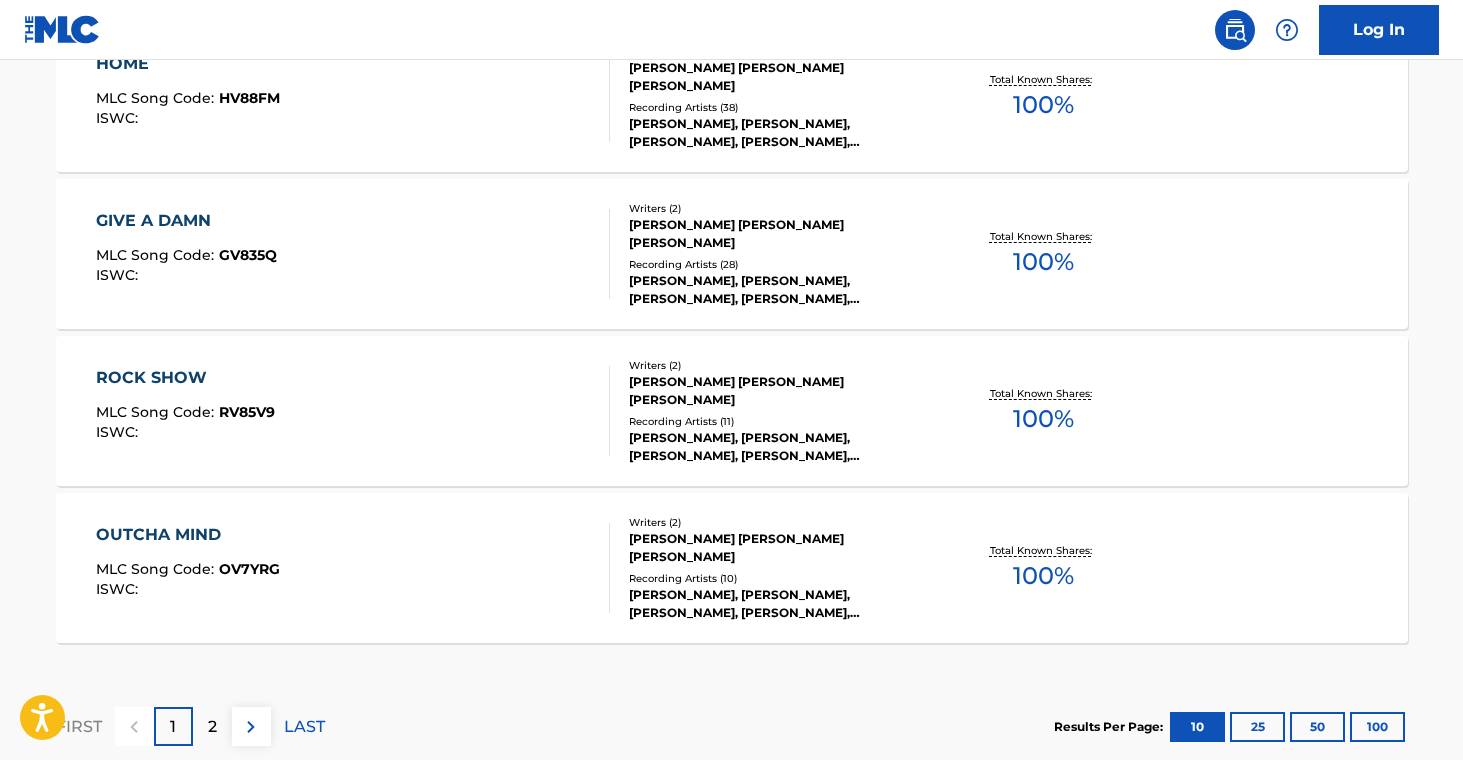 scroll, scrollTop: 1769, scrollLeft: 0, axis: vertical 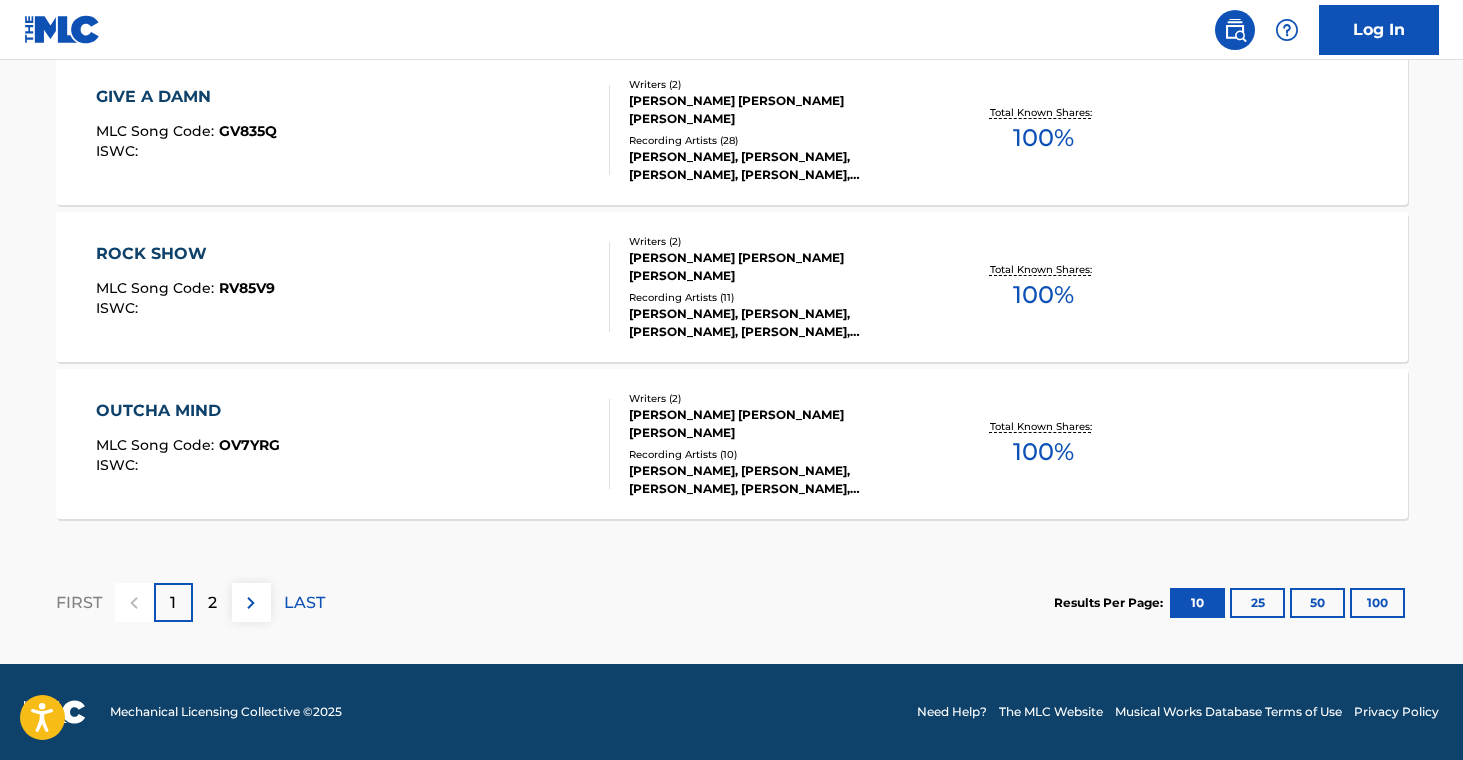 click on "[PERSON_NAME], [PERSON_NAME], [PERSON_NAME], [PERSON_NAME], [PERSON_NAME]" at bounding box center [780, 480] 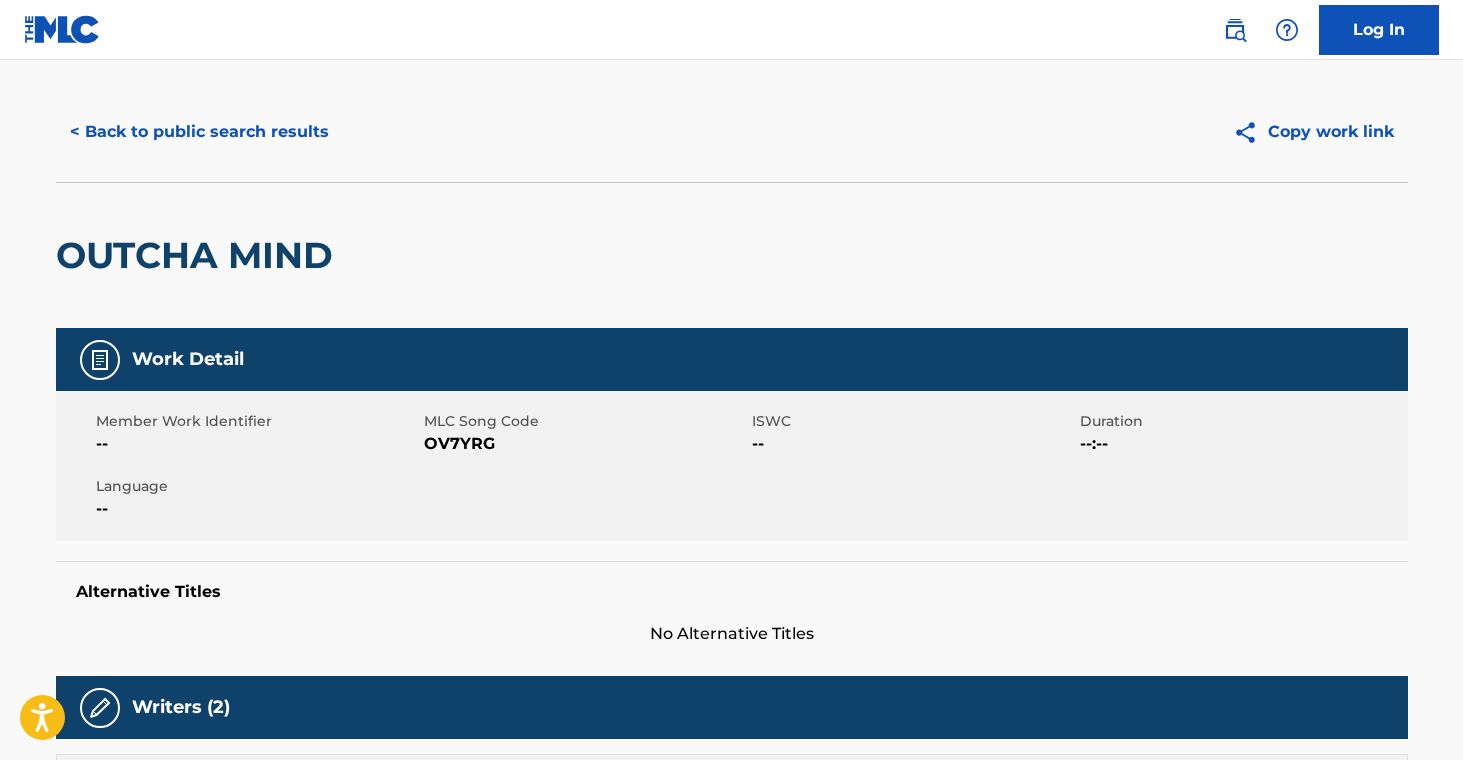 scroll, scrollTop: 0, scrollLeft: 0, axis: both 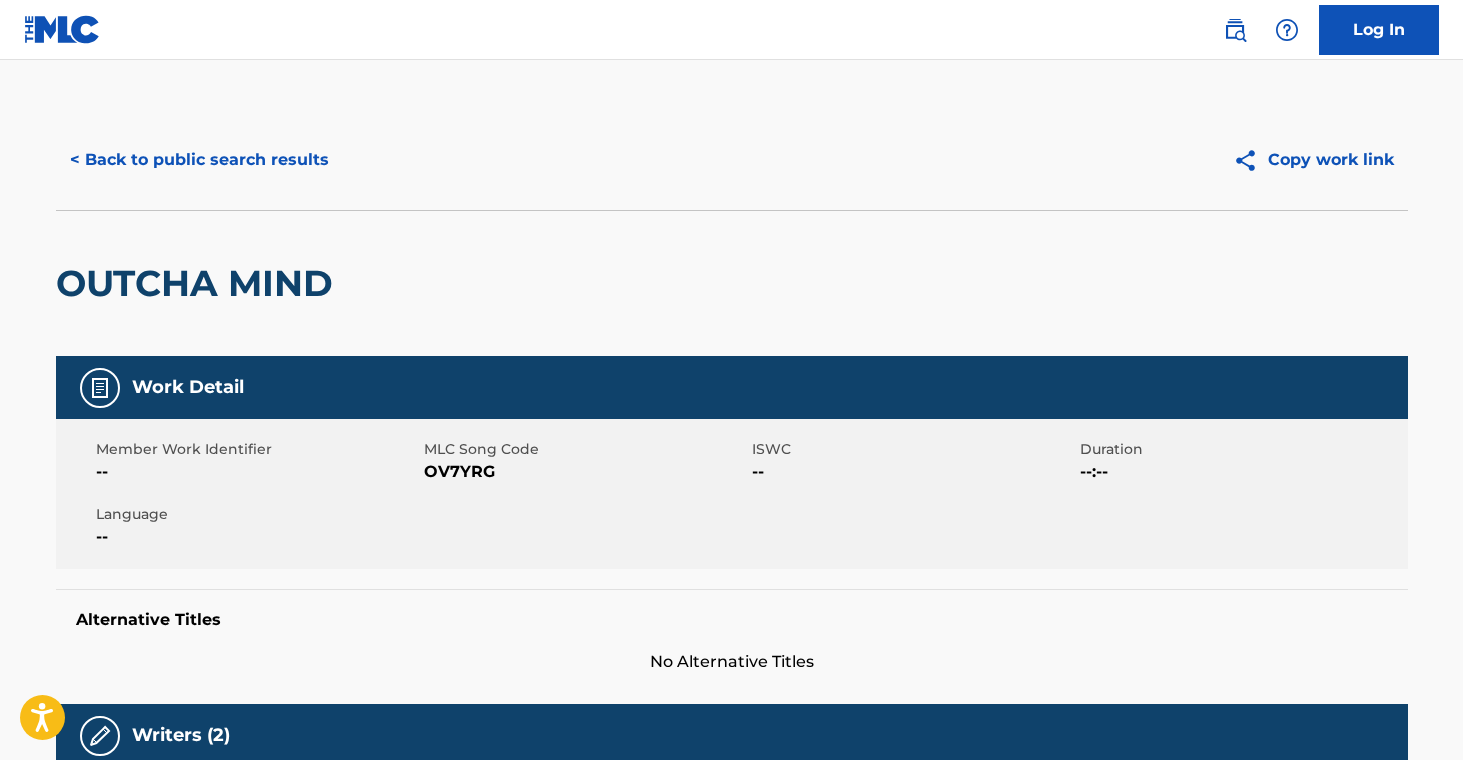 click on "< Back to public search results" at bounding box center (199, 160) 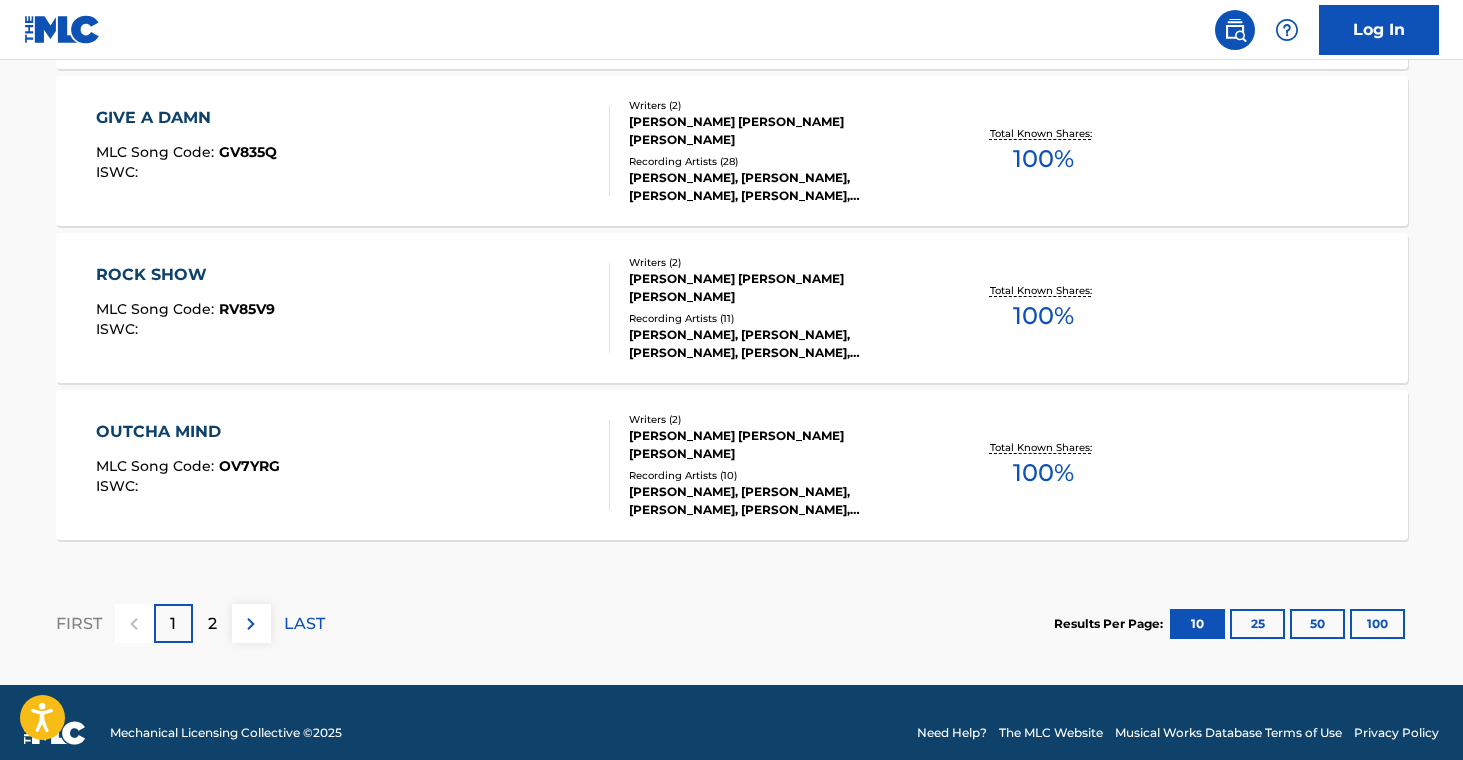 scroll, scrollTop: 1769, scrollLeft: 0, axis: vertical 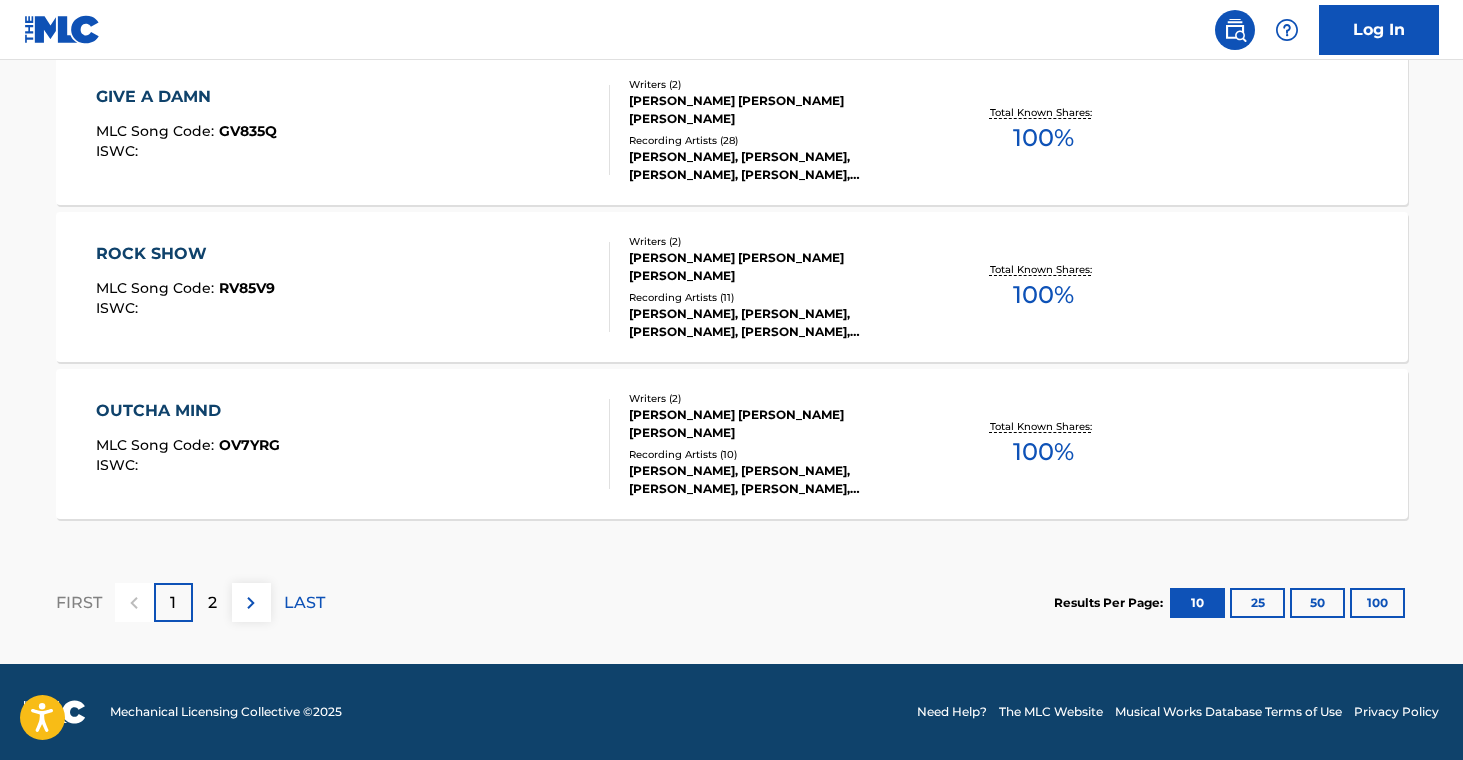 click on "2" at bounding box center (212, 602) 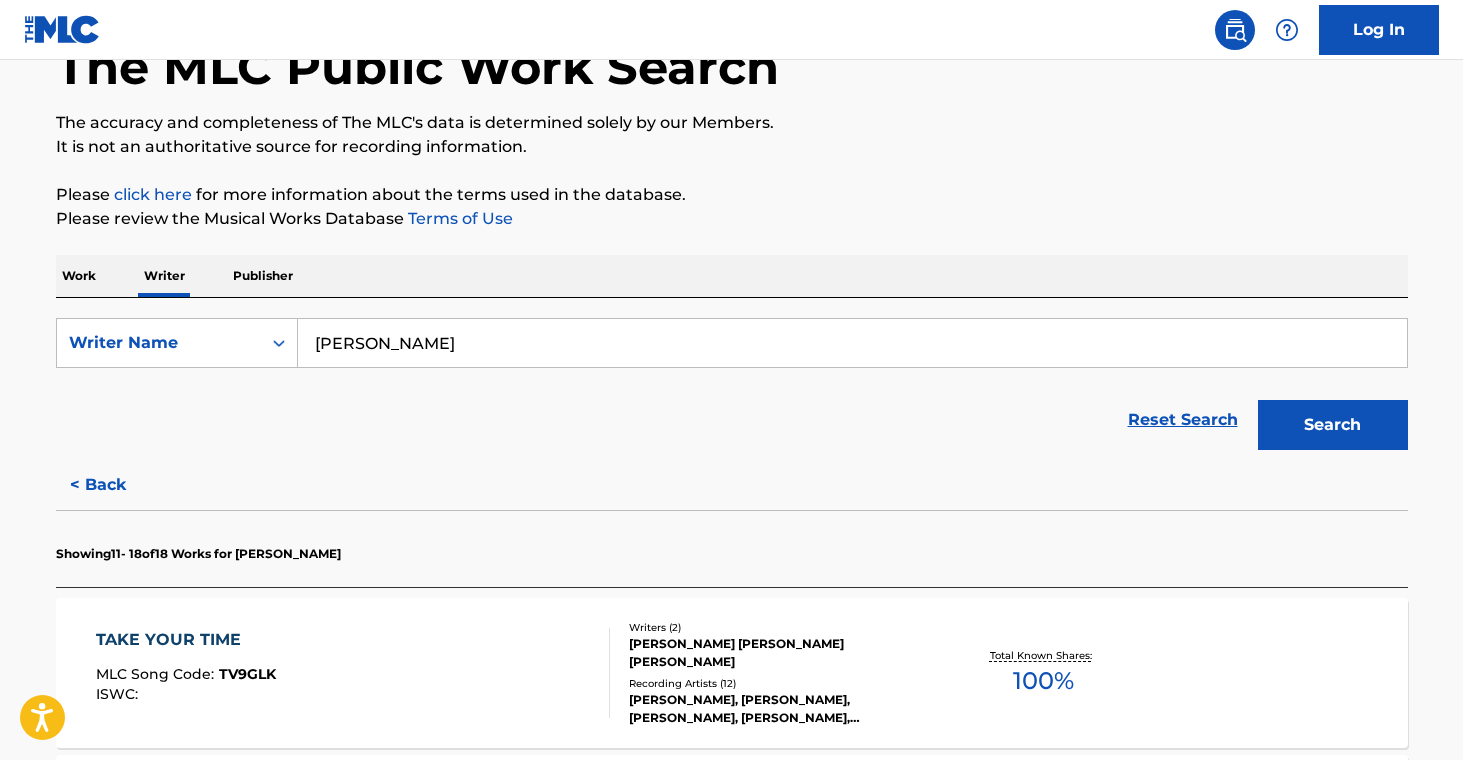 scroll, scrollTop: 1455, scrollLeft: 0, axis: vertical 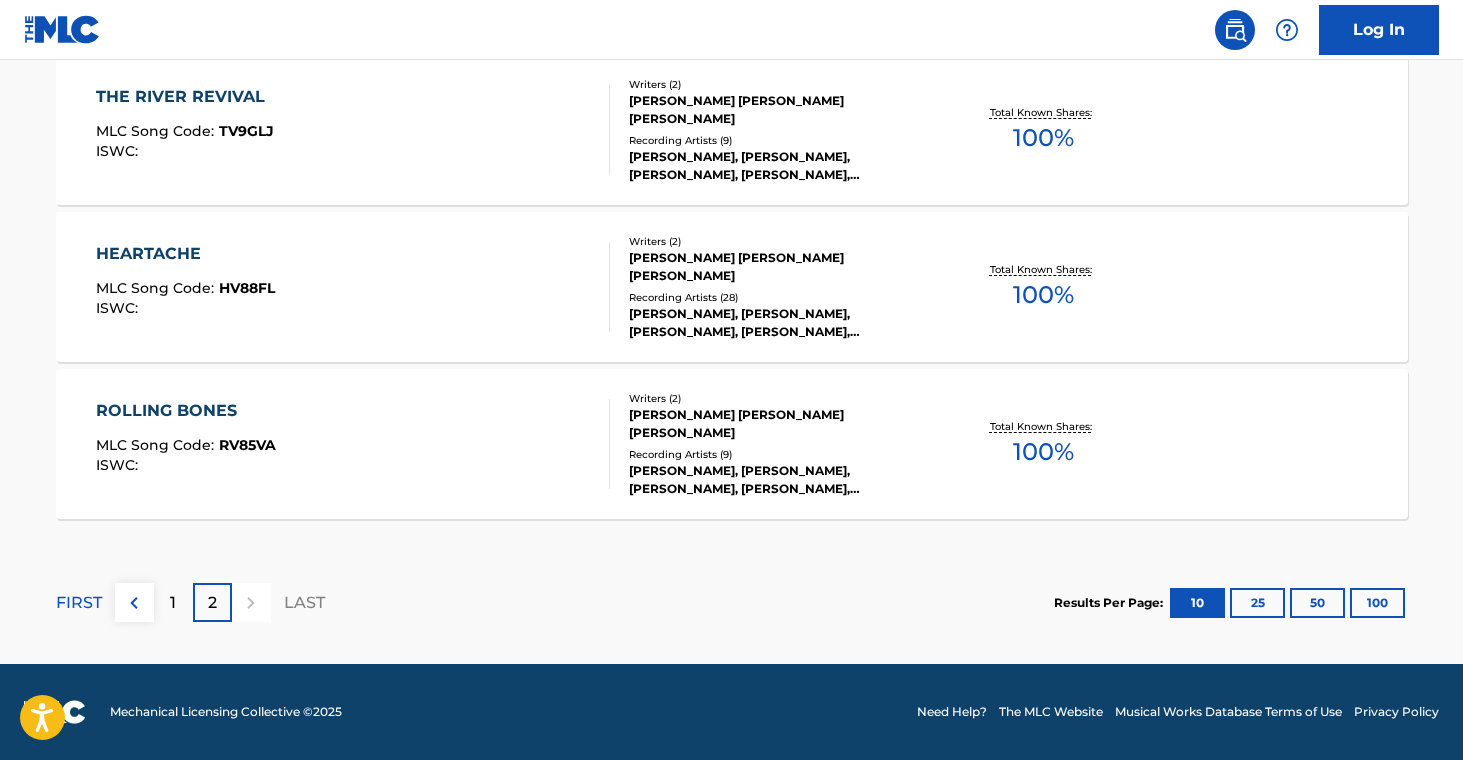 click on "[PERSON_NAME] [PERSON_NAME] [PERSON_NAME]" at bounding box center [780, 424] 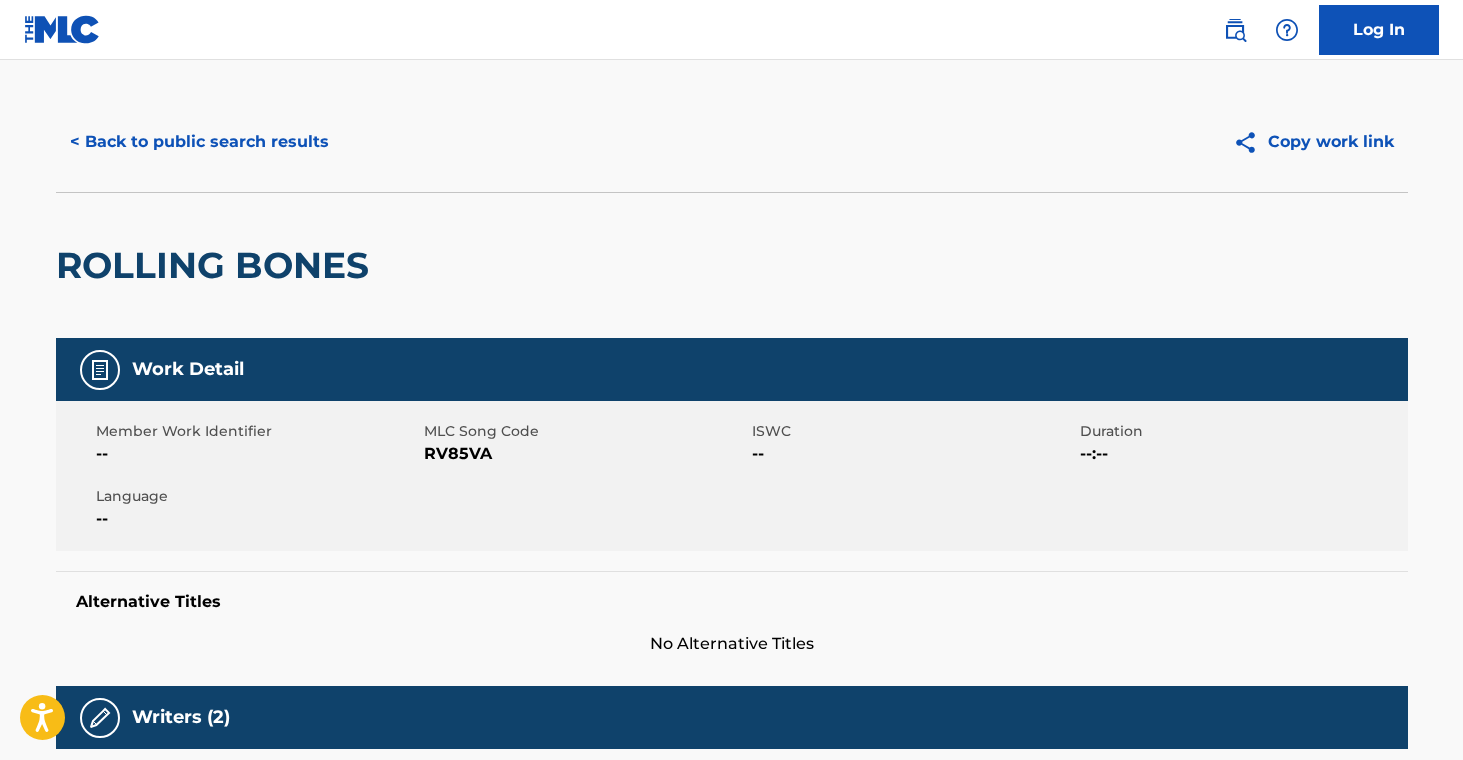 scroll, scrollTop: 0, scrollLeft: 0, axis: both 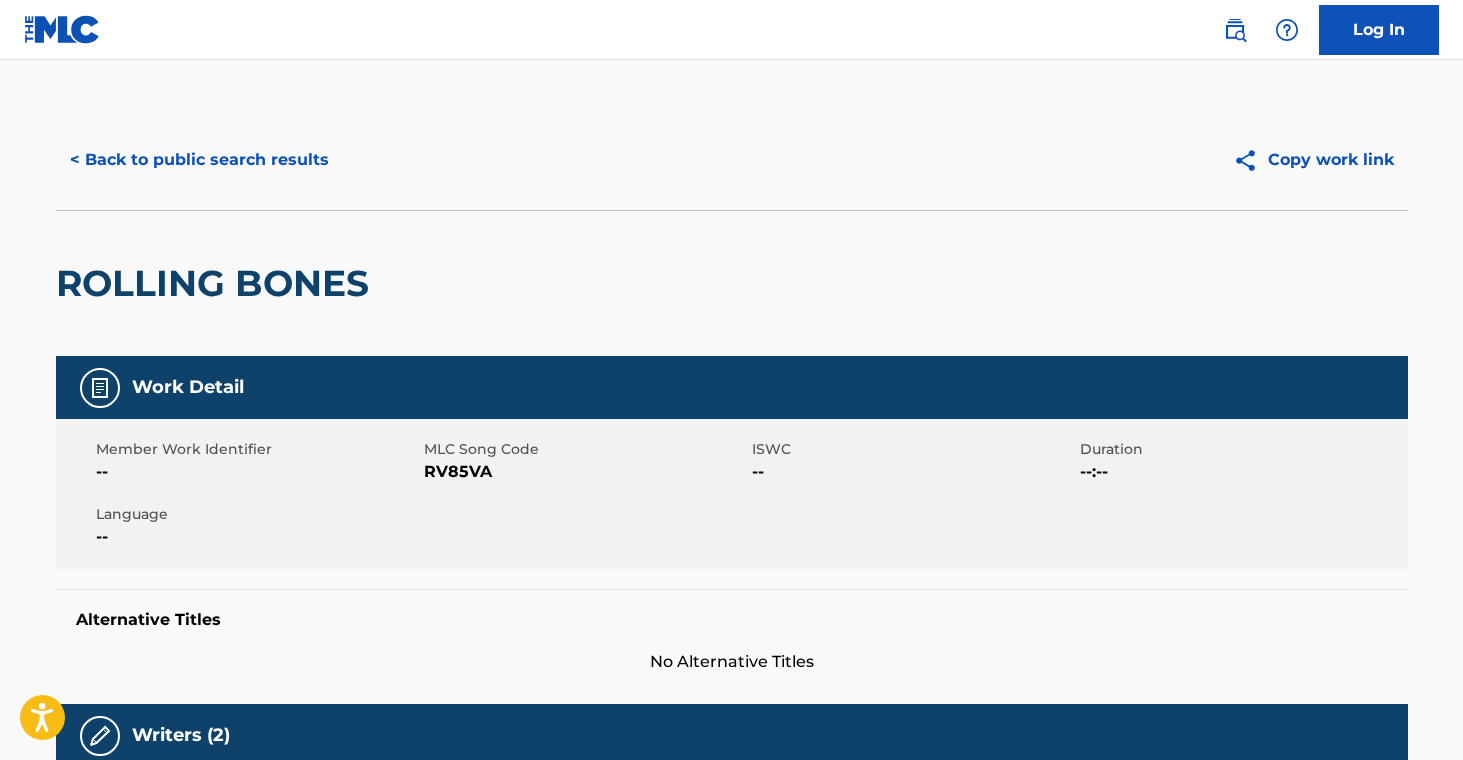 click on "< Back to public search results" at bounding box center [199, 160] 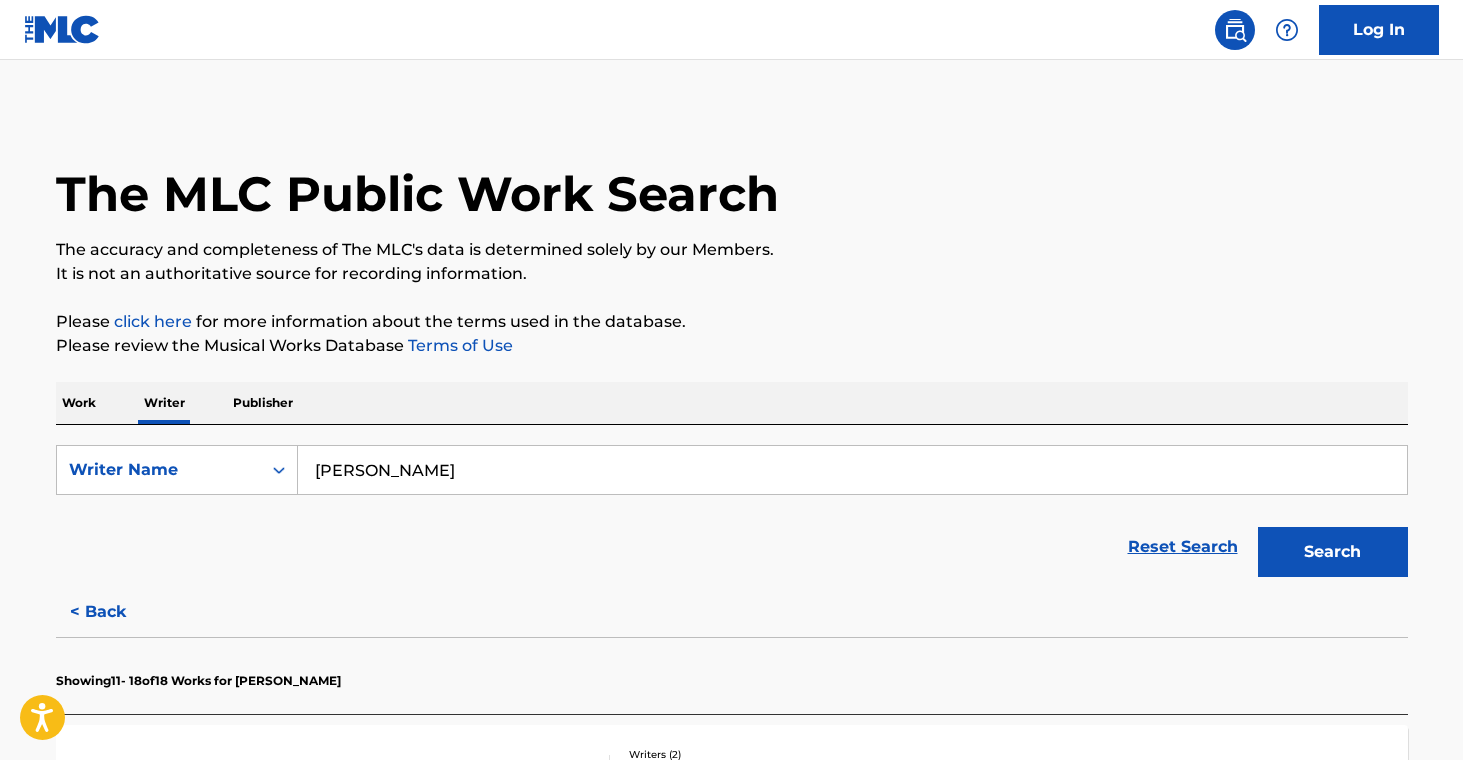 click on "[PERSON_NAME]" at bounding box center (852, 470) 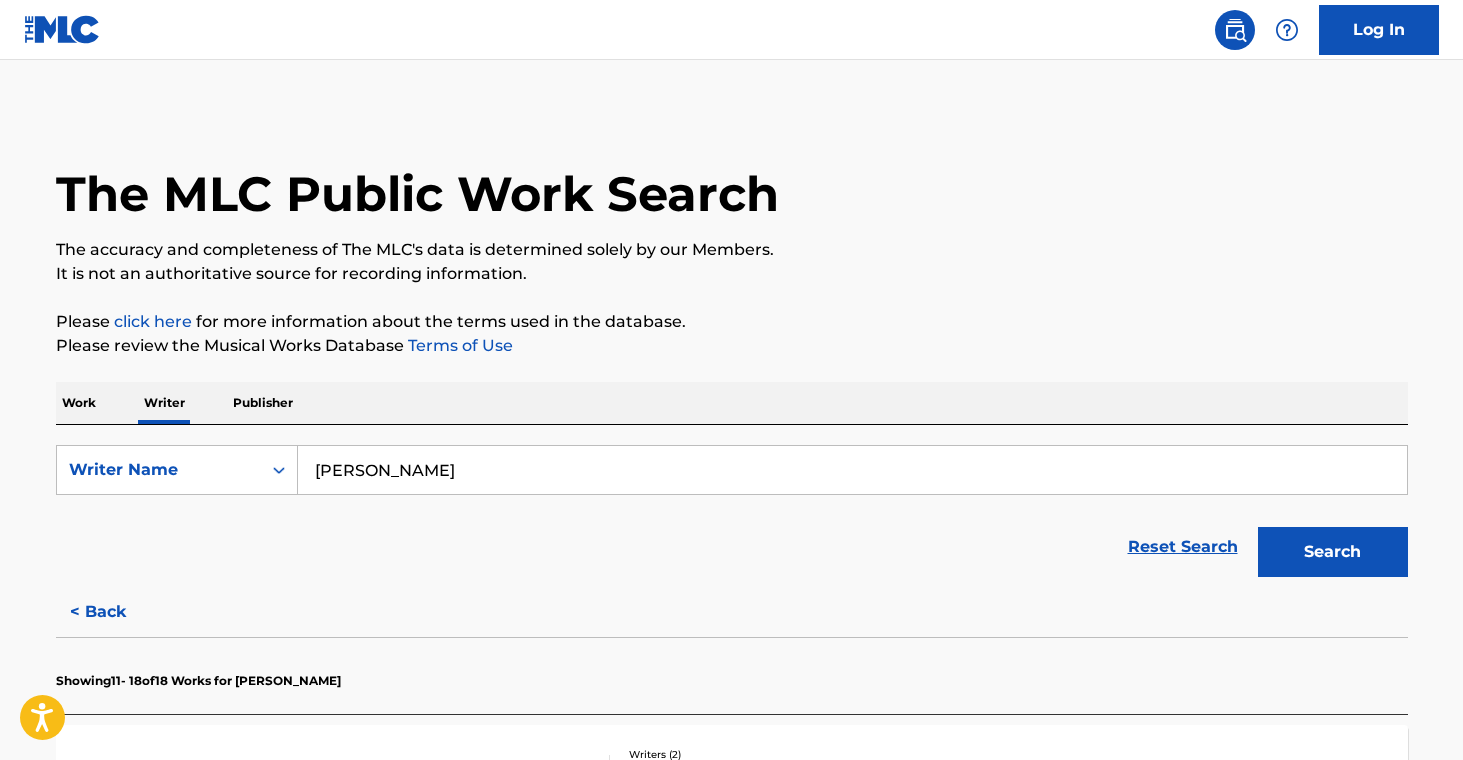 click on "Search" at bounding box center [1333, 552] 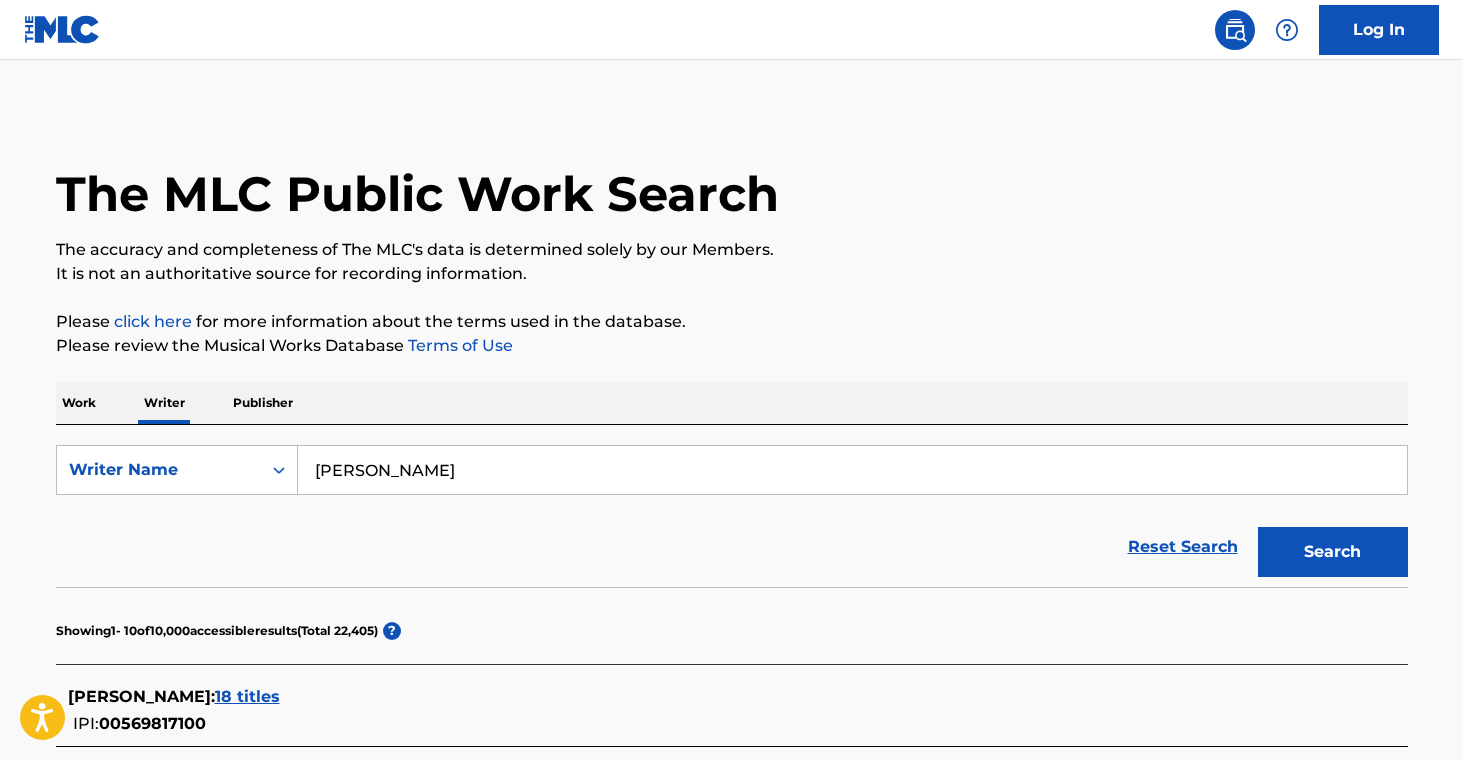click on "[PERSON_NAME]" at bounding box center (852, 470) 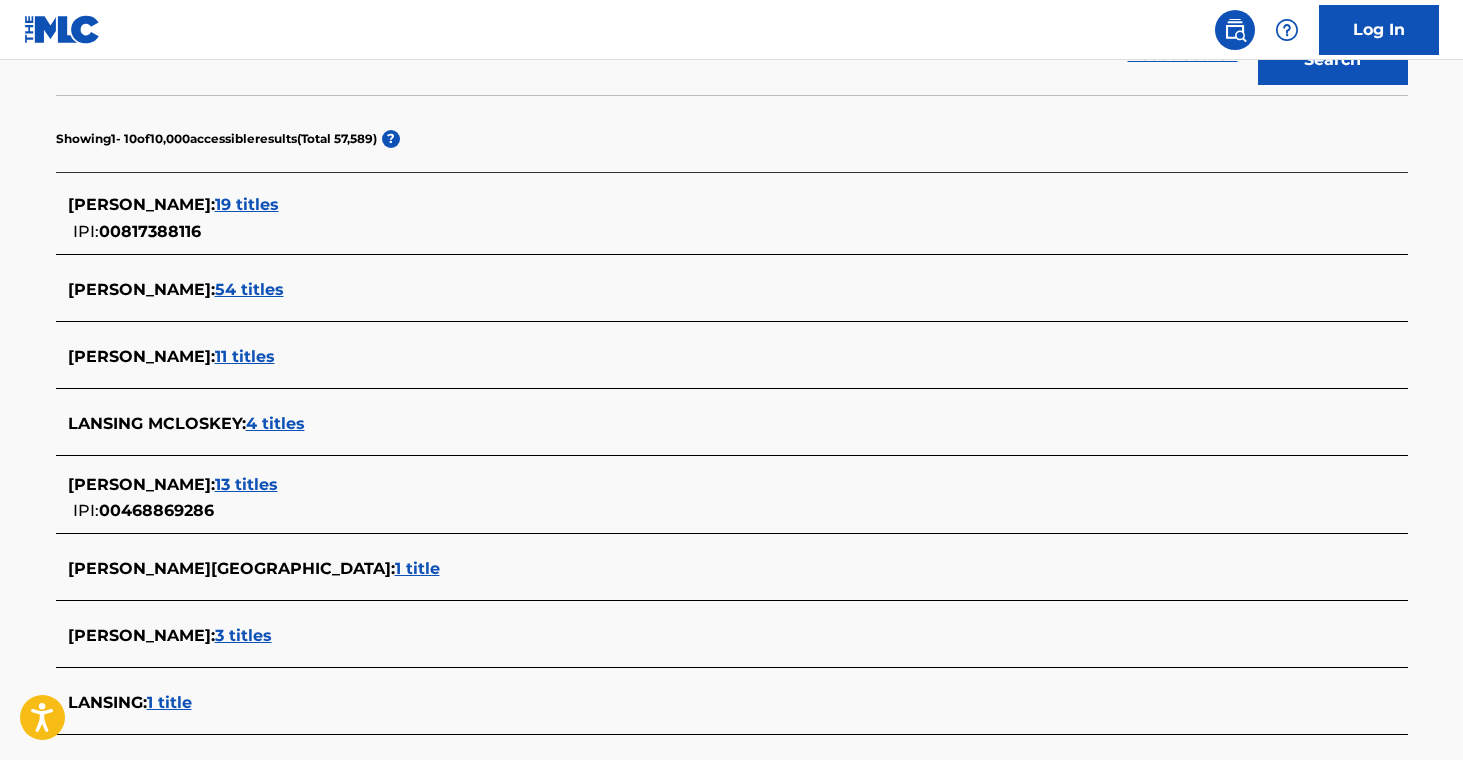 scroll, scrollTop: 510, scrollLeft: 0, axis: vertical 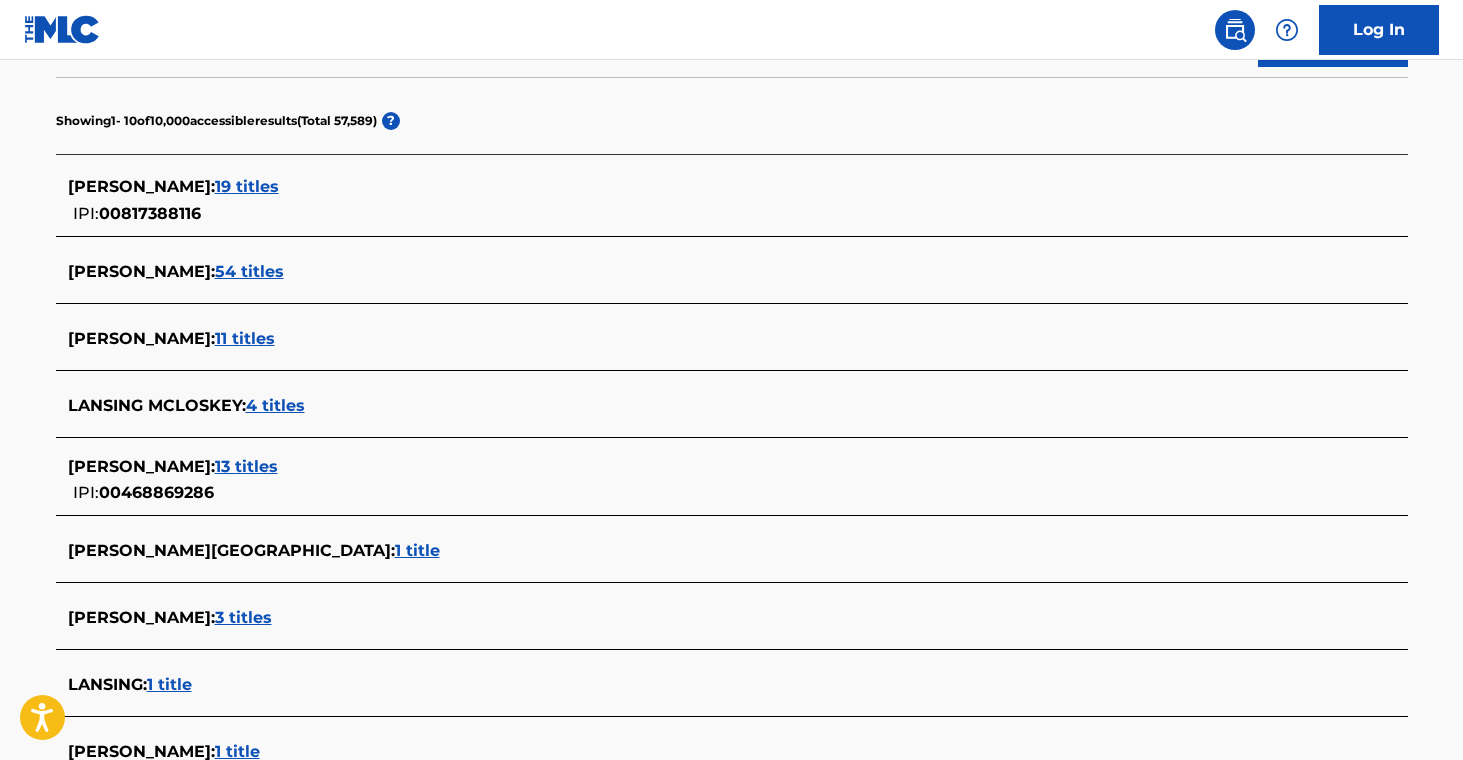 click on "11 titles" at bounding box center [245, 338] 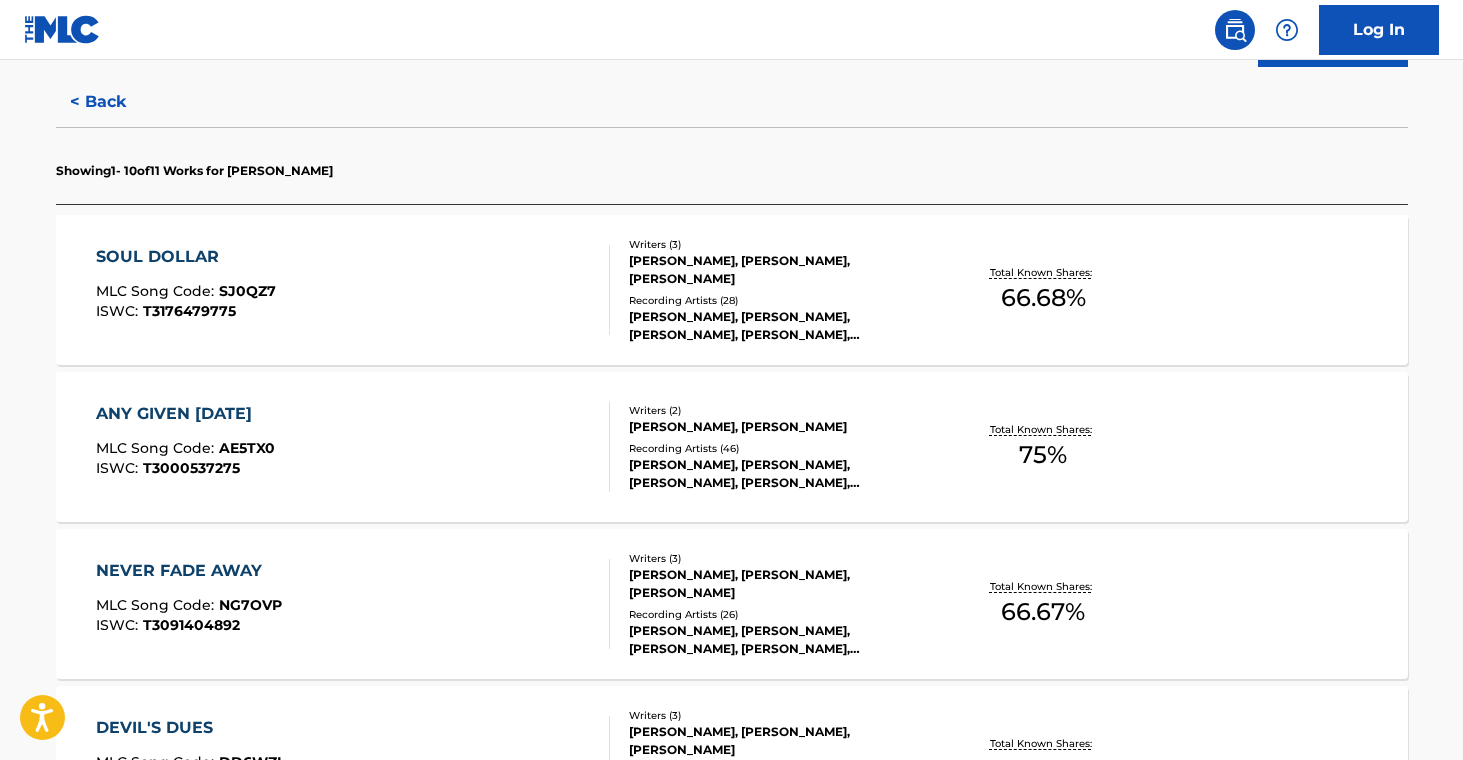 click on "[PERSON_NAME], [PERSON_NAME], [PERSON_NAME]" at bounding box center (780, 270) 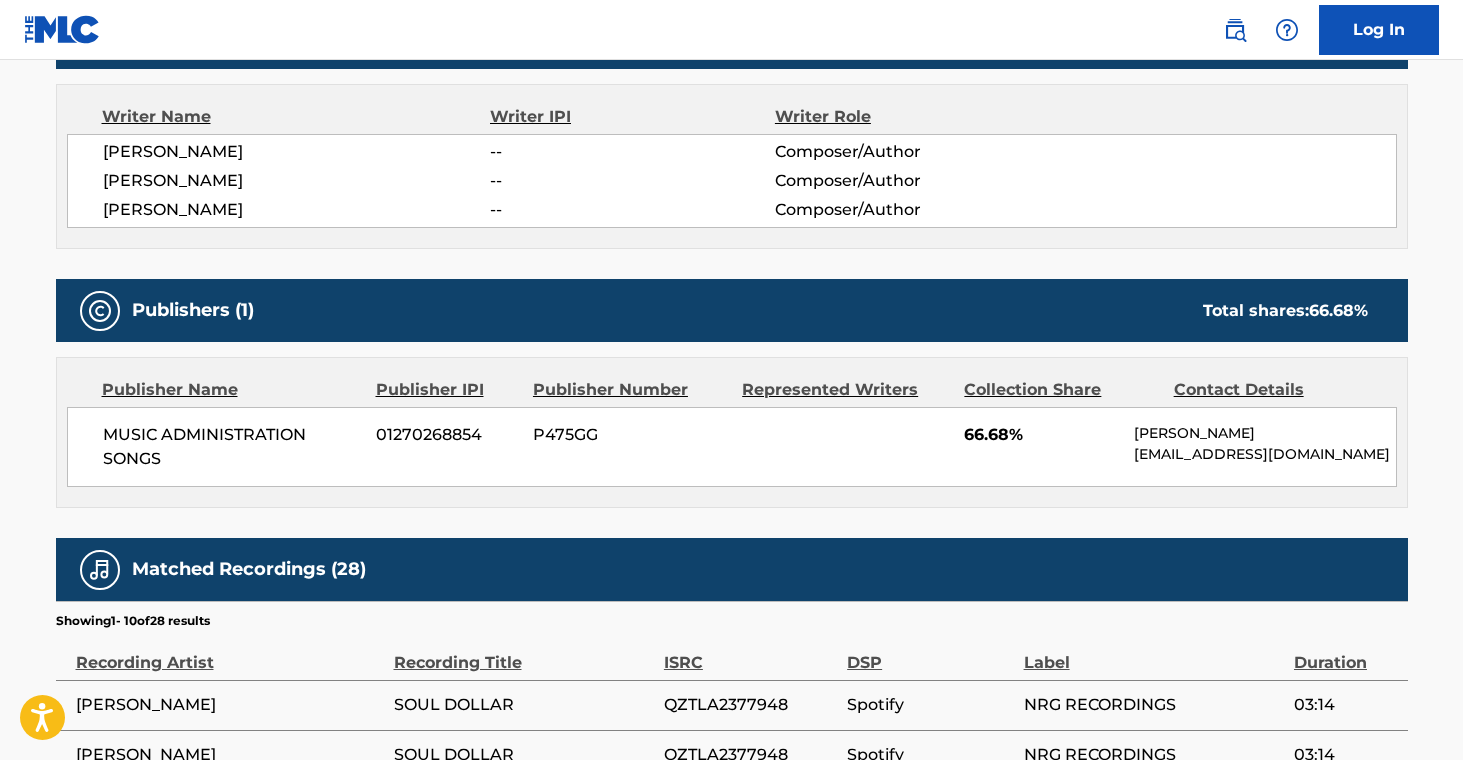 scroll, scrollTop: 0, scrollLeft: 0, axis: both 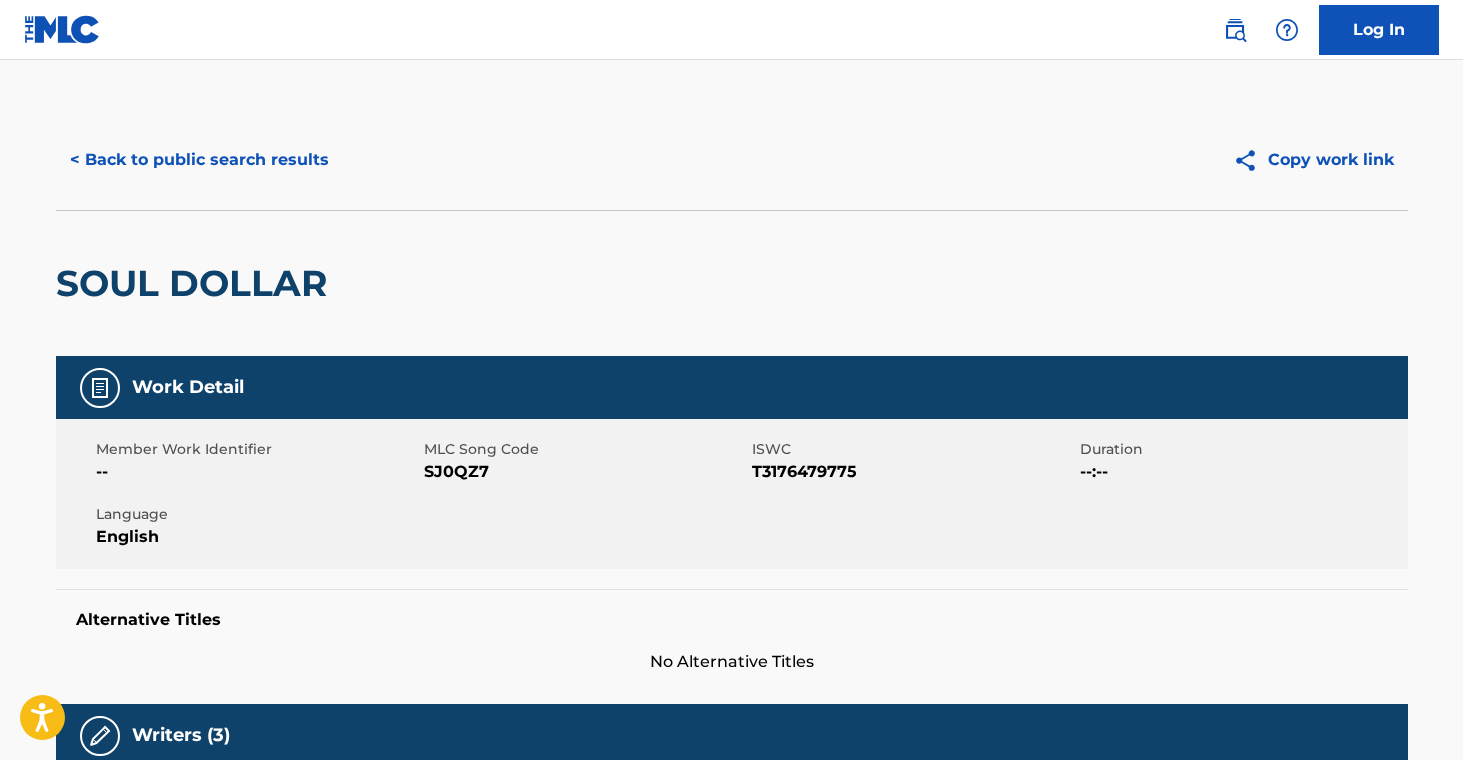 click on "< Back to public search results" at bounding box center [199, 160] 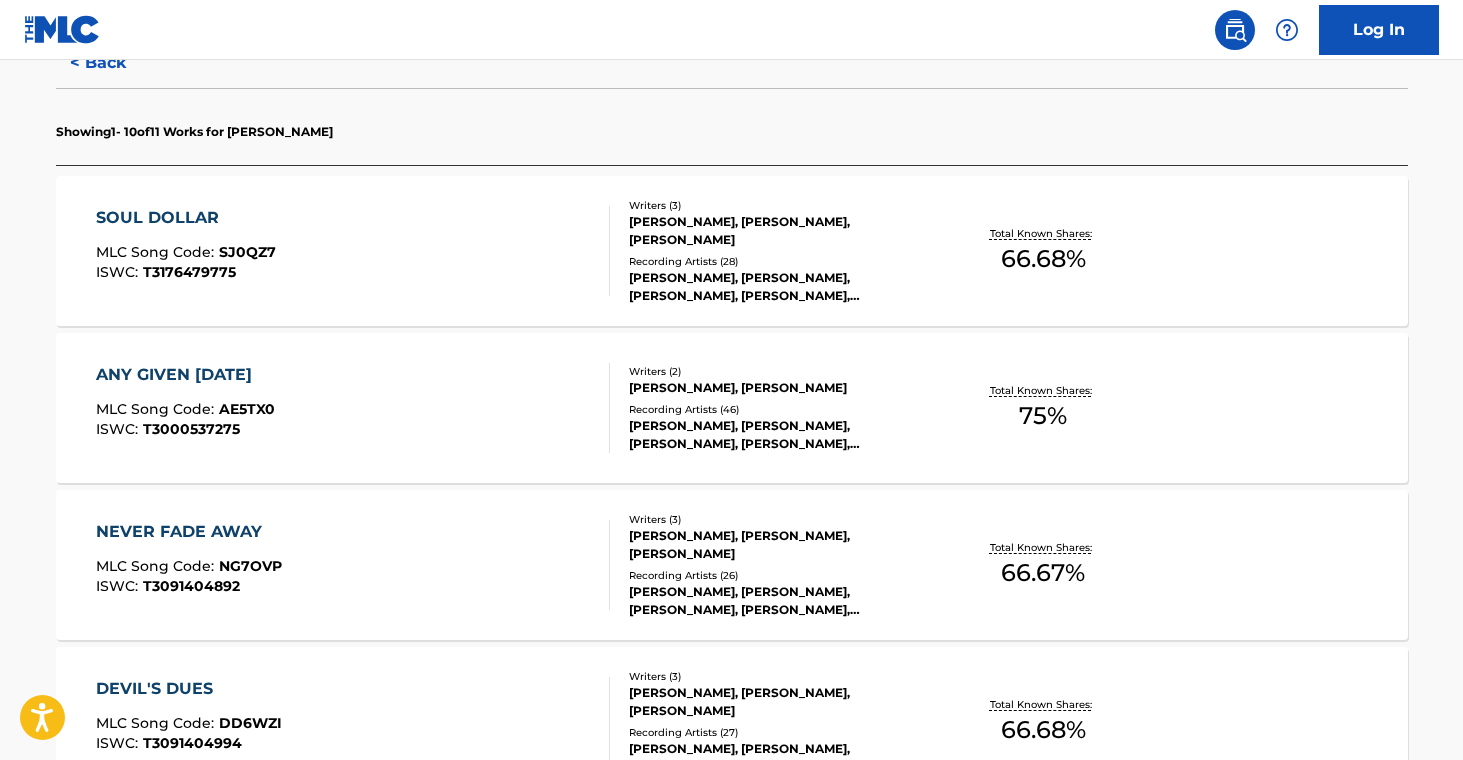 scroll, scrollTop: 555, scrollLeft: 0, axis: vertical 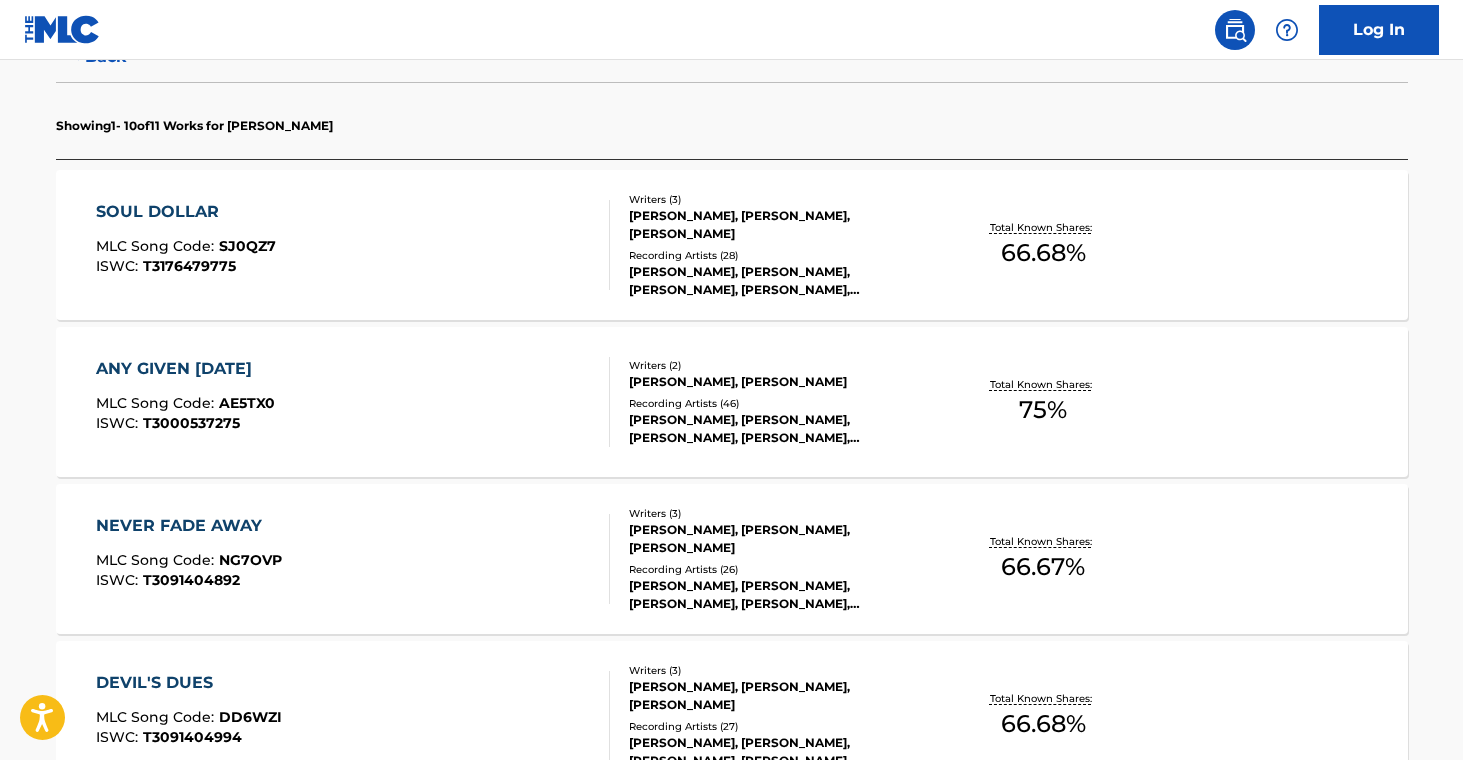 click on "[PERSON_NAME], [PERSON_NAME], [PERSON_NAME], [PERSON_NAME], [PERSON_NAME]" at bounding box center [780, 429] 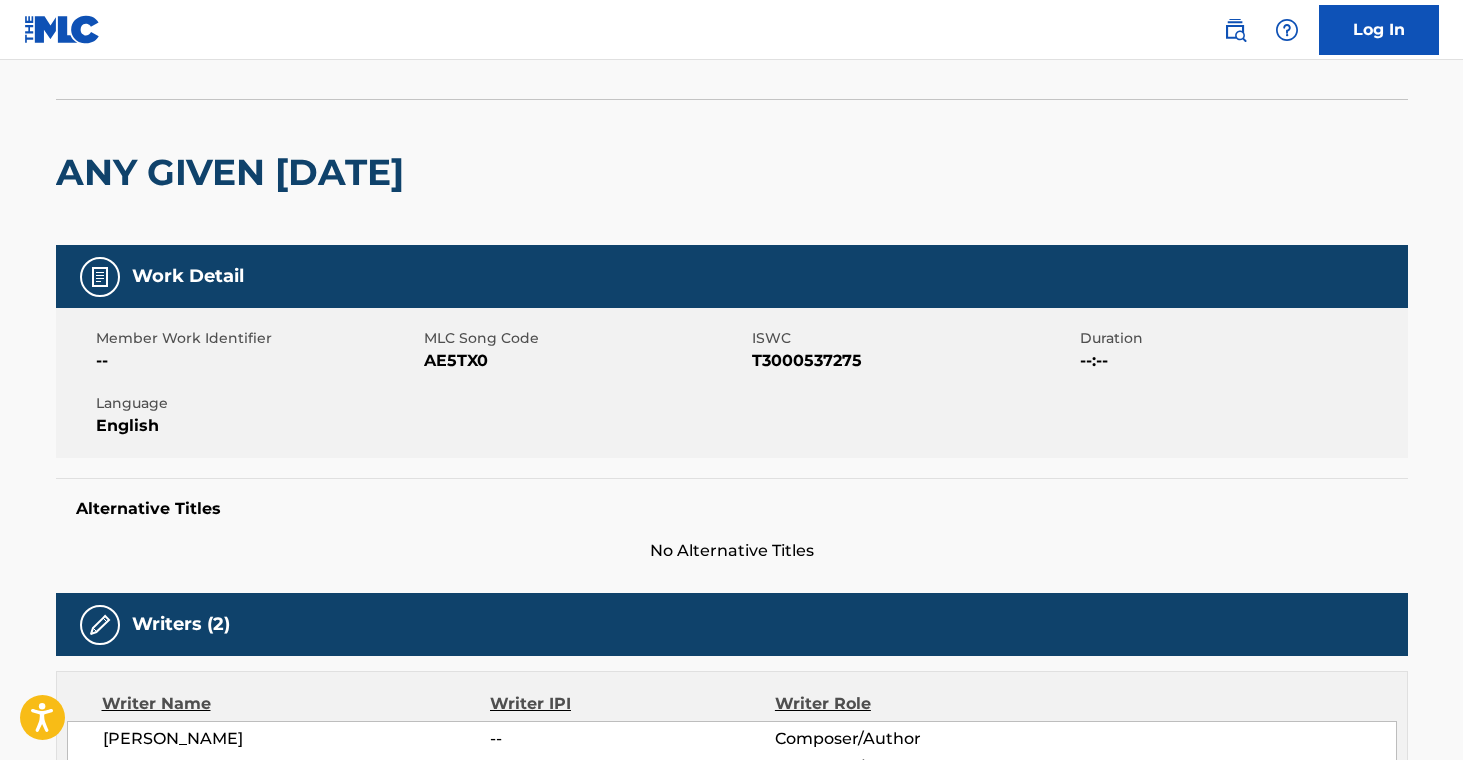 scroll, scrollTop: 0, scrollLeft: 0, axis: both 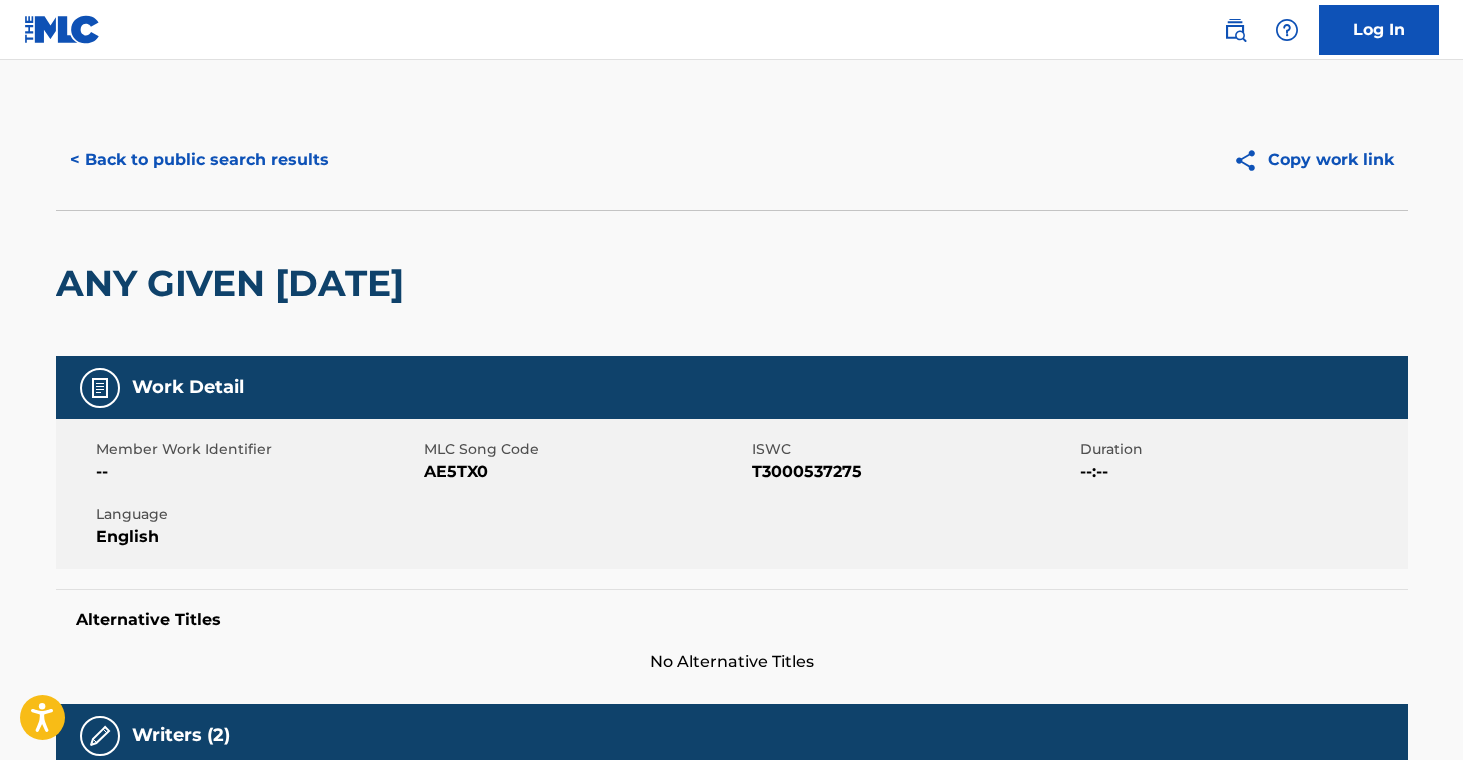 click on "< Back to public search results" at bounding box center [199, 160] 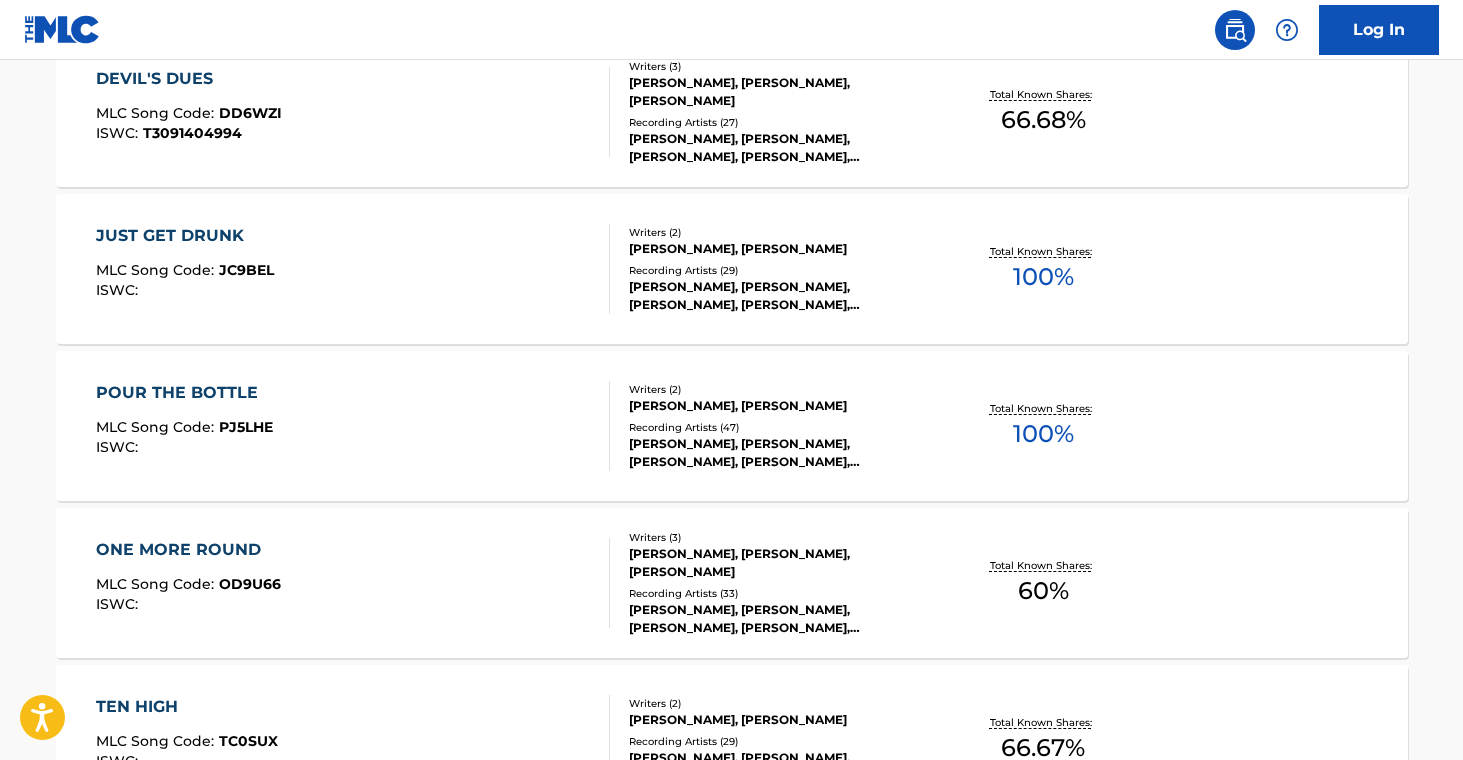 scroll, scrollTop: 1769, scrollLeft: 0, axis: vertical 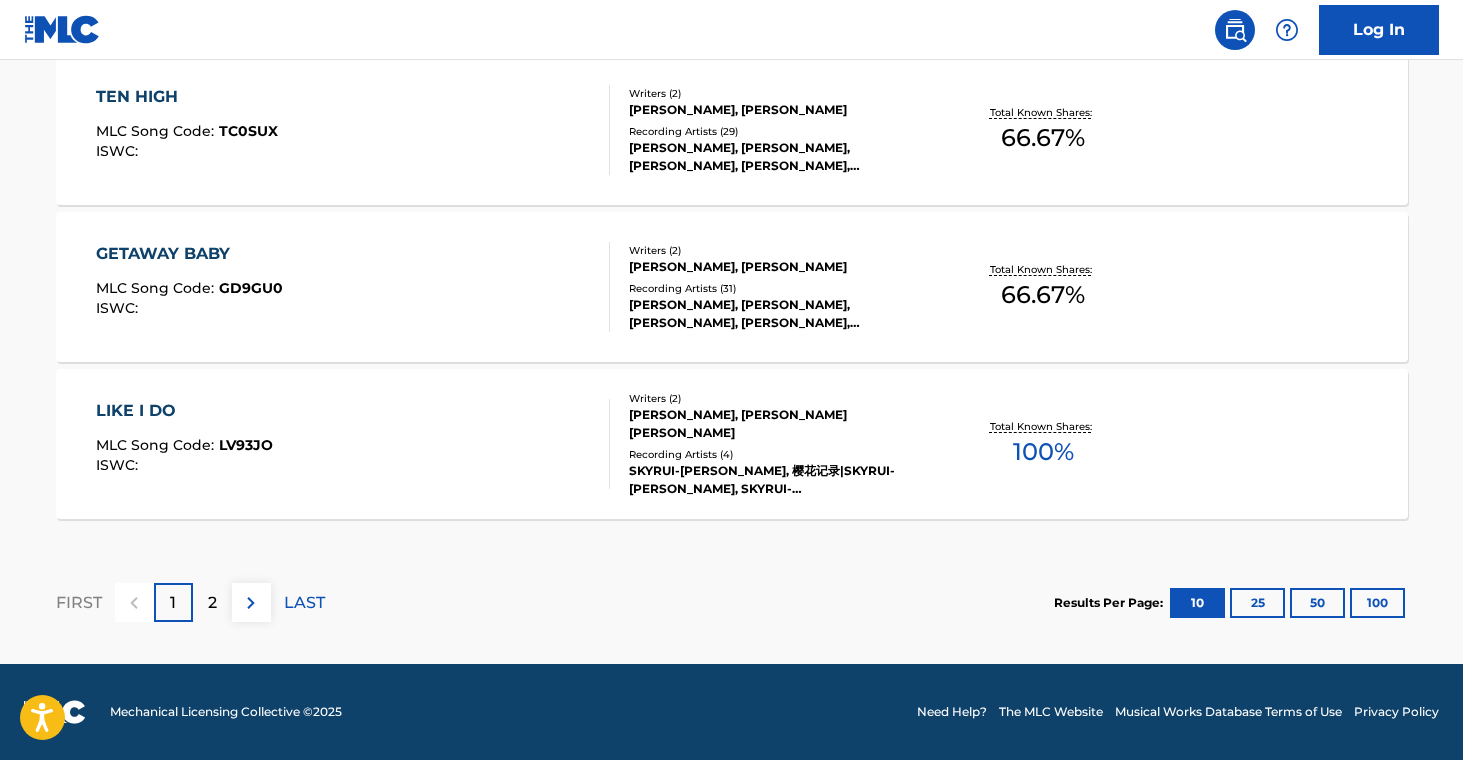 click on "Recording Artists ( 4 )" at bounding box center (780, 454) 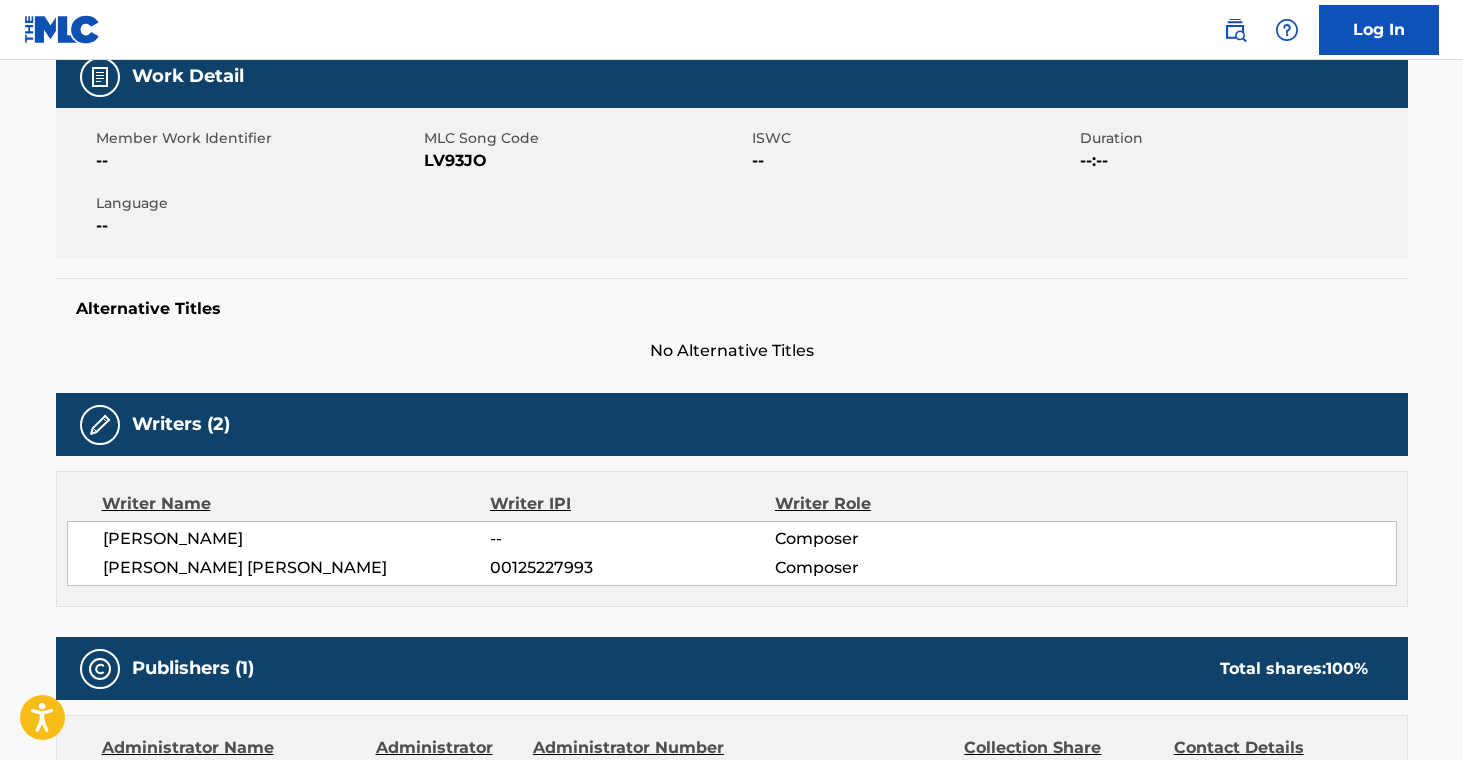 scroll, scrollTop: 0, scrollLeft: 0, axis: both 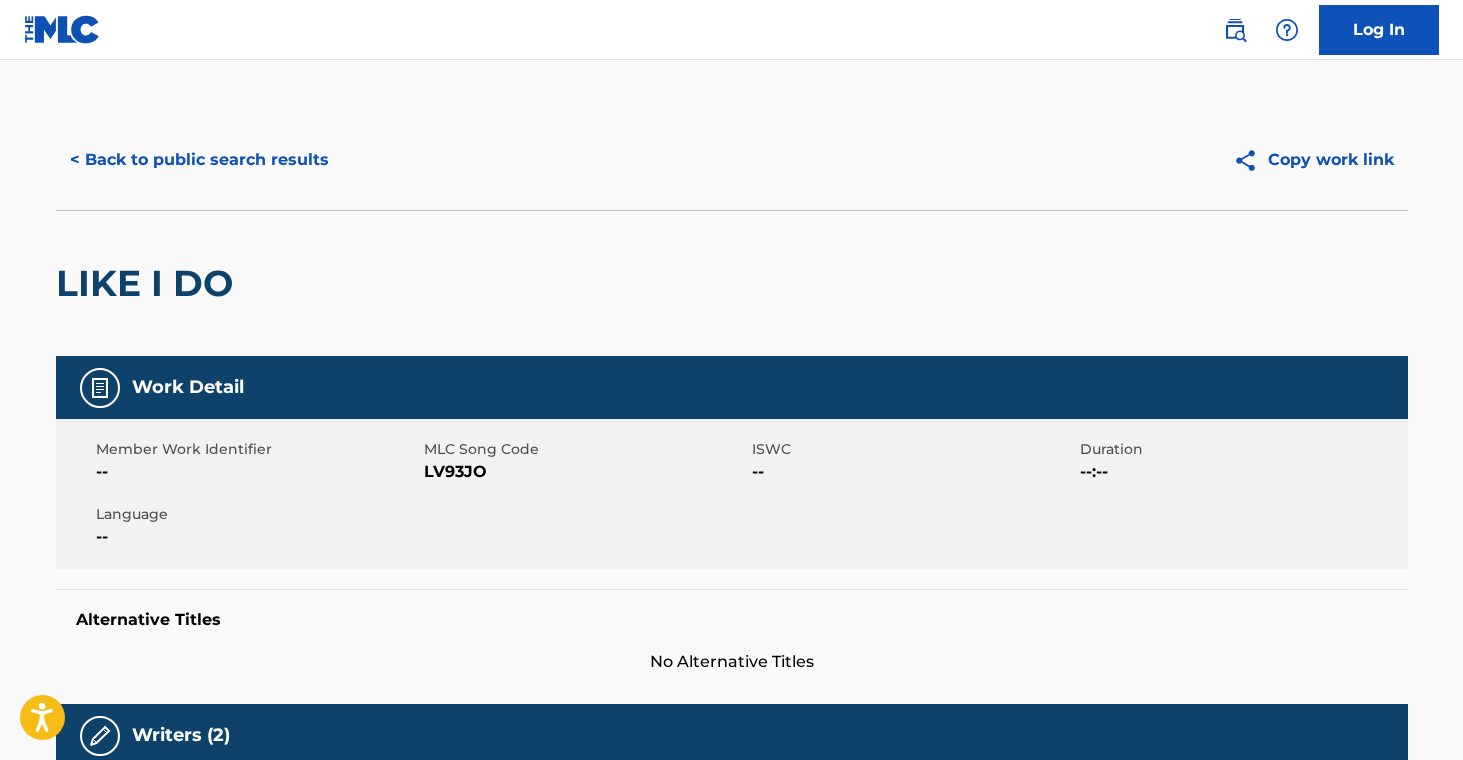 click on "< Back to public search results" at bounding box center (199, 160) 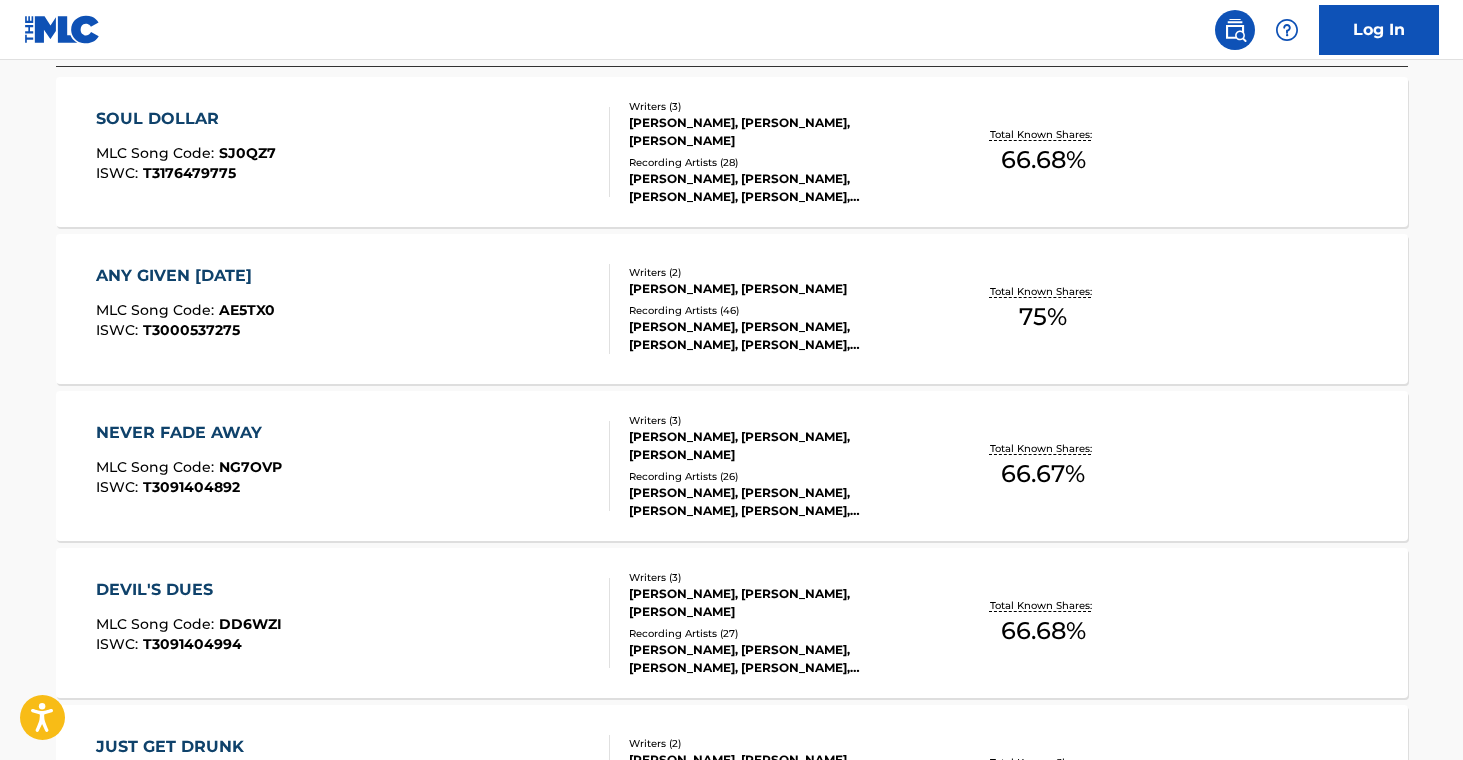 scroll, scrollTop: 1769, scrollLeft: 0, axis: vertical 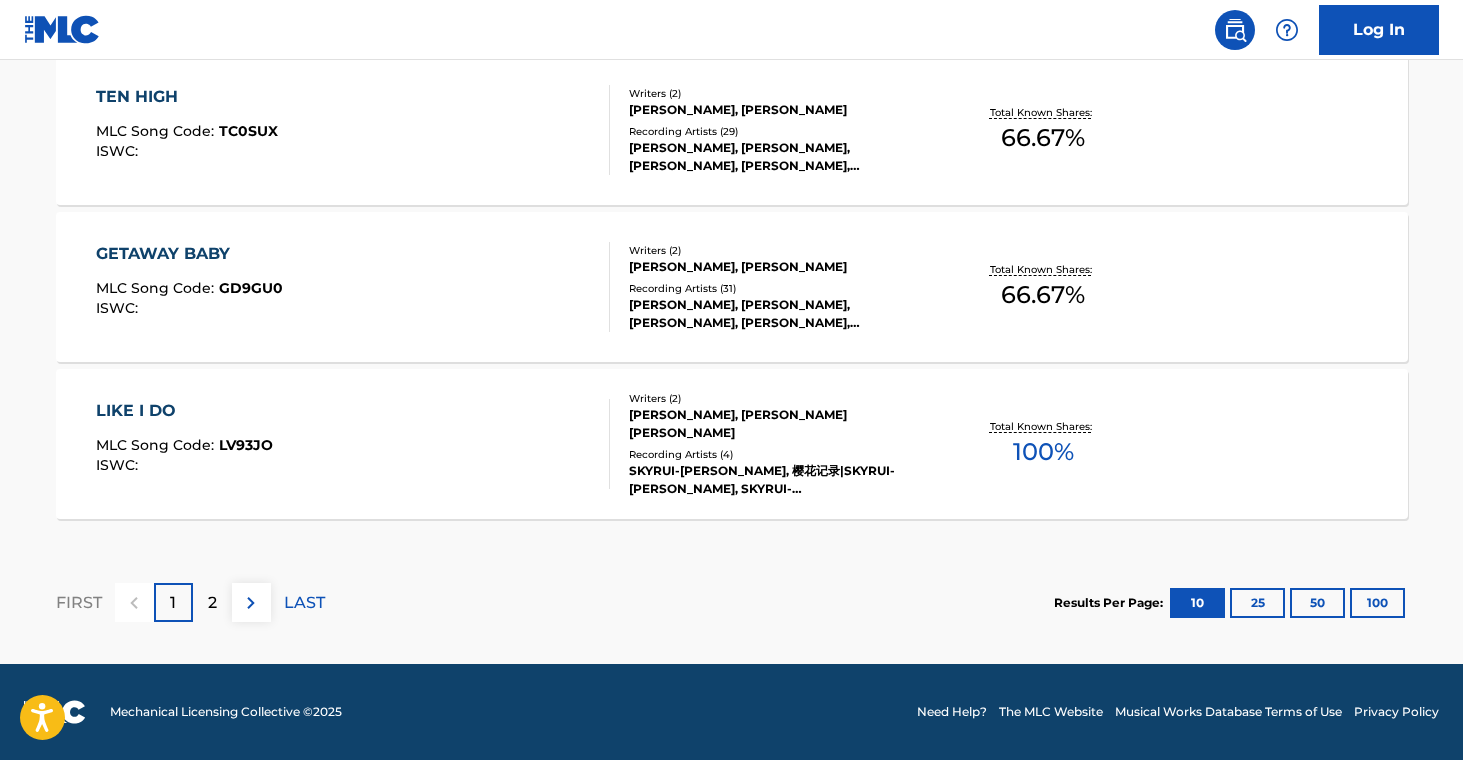 click on "[PERSON_NAME], [PERSON_NAME], [PERSON_NAME], [PERSON_NAME], [PERSON_NAME]" at bounding box center [780, 314] 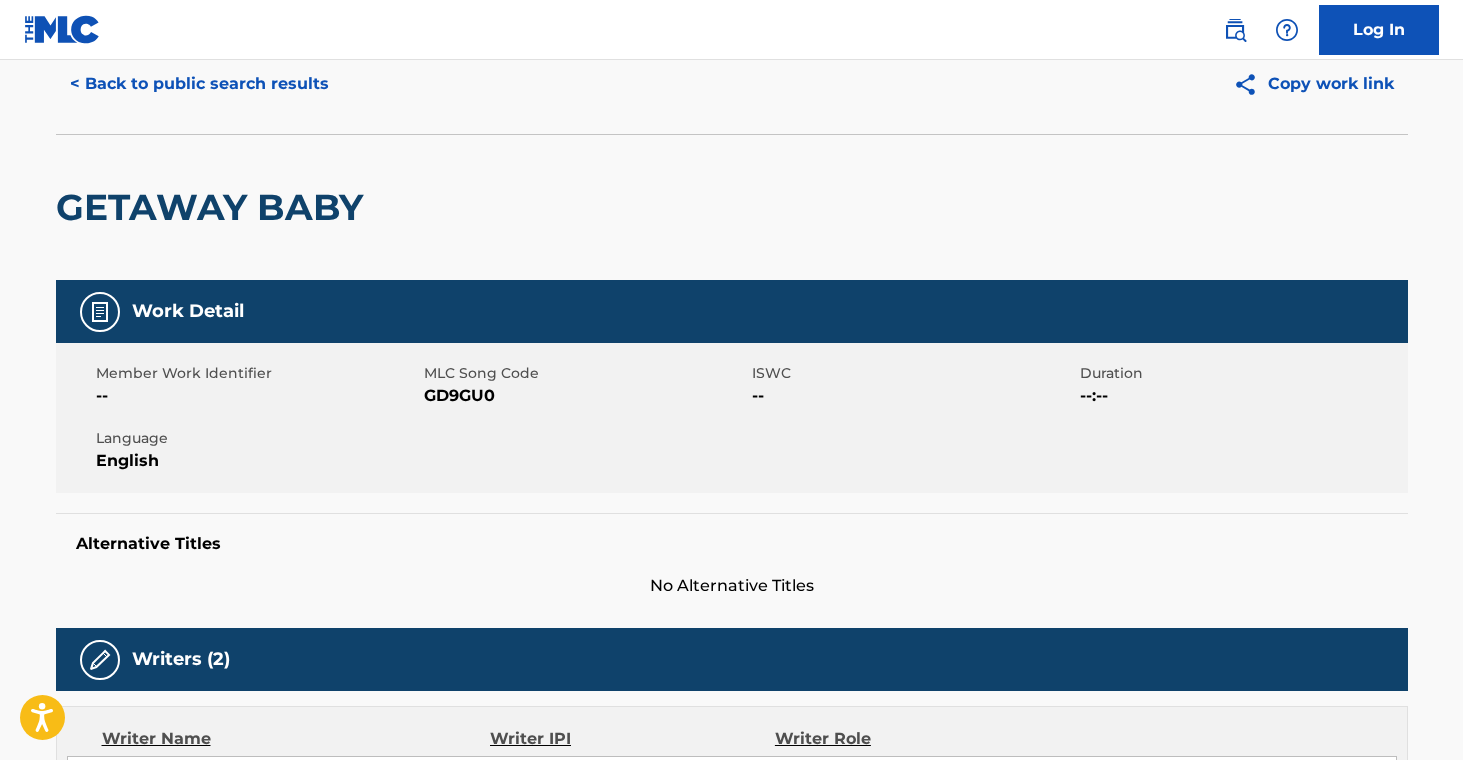 scroll, scrollTop: 0, scrollLeft: 0, axis: both 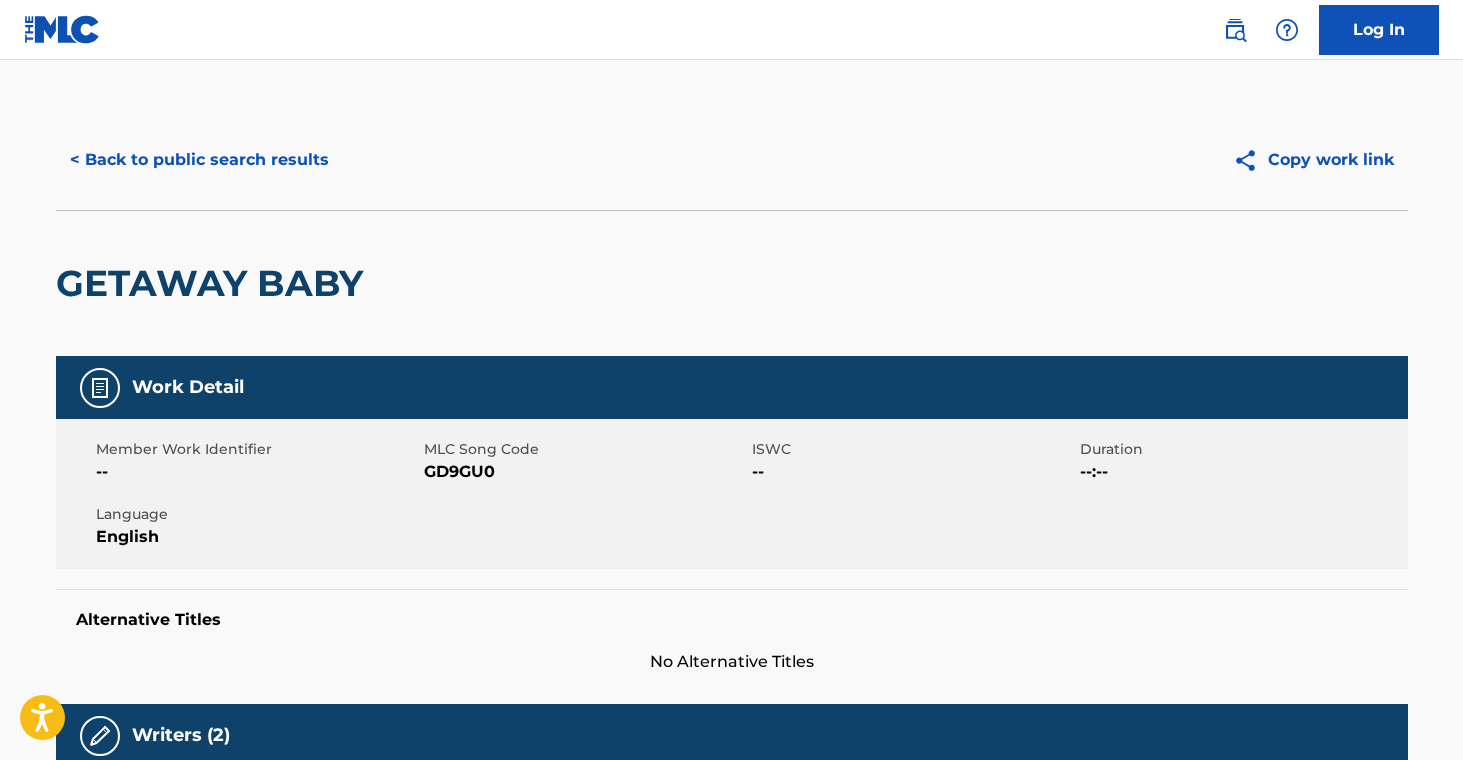 click on "< Back to public search results" at bounding box center [199, 160] 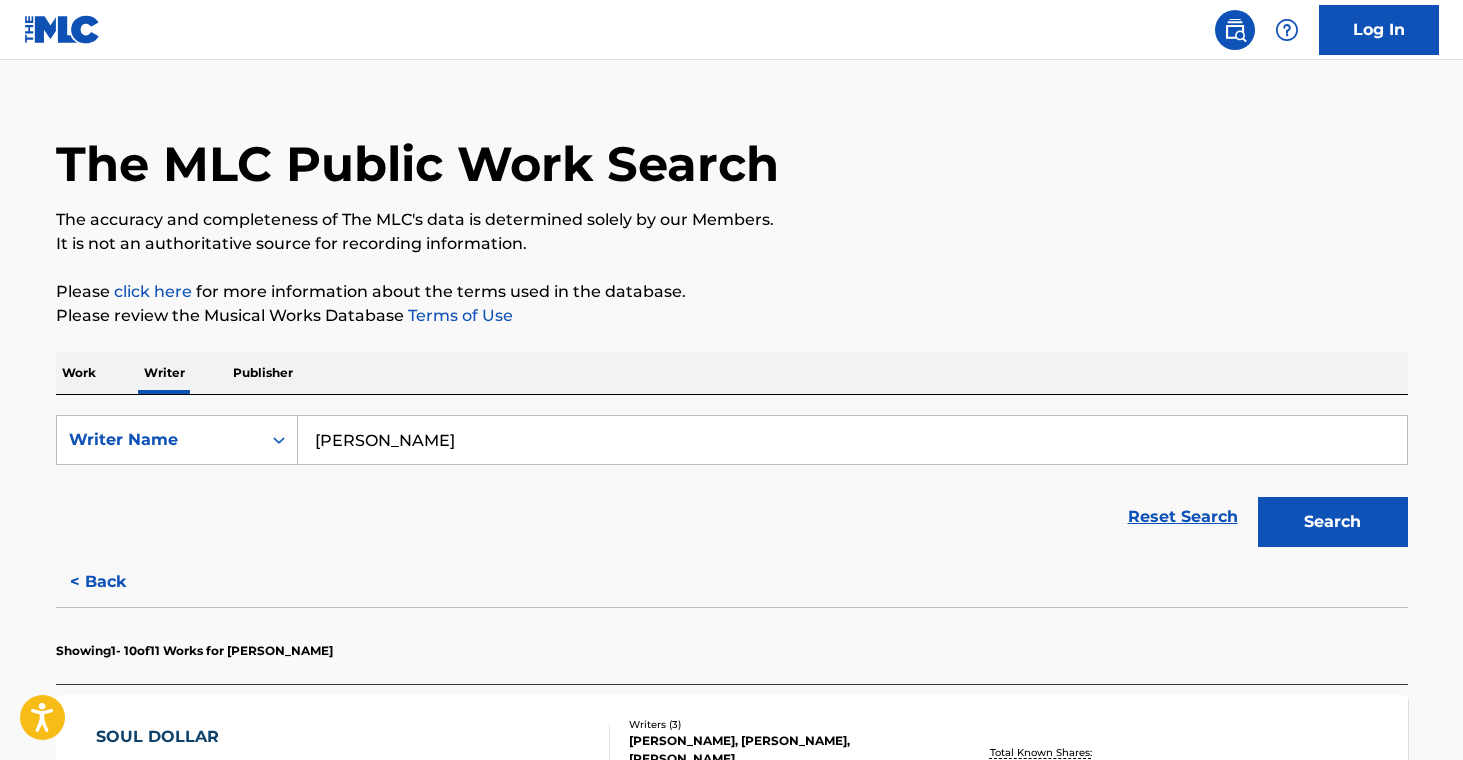 scroll, scrollTop: 1769, scrollLeft: 0, axis: vertical 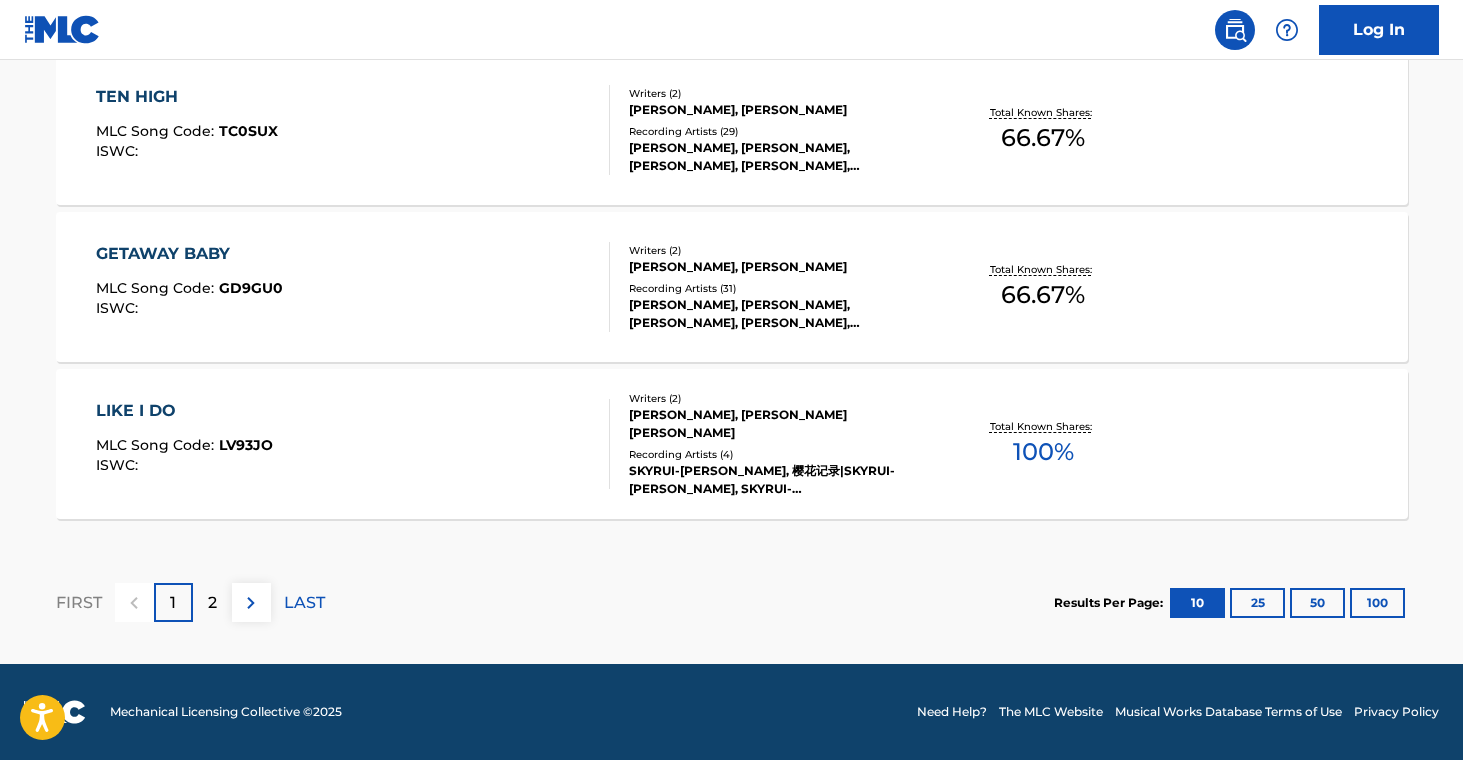 click on "[PERSON_NAME], [PERSON_NAME], [PERSON_NAME], [PERSON_NAME], [PERSON_NAME]" at bounding box center [780, 157] 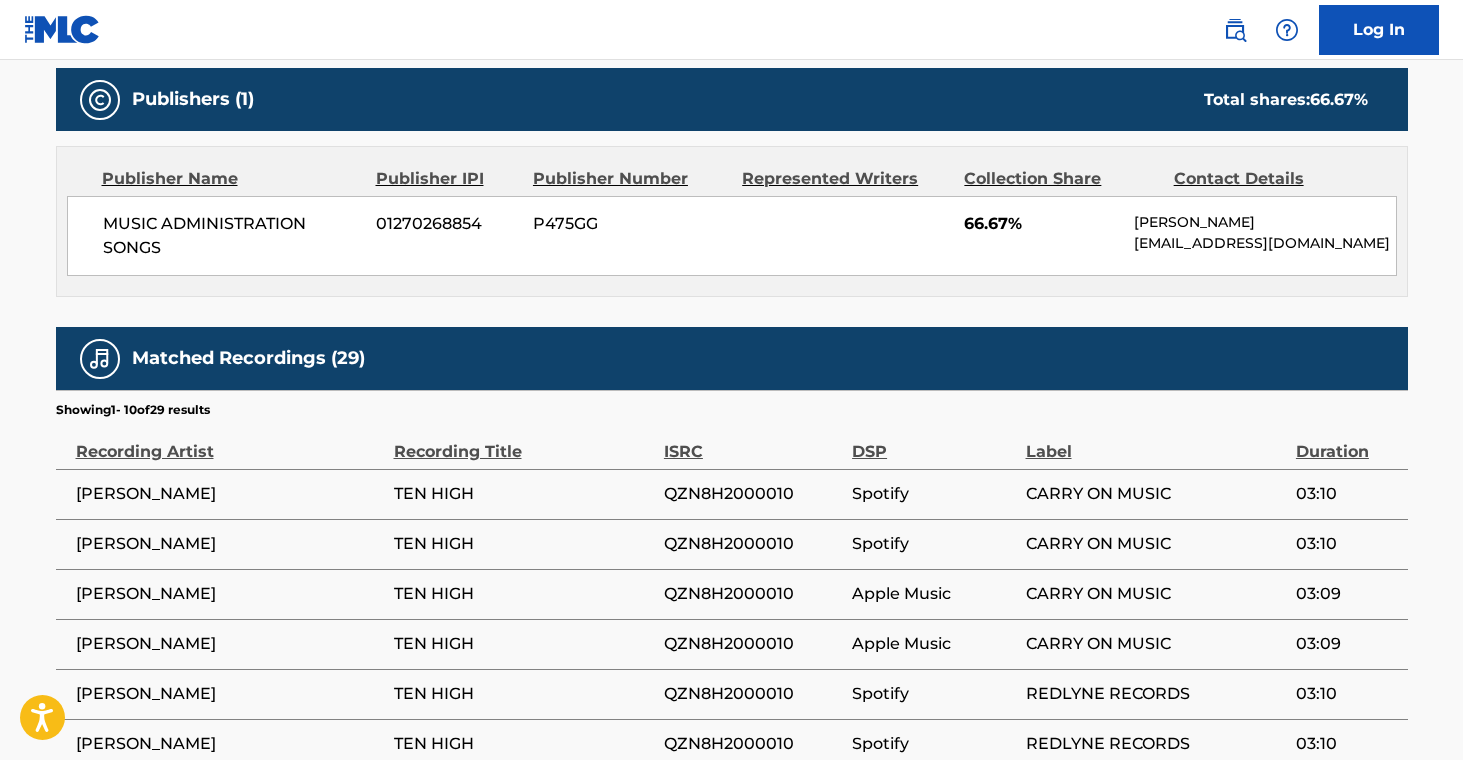 scroll, scrollTop: 0, scrollLeft: 0, axis: both 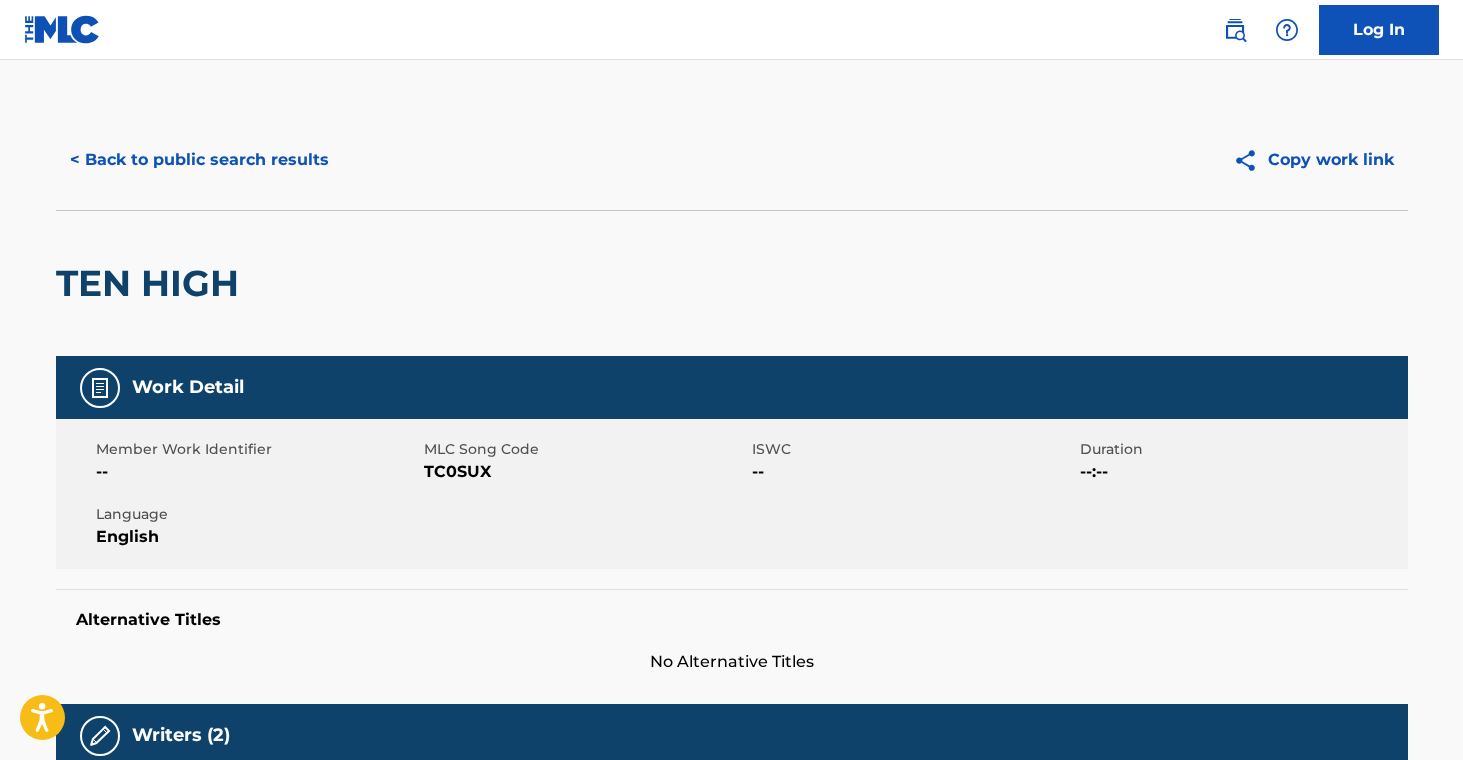 click on "< Back to public search results" at bounding box center (199, 160) 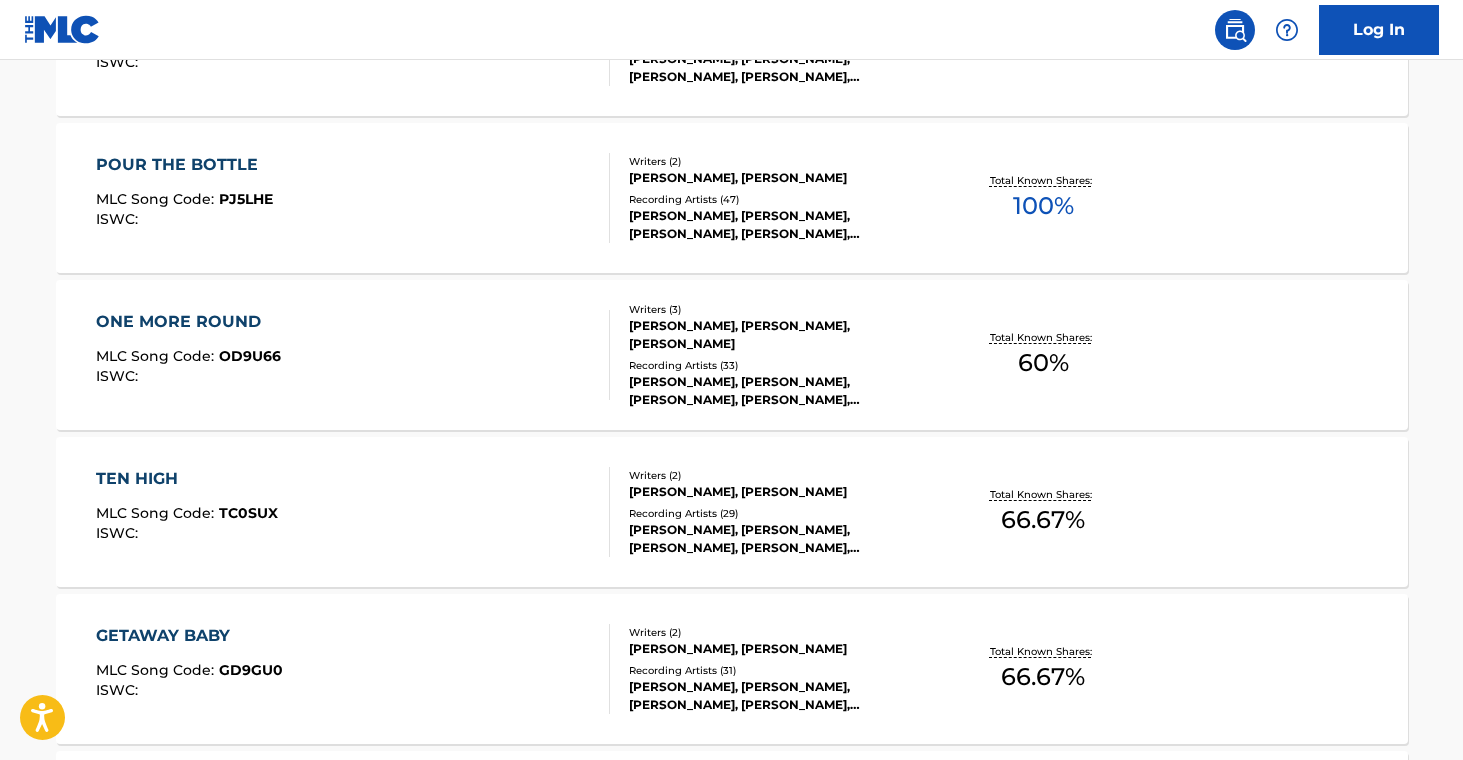scroll, scrollTop: 1769, scrollLeft: 0, axis: vertical 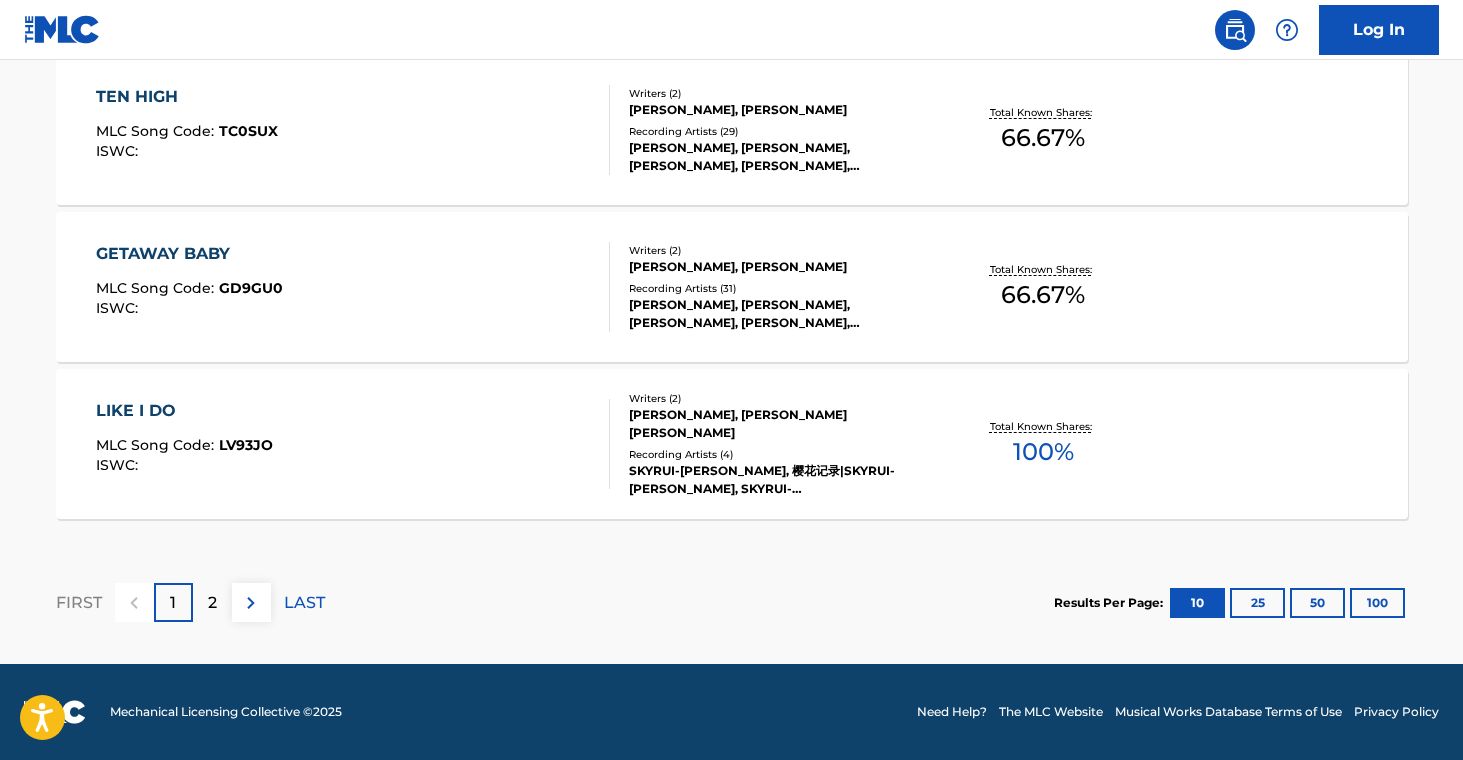click on "2" at bounding box center [212, 602] 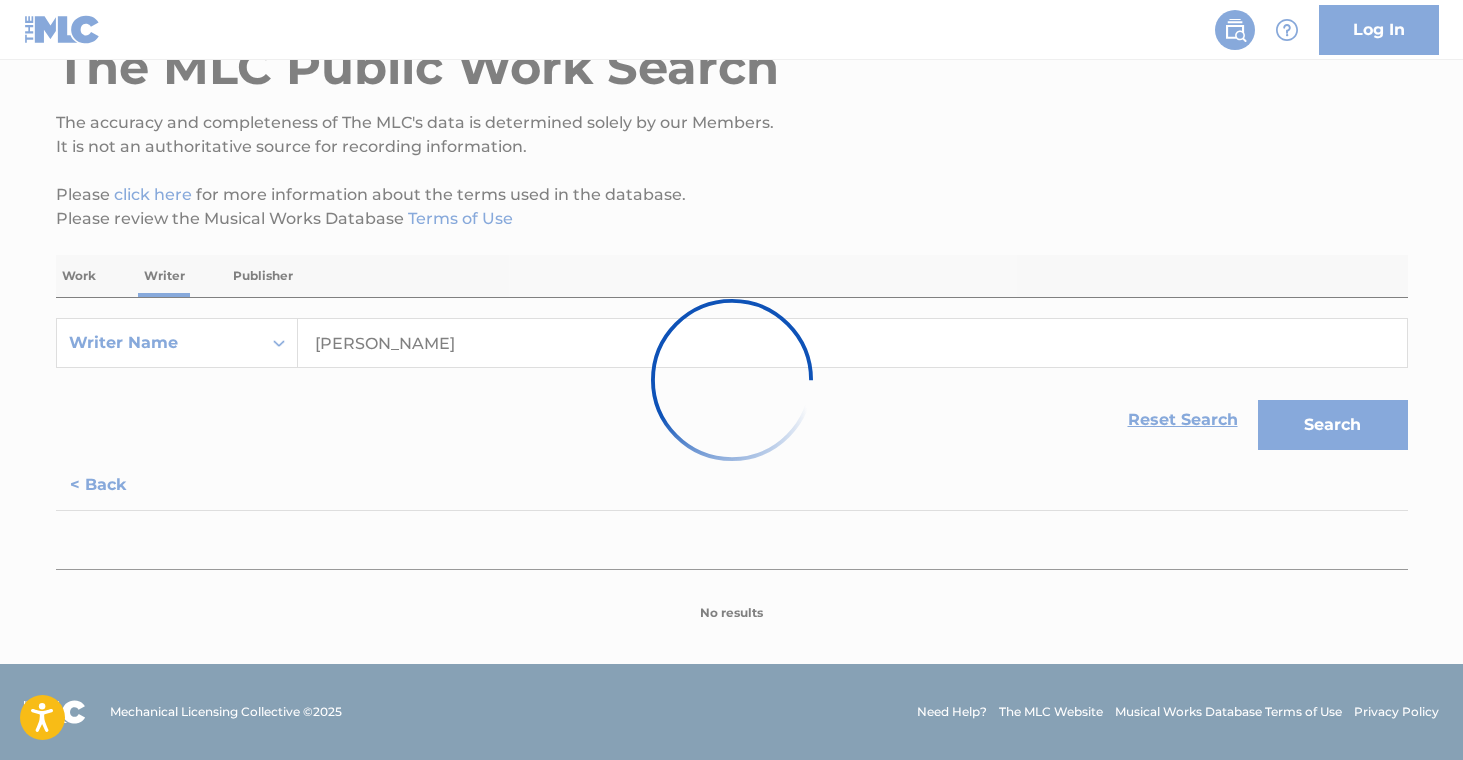 scroll, scrollTop: 356, scrollLeft: 0, axis: vertical 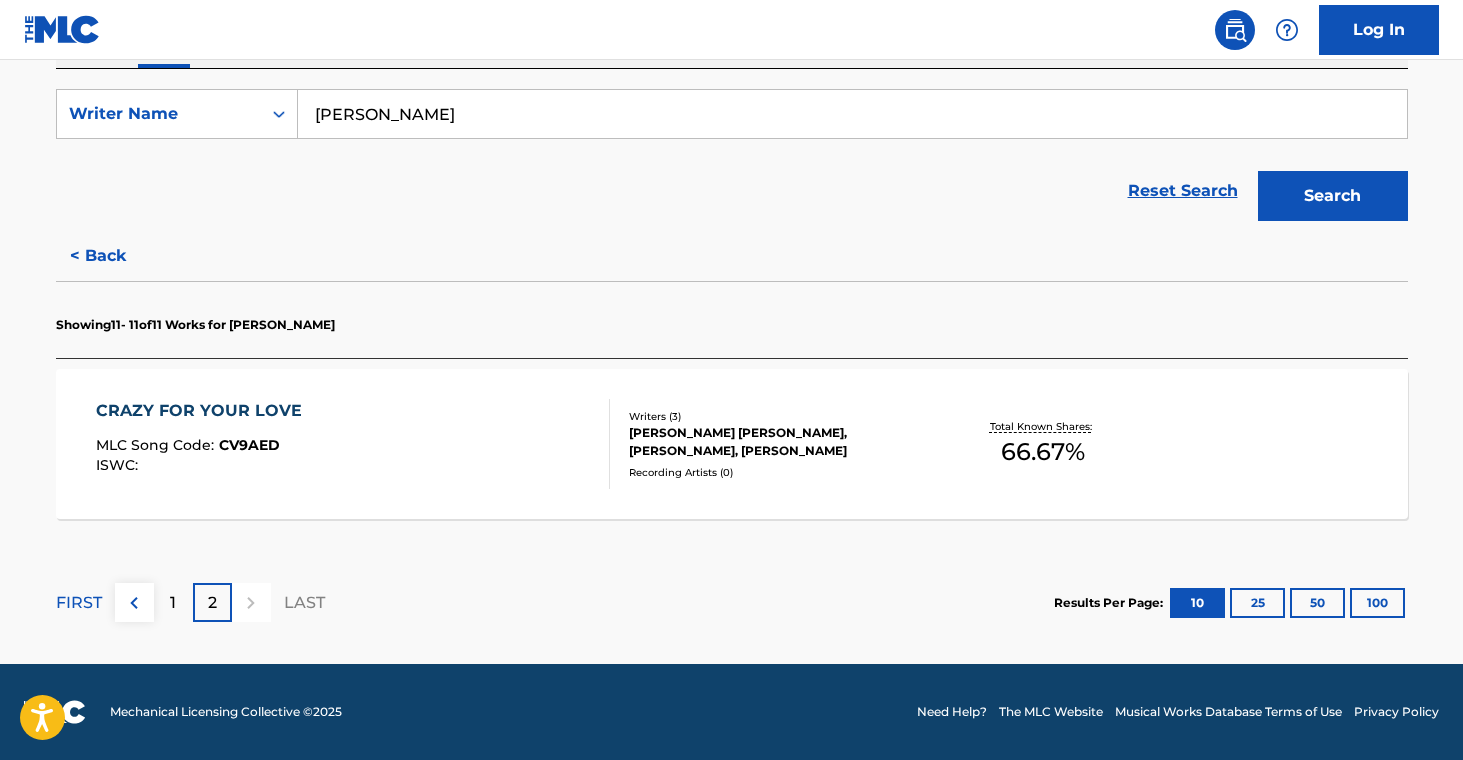 click on "Writers ( 3 ) [PERSON_NAME] [PERSON_NAME], [PERSON_NAME], [PERSON_NAME] Recording Artists ( 0 )" at bounding box center [770, 444] 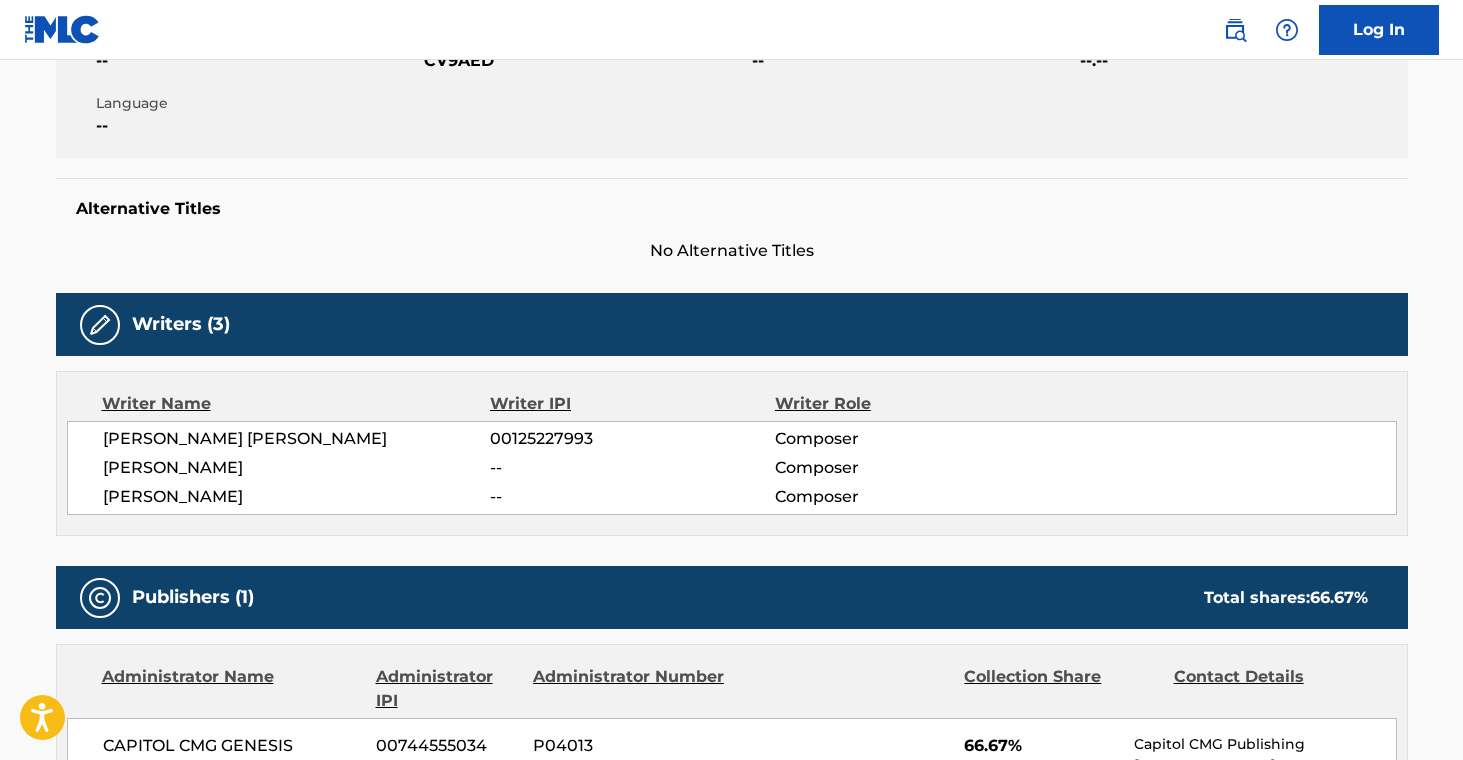 scroll, scrollTop: 0, scrollLeft: 0, axis: both 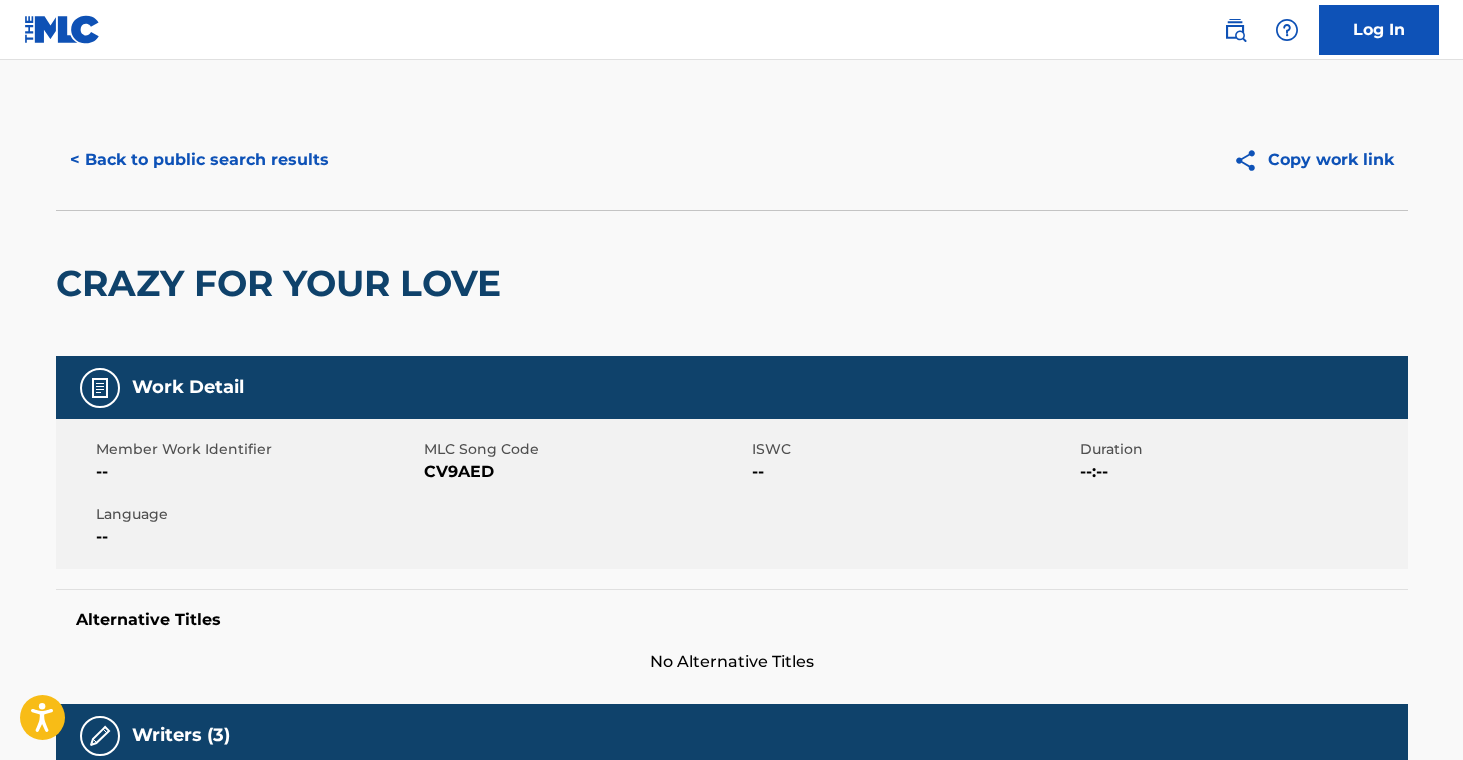 click on "< Back to public search results" at bounding box center (199, 160) 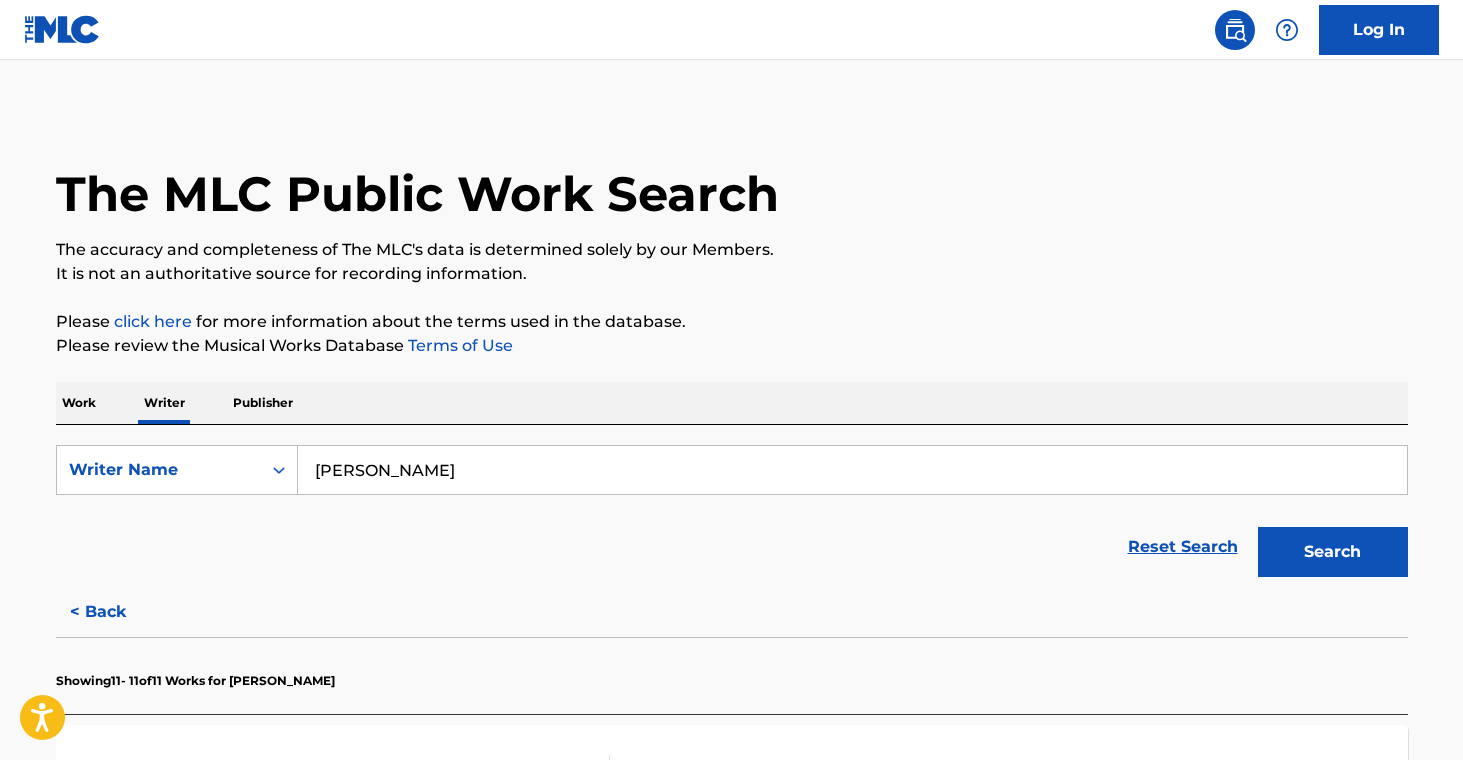 click on "Publisher" at bounding box center (263, 403) 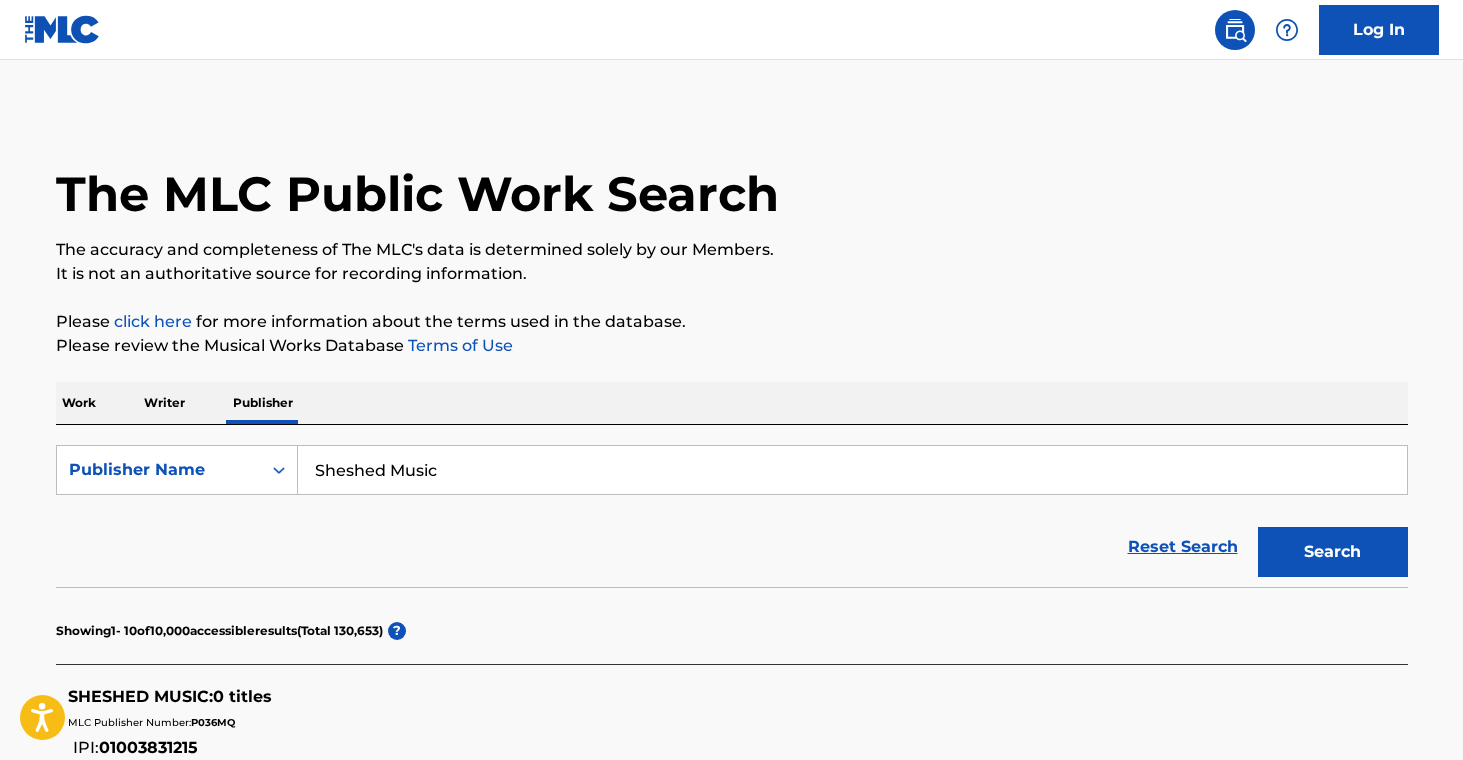click on "Sheshed Music" at bounding box center [852, 470] 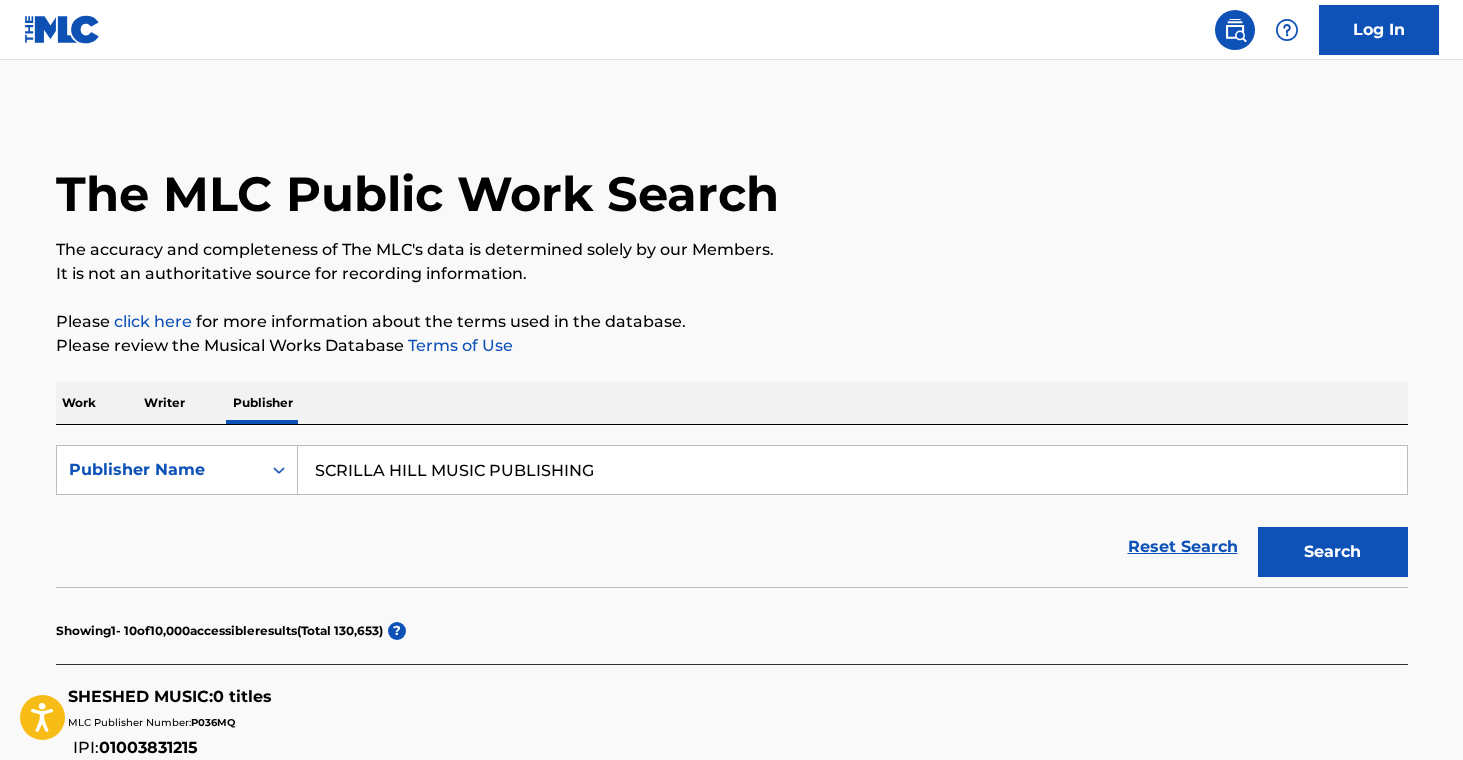 type on "SCRILLA HILL MUSIC PUBLISHING" 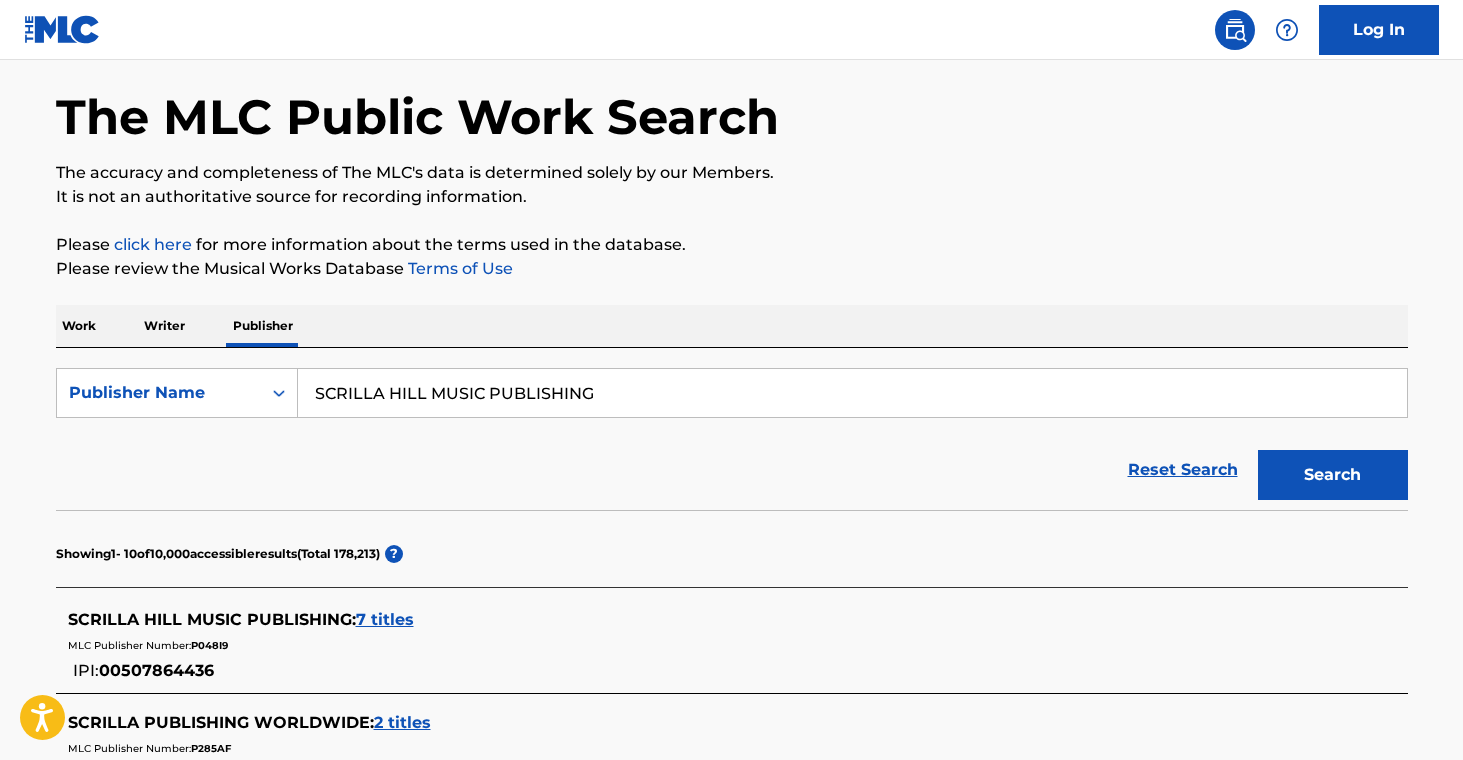 scroll, scrollTop: 81, scrollLeft: 0, axis: vertical 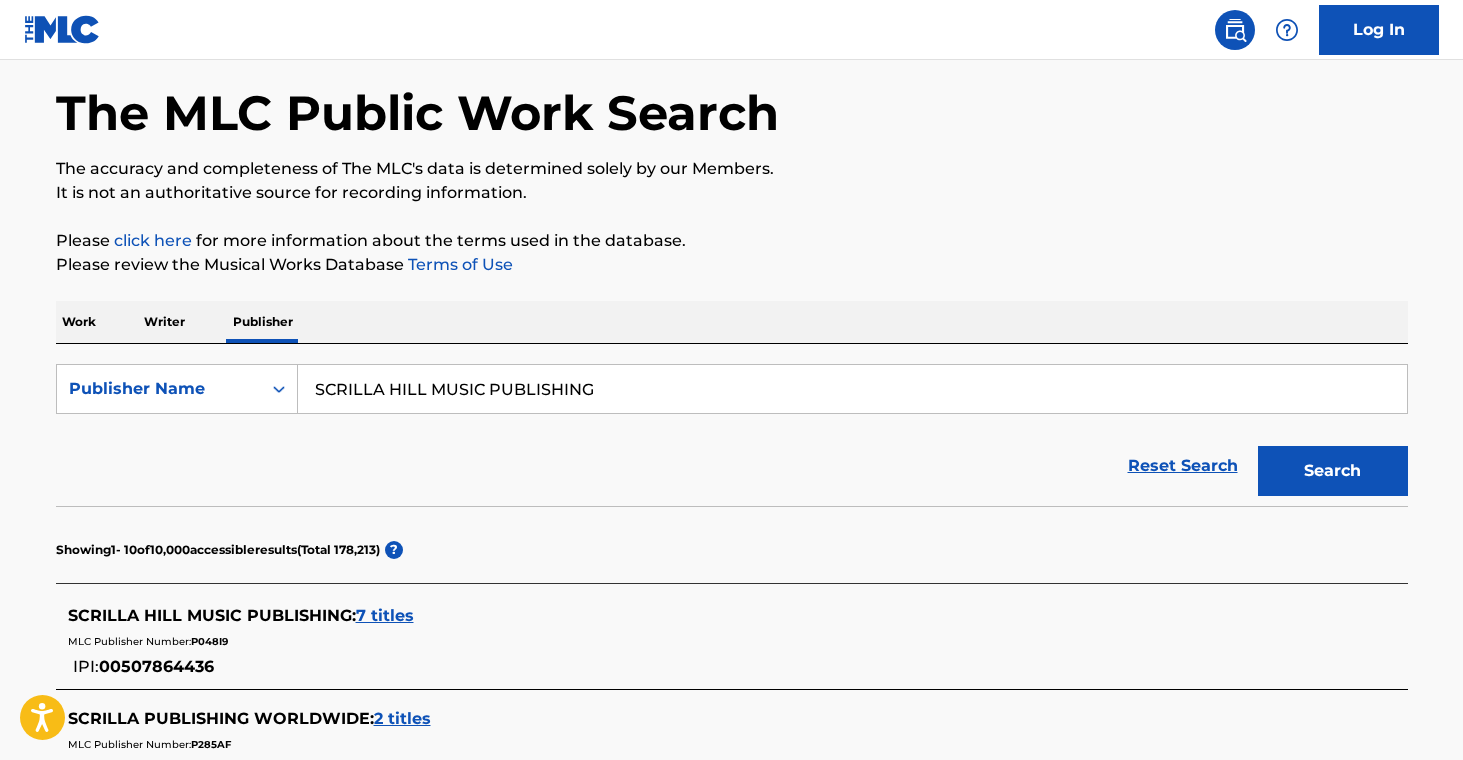 click on "7 titles" at bounding box center (385, 615) 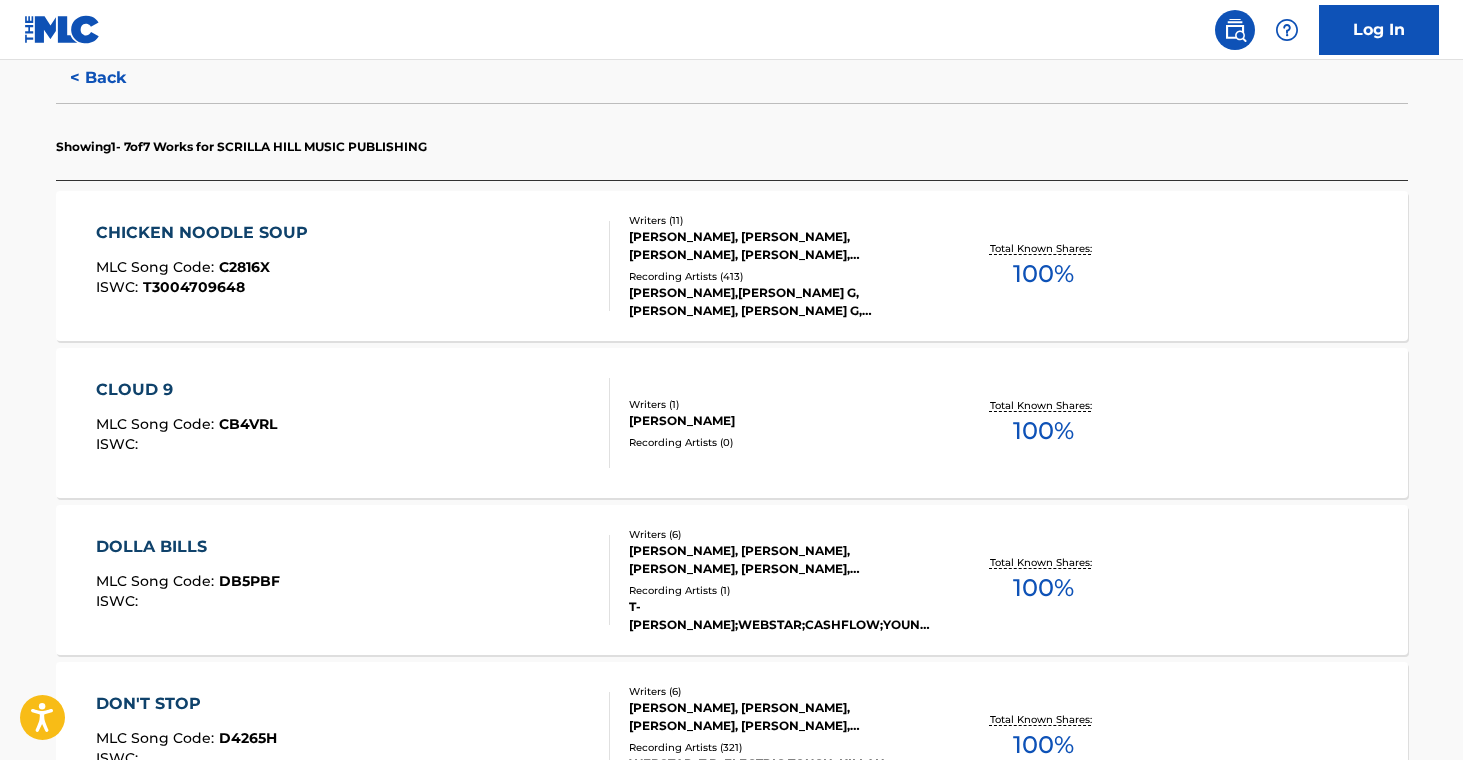 scroll, scrollTop: 734, scrollLeft: 0, axis: vertical 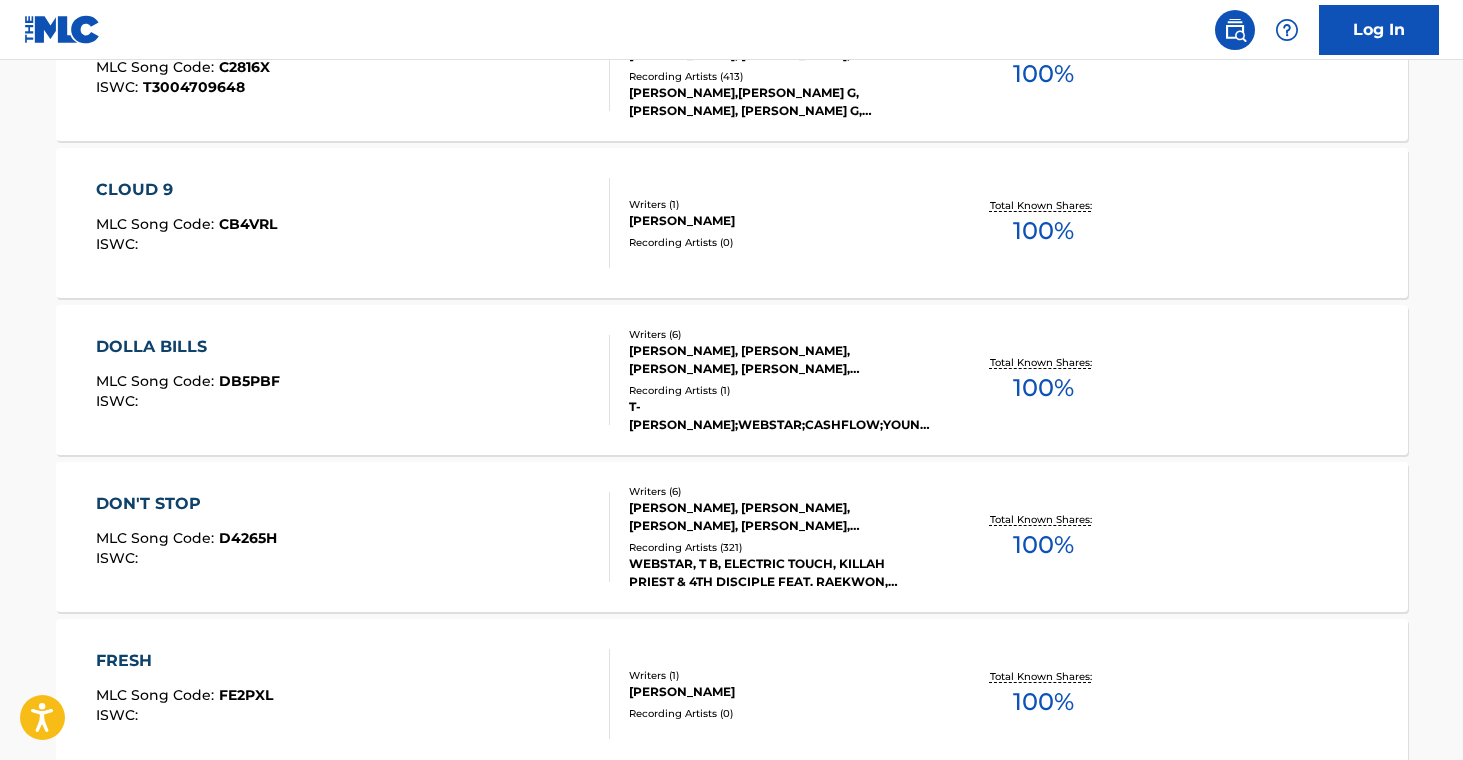 click on "CHICKEN NOODLE SOUP MLC Song Code : C2816X ISWC : T3004709648 Writers ( 11 ) [PERSON_NAME], [PERSON_NAME], [PERSON_NAME], [PERSON_NAME], [PERSON_NAME], [PERSON_NAME], [PERSON_NAME], [PERSON_NAME] [PERSON_NAME] [PERSON_NAME], [PERSON_NAME], [PERSON_NAME] Recording Artists ( 413 ) [PERSON_NAME],[PERSON_NAME], [PERSON_NAME], [PERSON_NAME], [PERSON_NAME], SUPREME BOI, PDOGG, J-HOPE, [PERSON_NAME], YOUNG B, WEBSTAR Total Known Shares: 100 %" at bounding box center (732, 66) 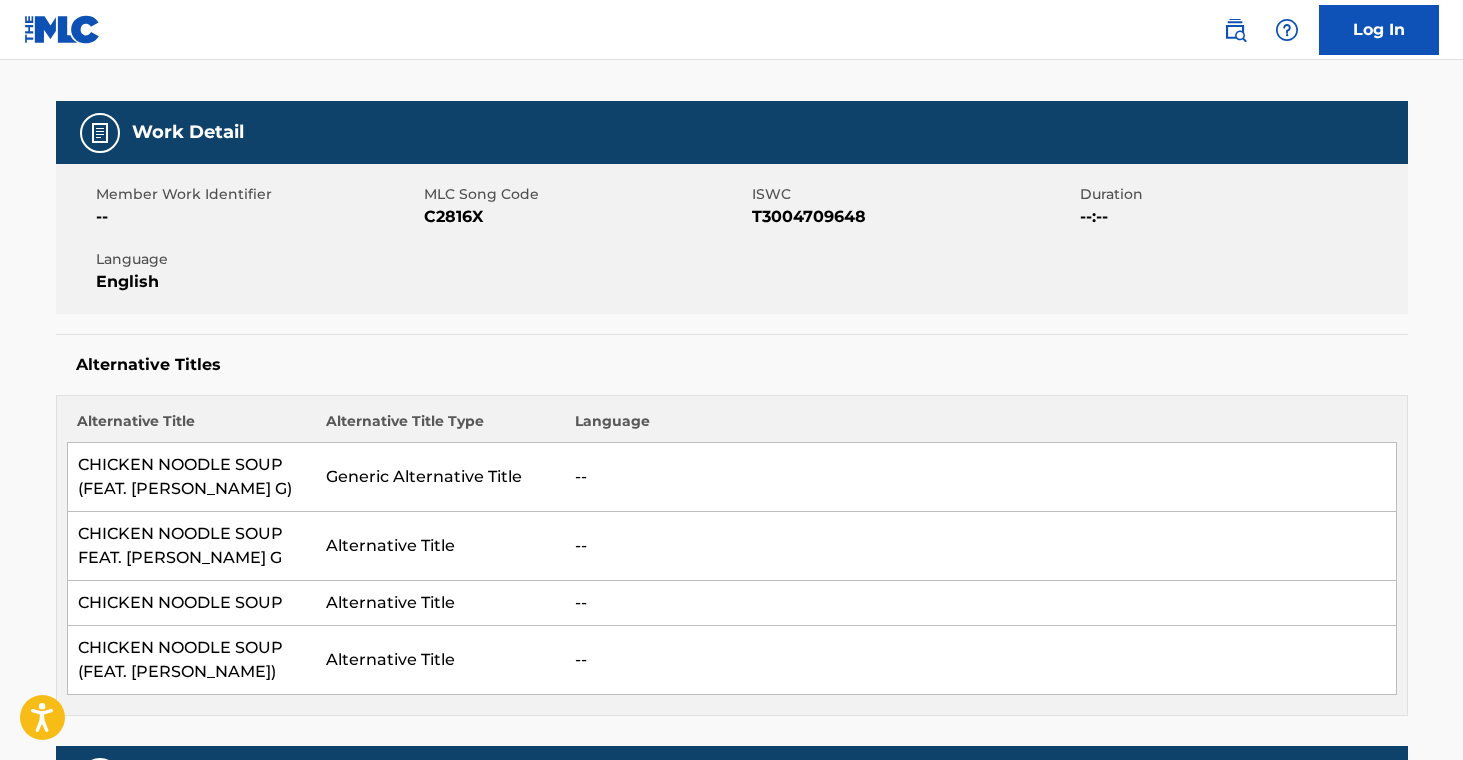 scroll, scrollTop: 0, scrollLeft: 0, axis: both 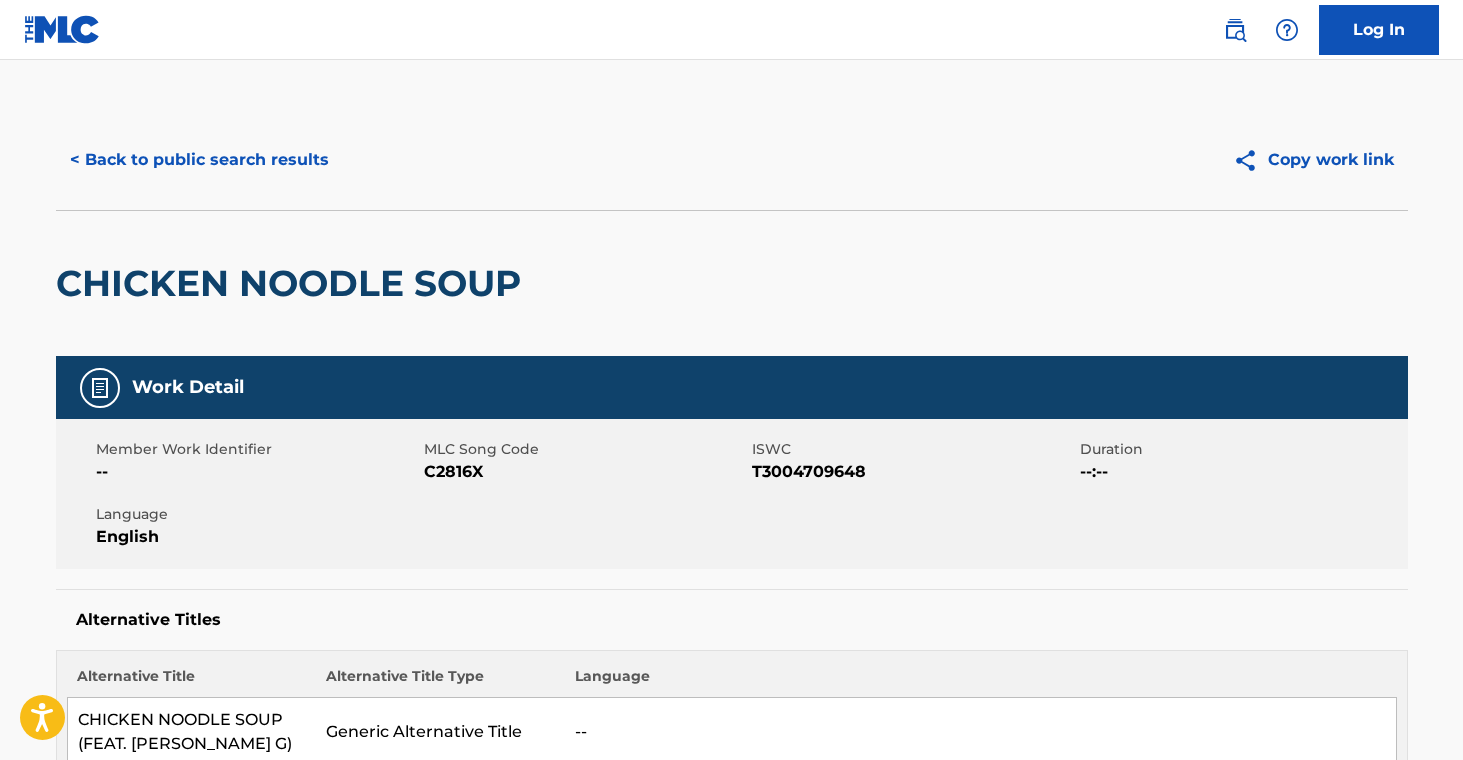click on "< Back to public search results" at bounding box center [199, 160] 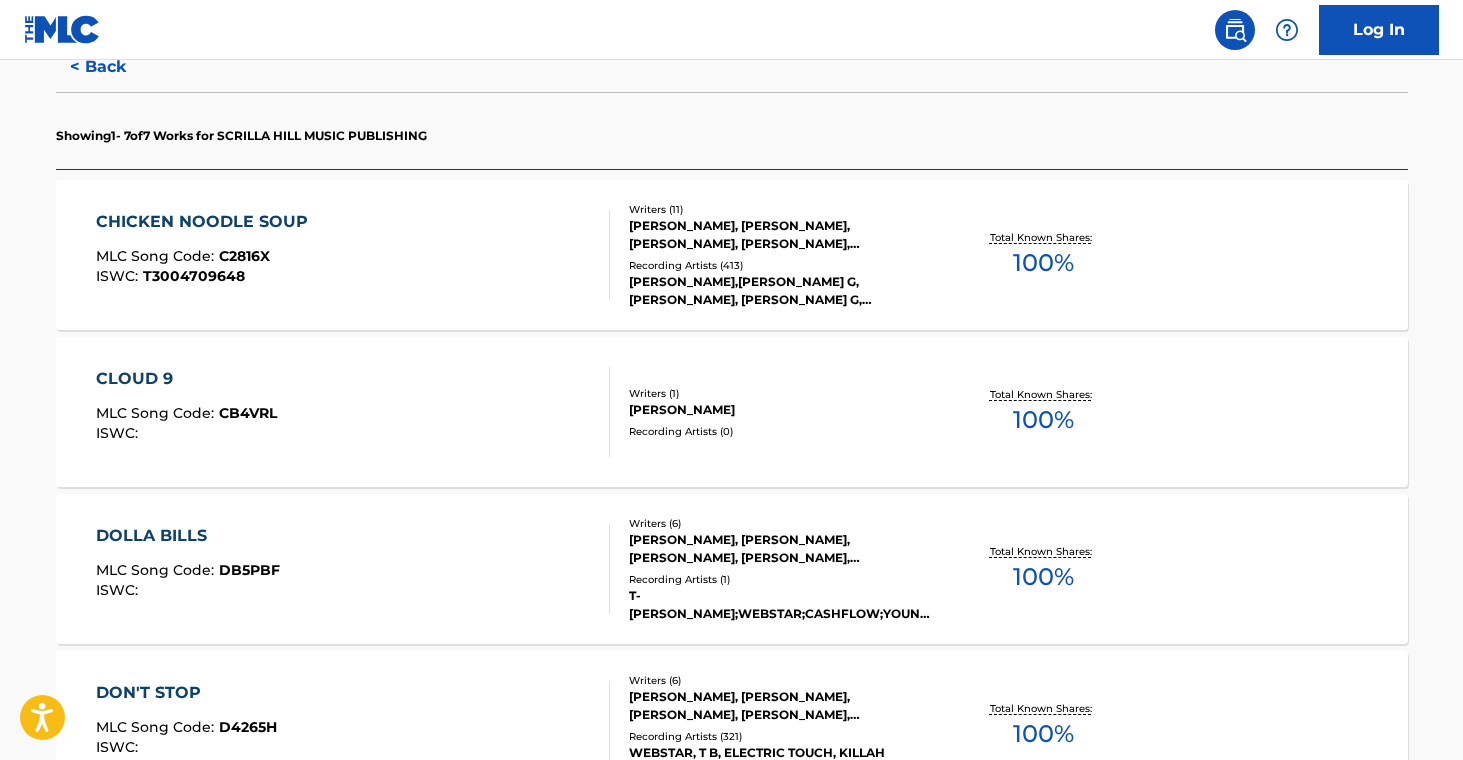 scroll, scrollTop: 602, scrollLeft: 0, axis: vertical 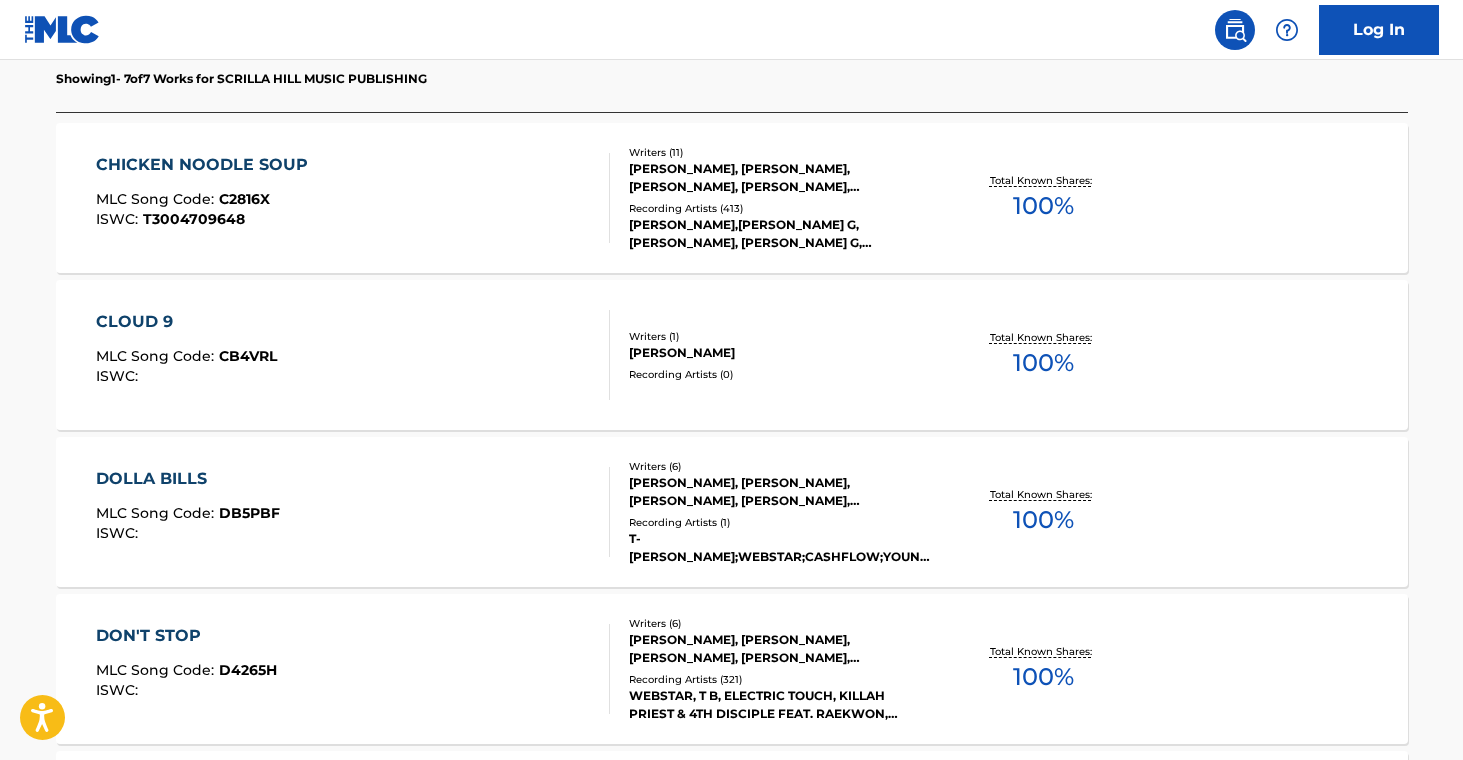 click on "CLOUD 9 MLC Song Code : CB4VRL ISWC : Writers ( 1 ) [PERSON_NAME] Recording Artists ( 0 ) Total Known Shares: 100 %" at bounding box center (732, 355) 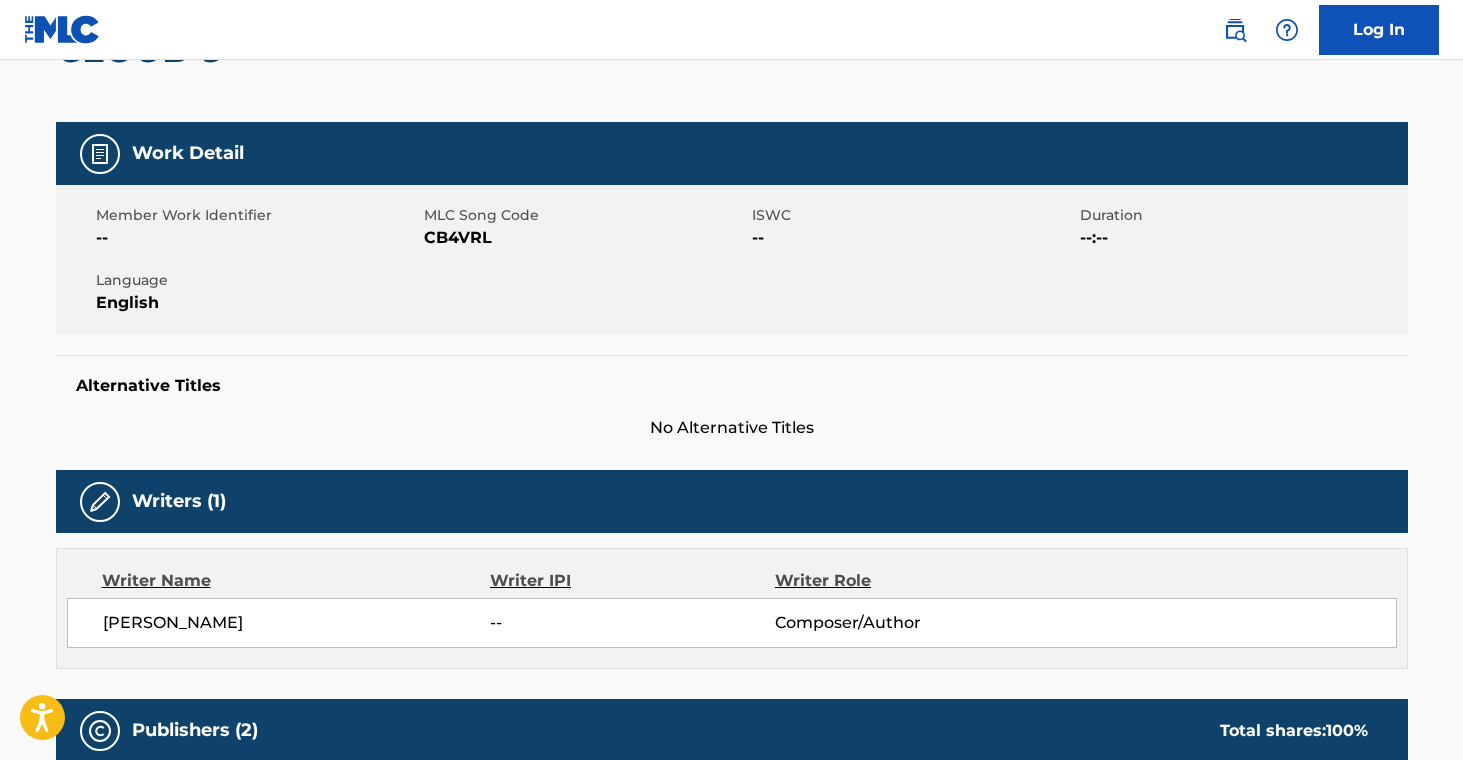scroll, scrollTop: 0, scrollLeft: 0, axis: both 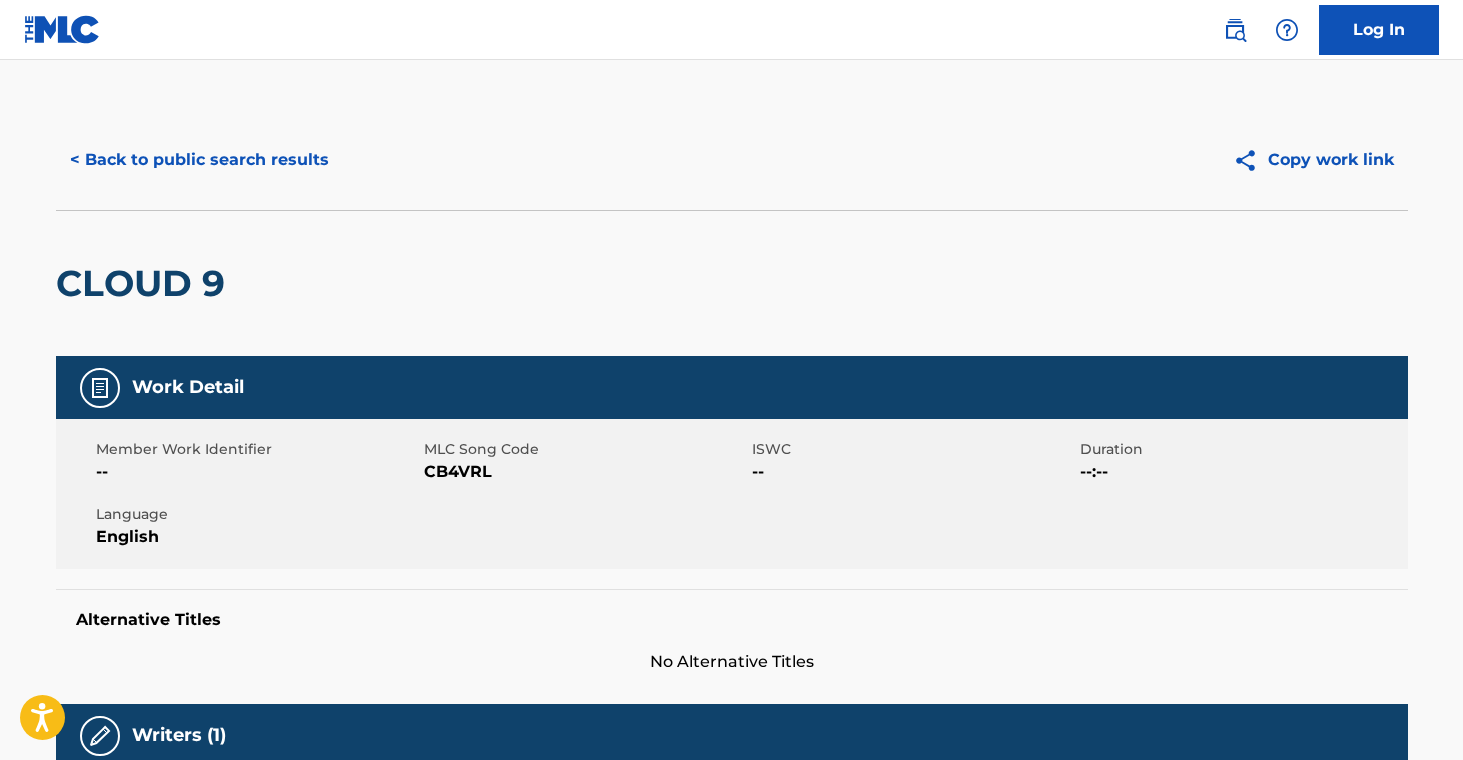 click on "< Back to public search results" at bounding box center (199, 160) 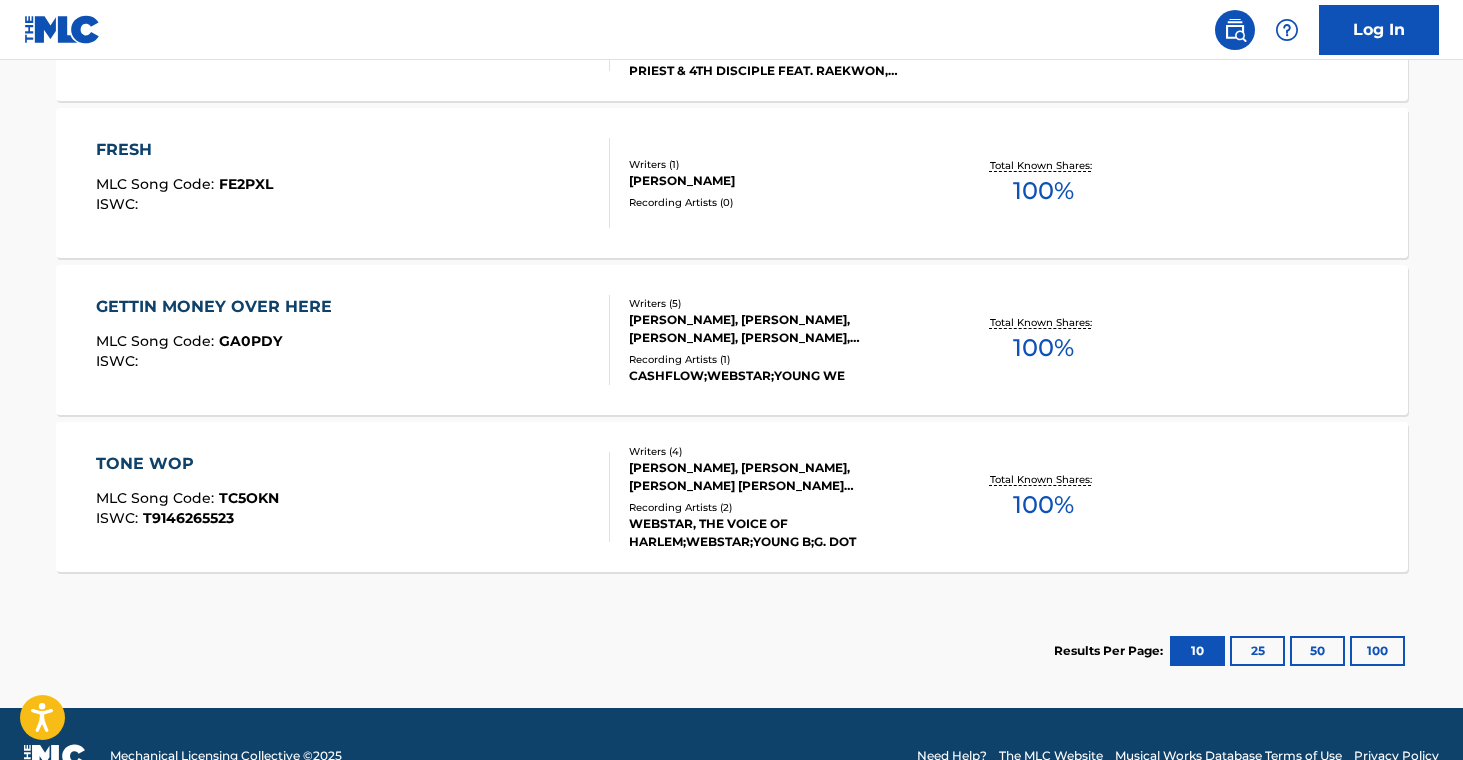 scroll, scrollTop: 1289, scrollLeft: 0, axis: vertical 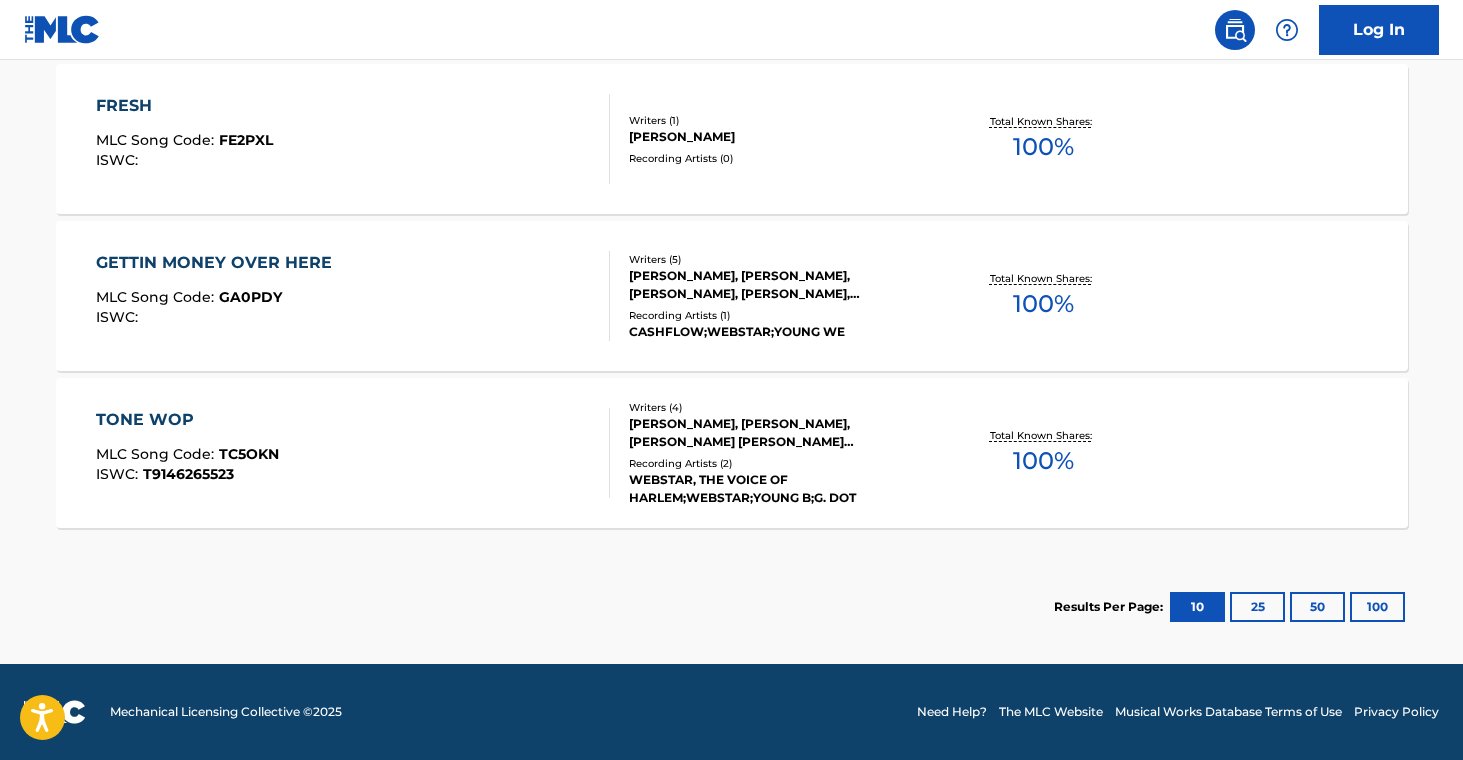 click on "[PERSON_NAME], [PERSON_NAME], [PERSON_NAME] [PERSON_NAME] [PERSON_NAME]" at bounding box center (780, 433) 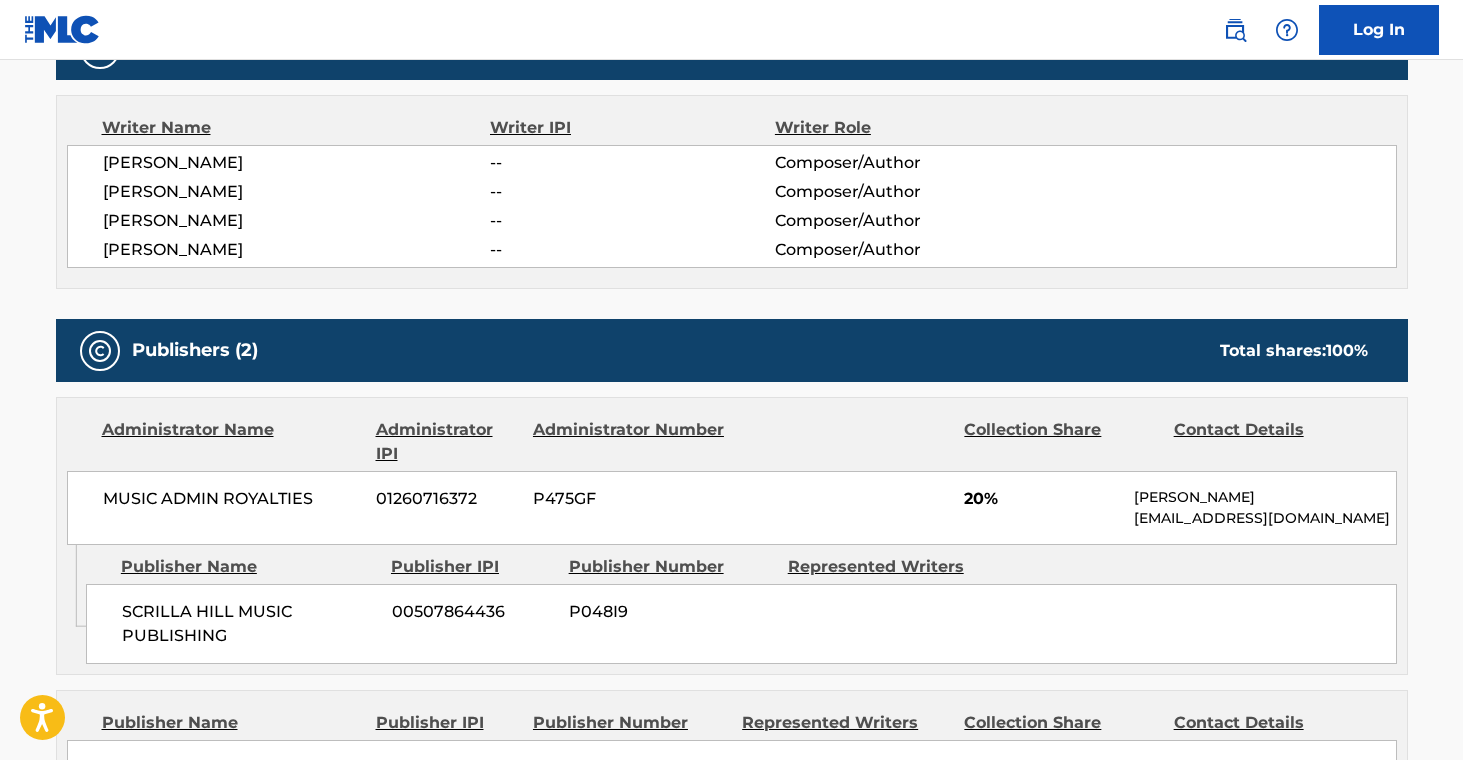 scroll, scrollTop: 0, scrollLeft: 0, axis: both 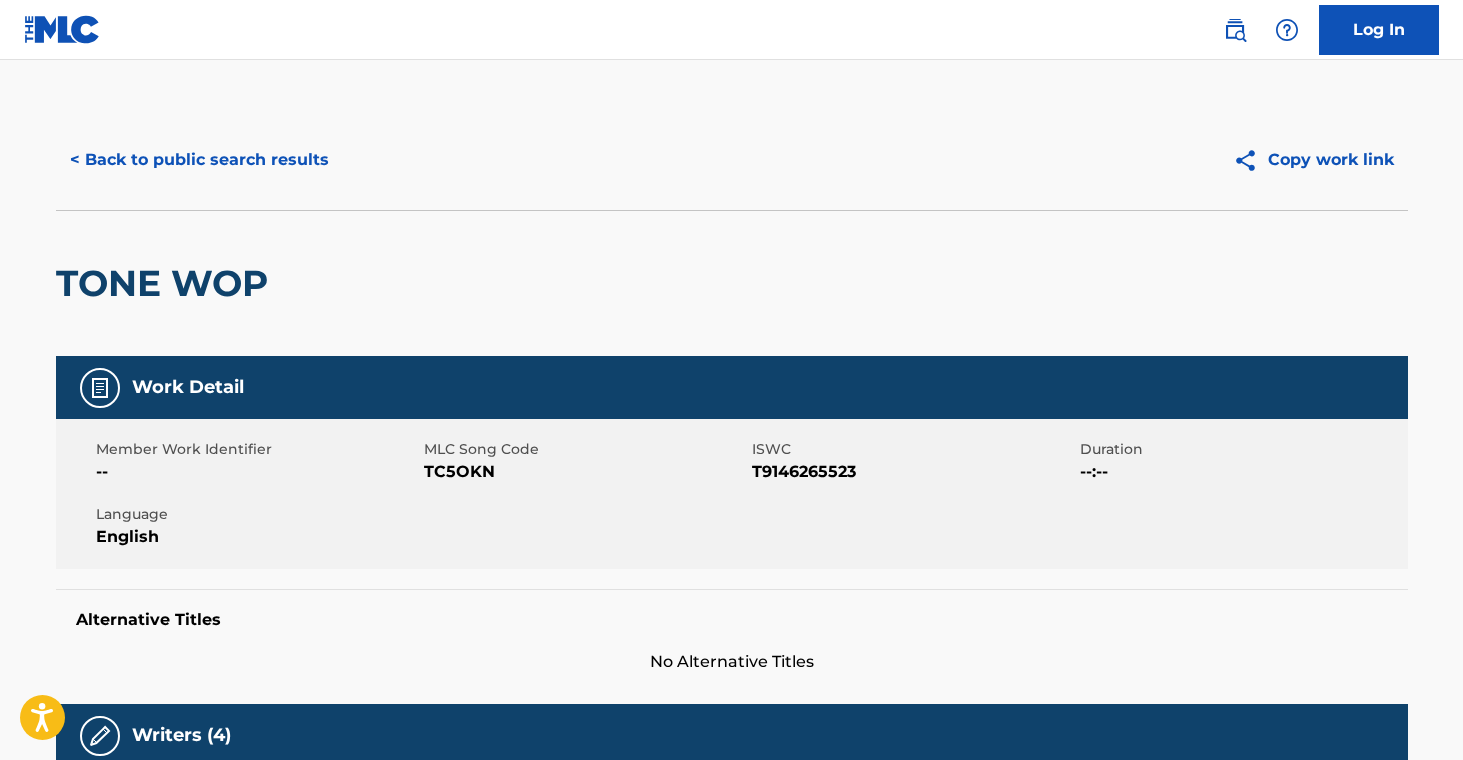 click on "< Back to public search results" at bounding box center [199, 160] 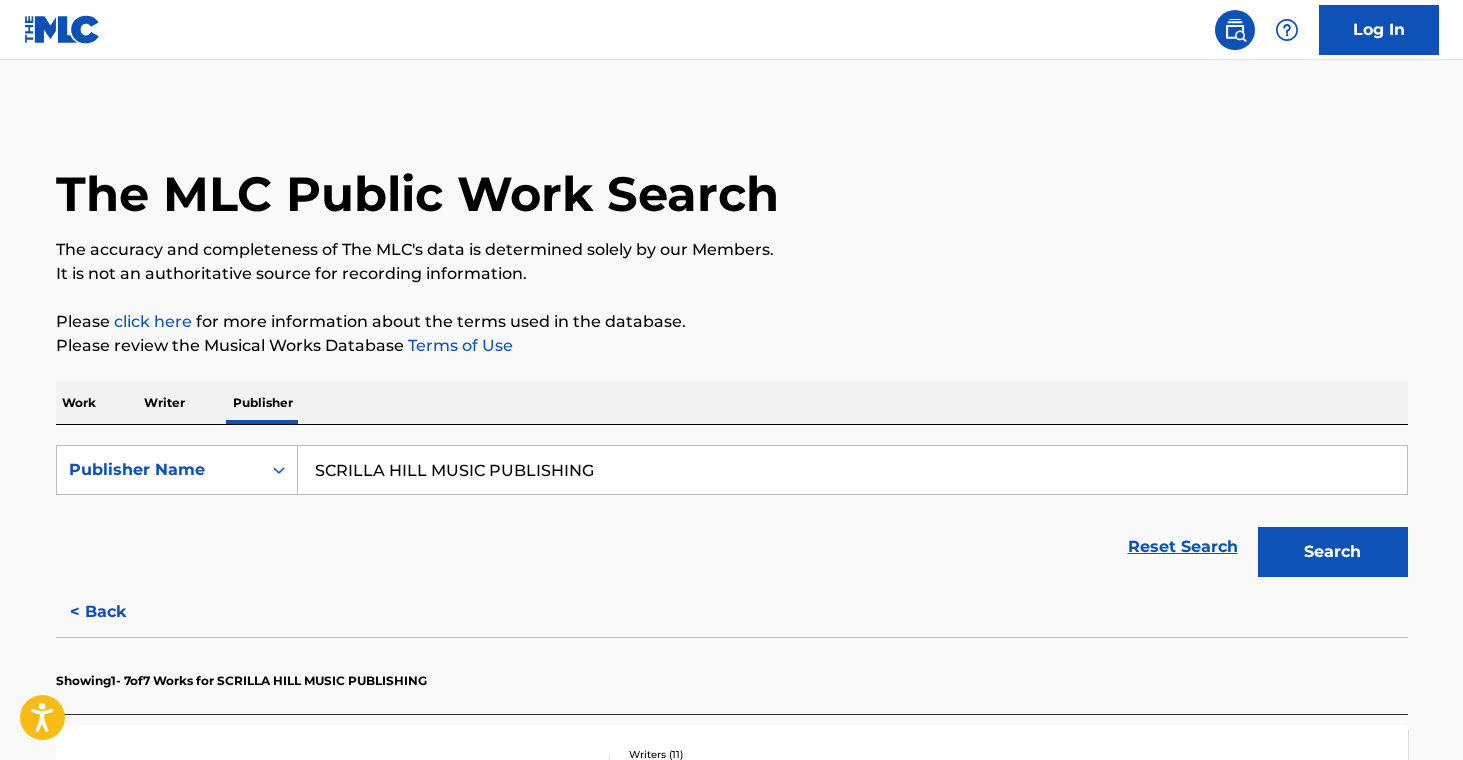 click on "SCRILLA HILL MUSIC PUBLISHING" at bounding box center (852, 470) 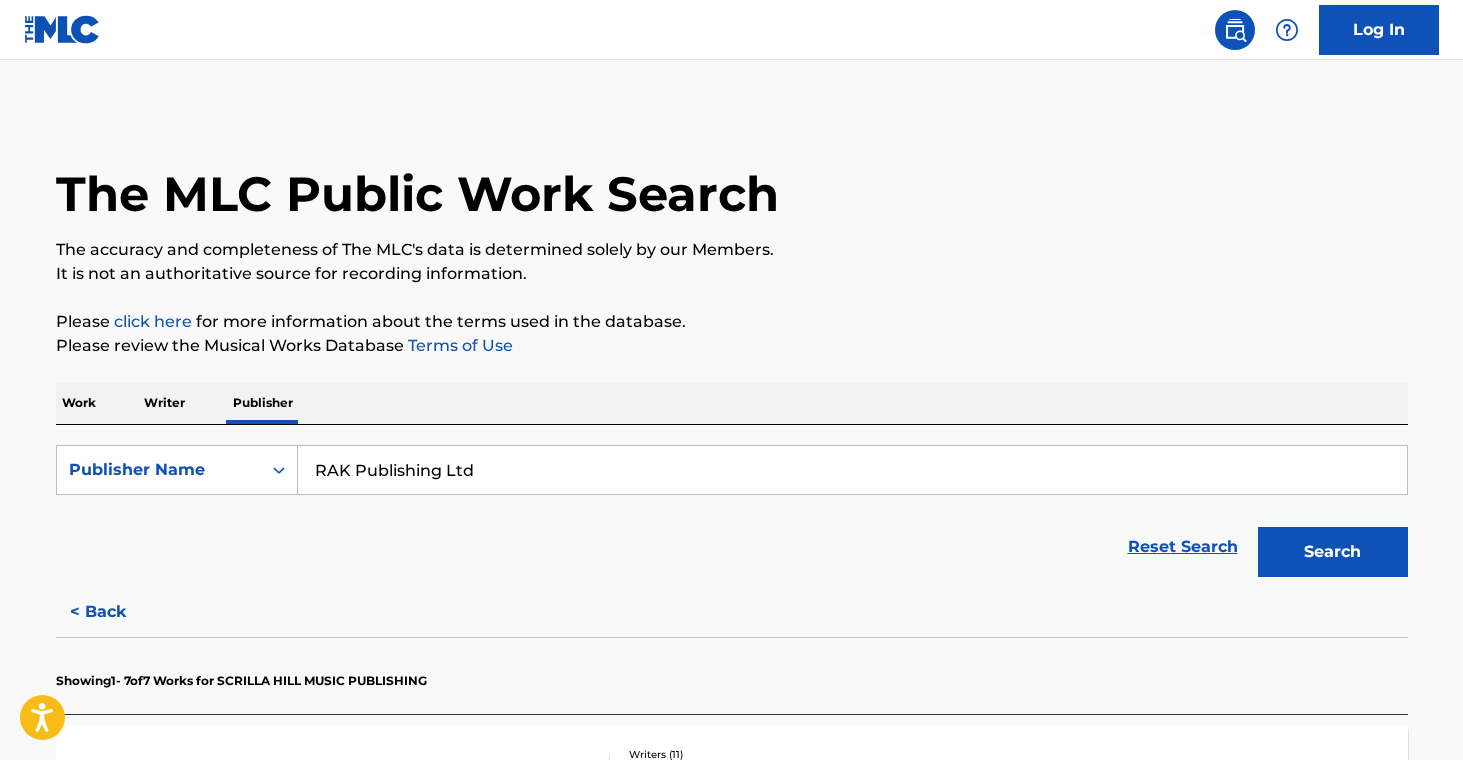 click on "Search" at bounding box center (1333, 552) 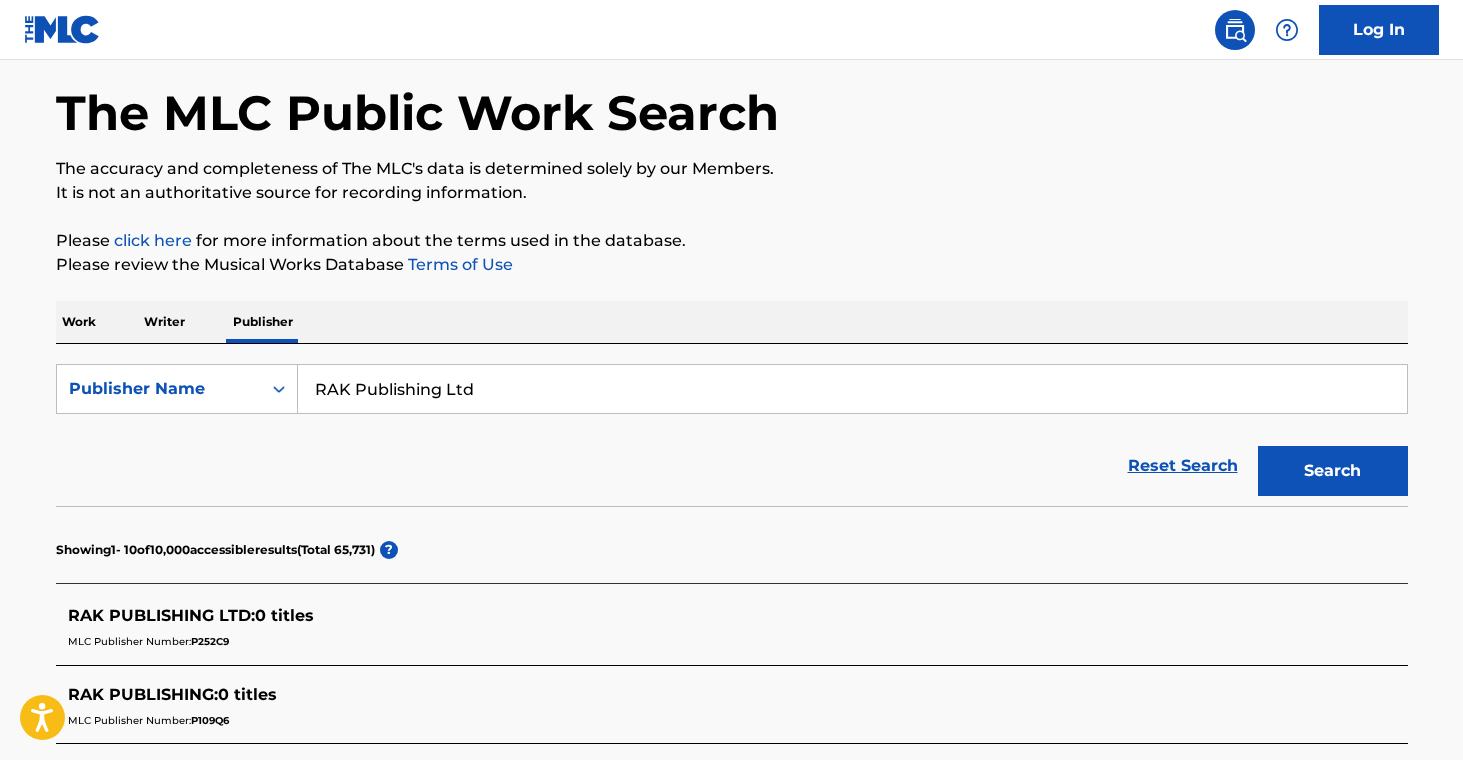 scroll, scrollTop: 0, scrollLeft: 0, axis: both 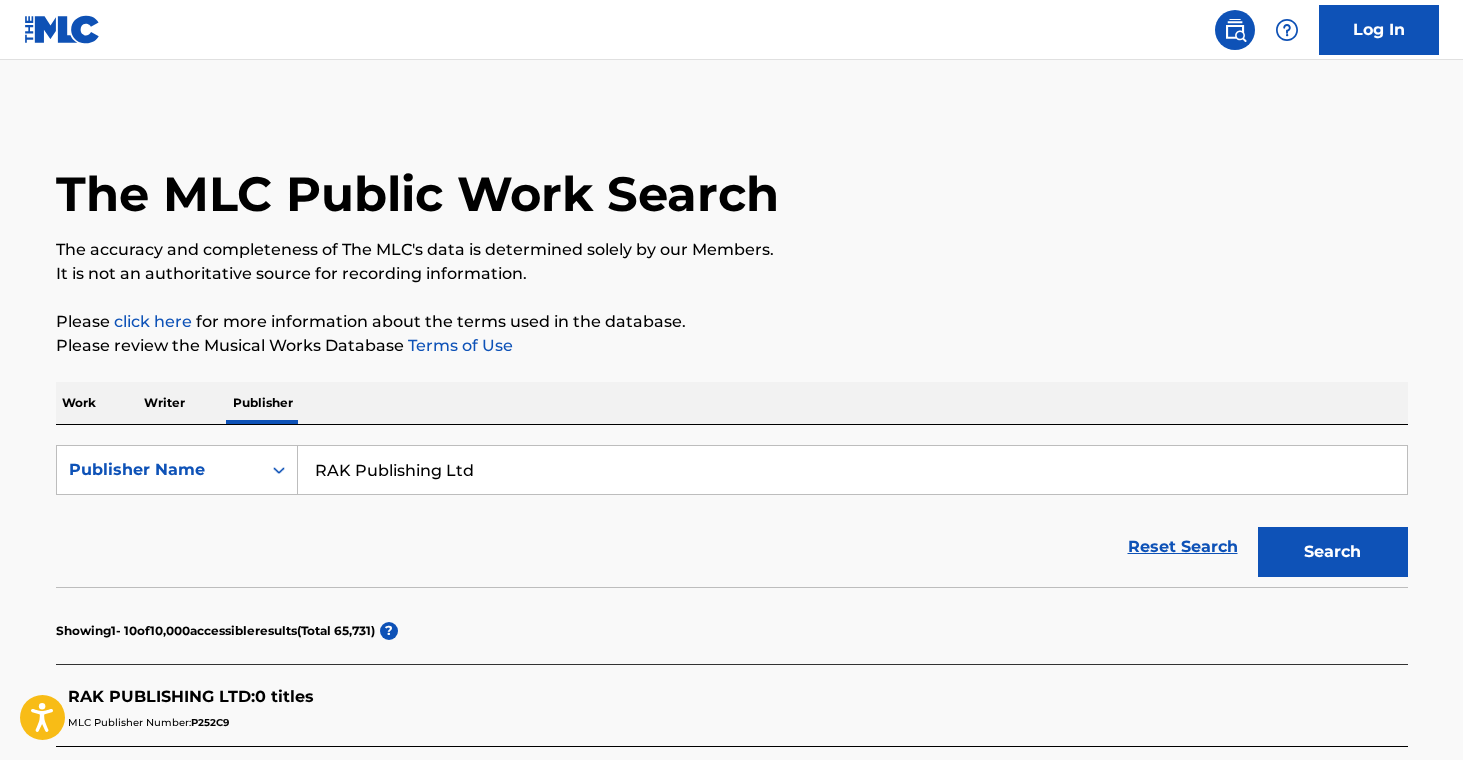 click on "RAK Publishing Ltd" at bounding box center [852, 470] 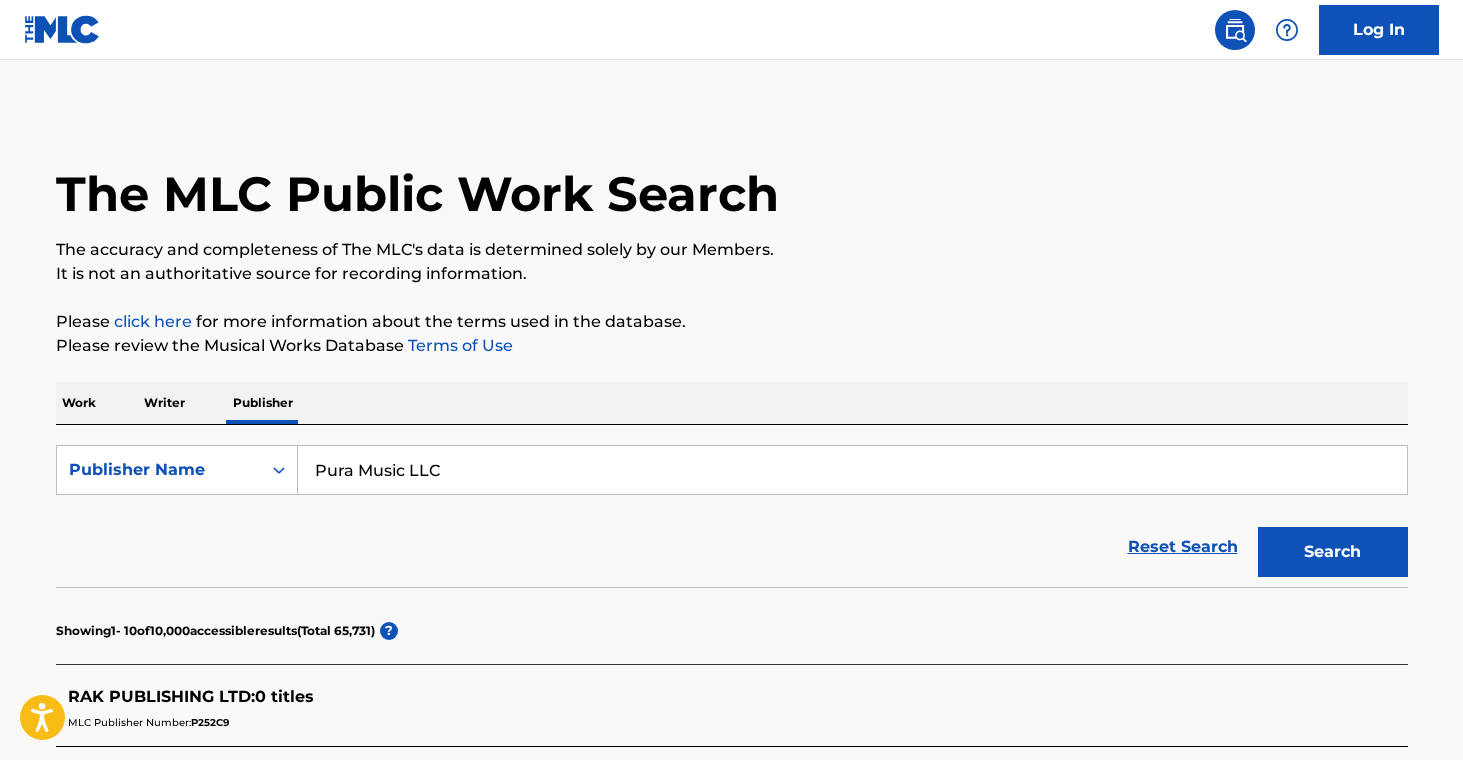 click on "Search" at bounding box center (1333, 552) 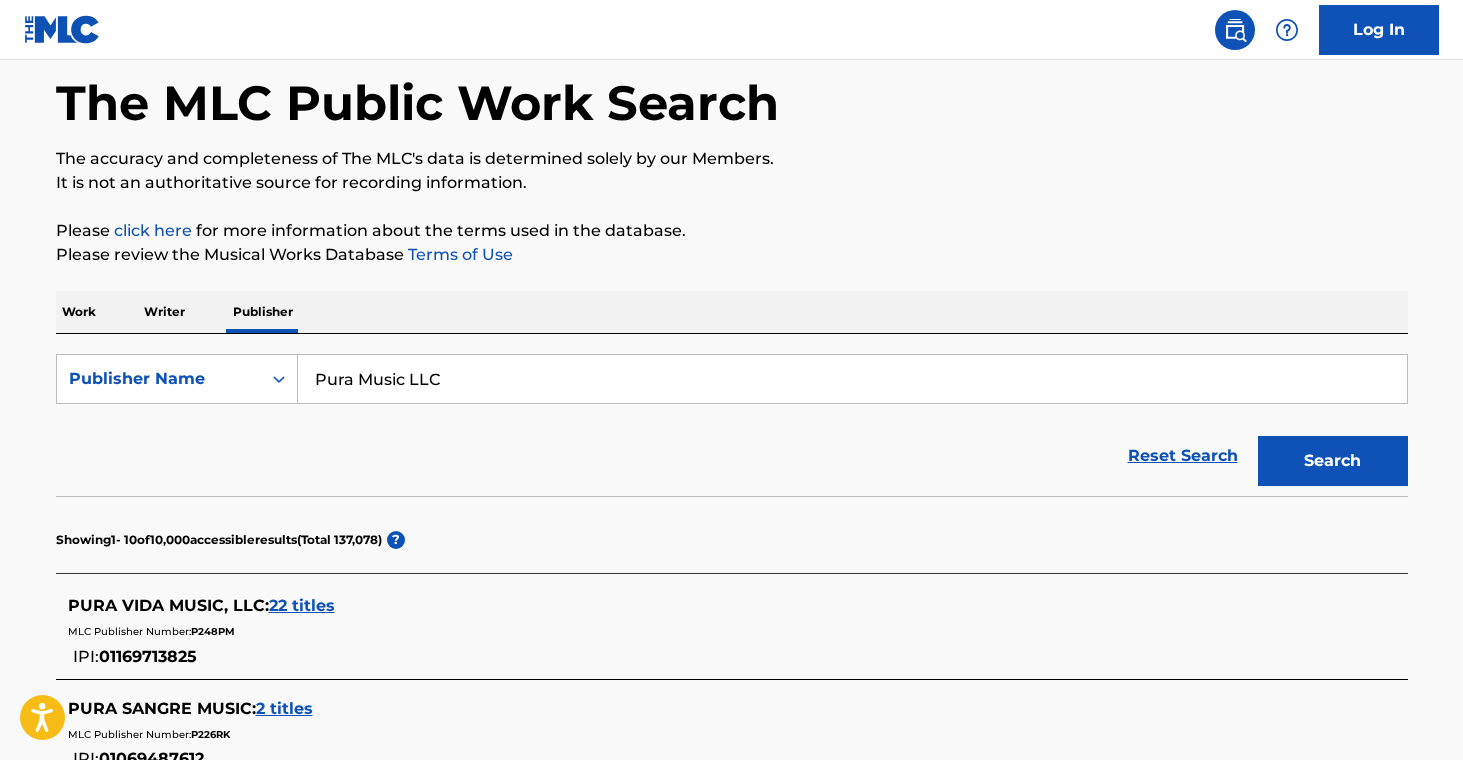 scroll, scrollTop: 0, scrollLeft: 0, axis: both 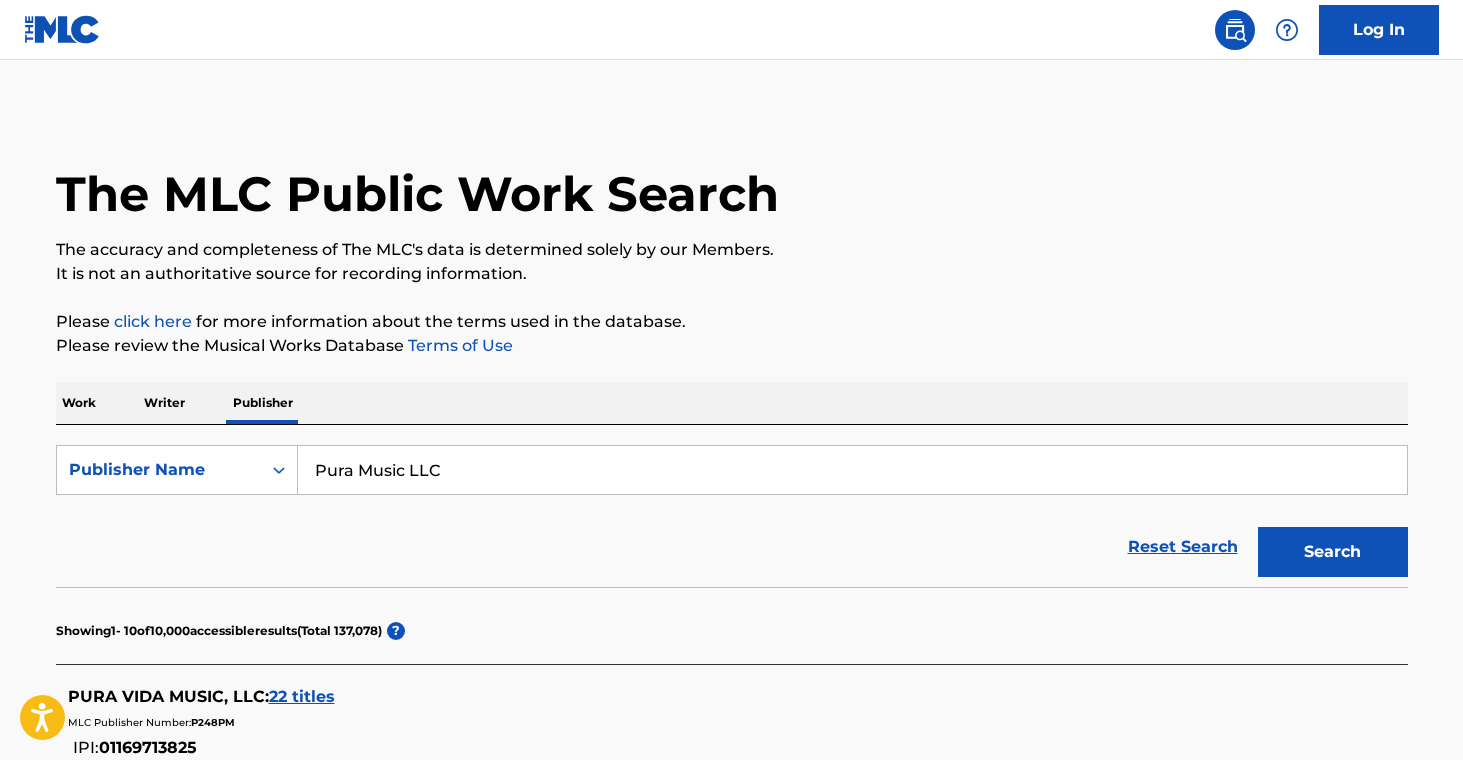 click on "Pura Music LLC" at bounding box center [852, 470] 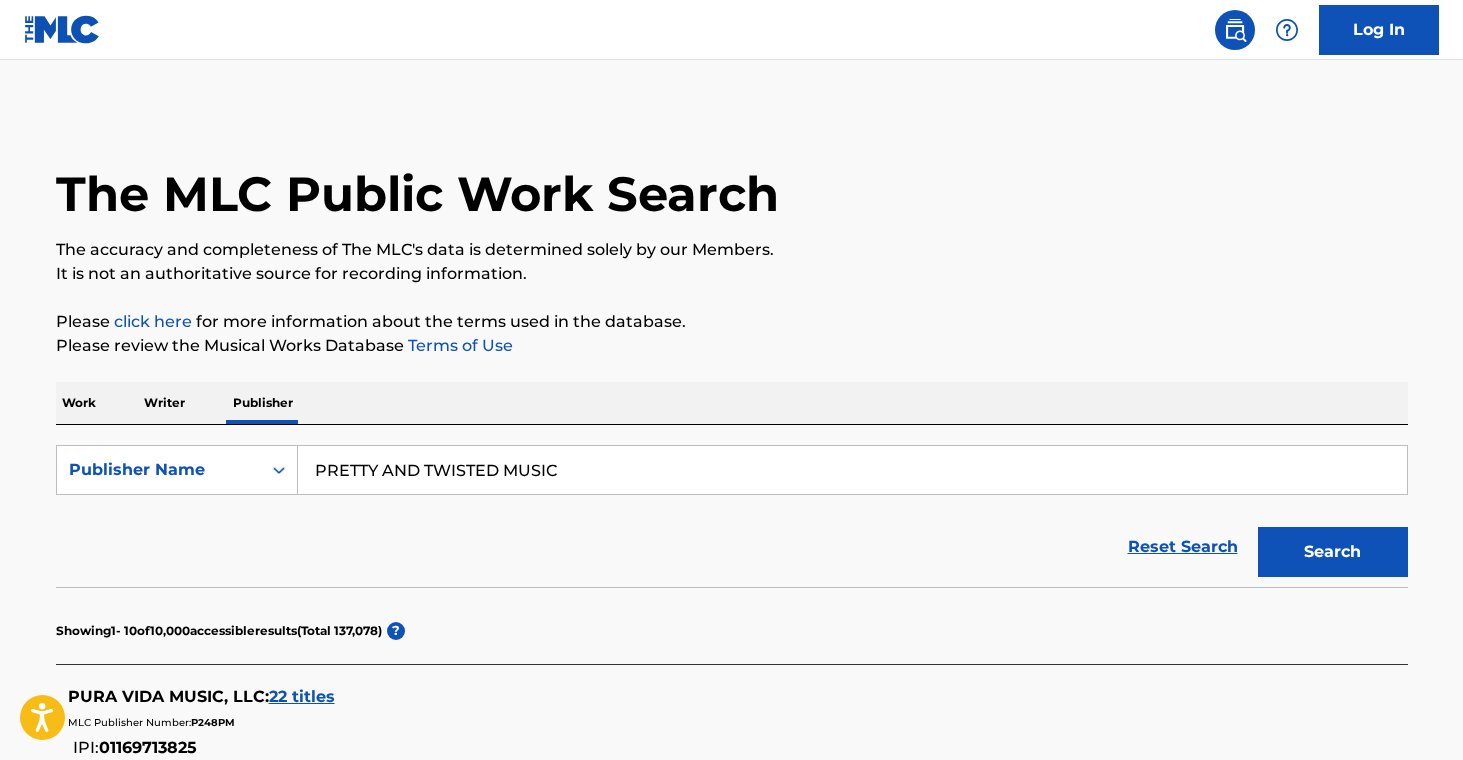 click on "Search" at bounding box center (1333, 552) 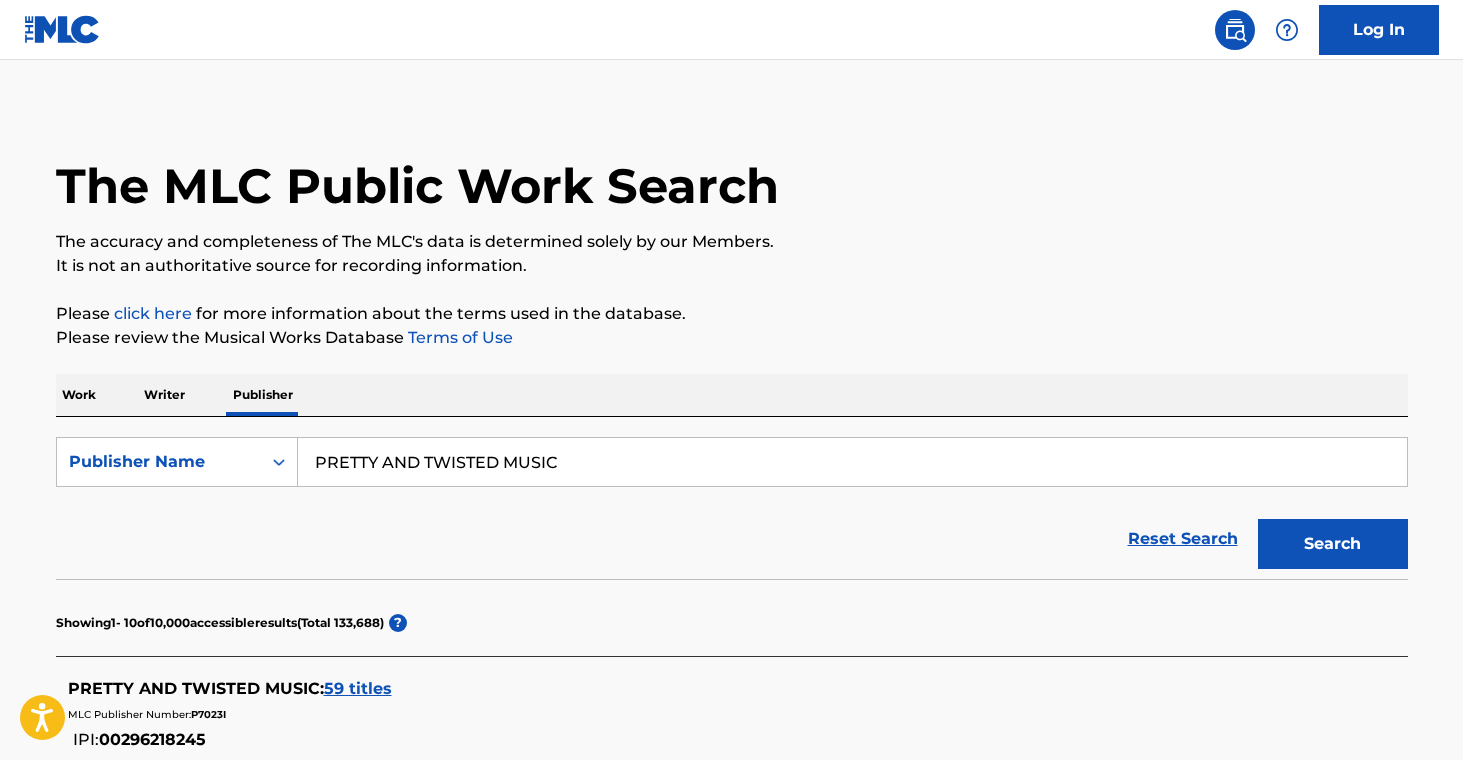 scroll, scrollTop: 12, scrollLeft: 0, axis: vertical 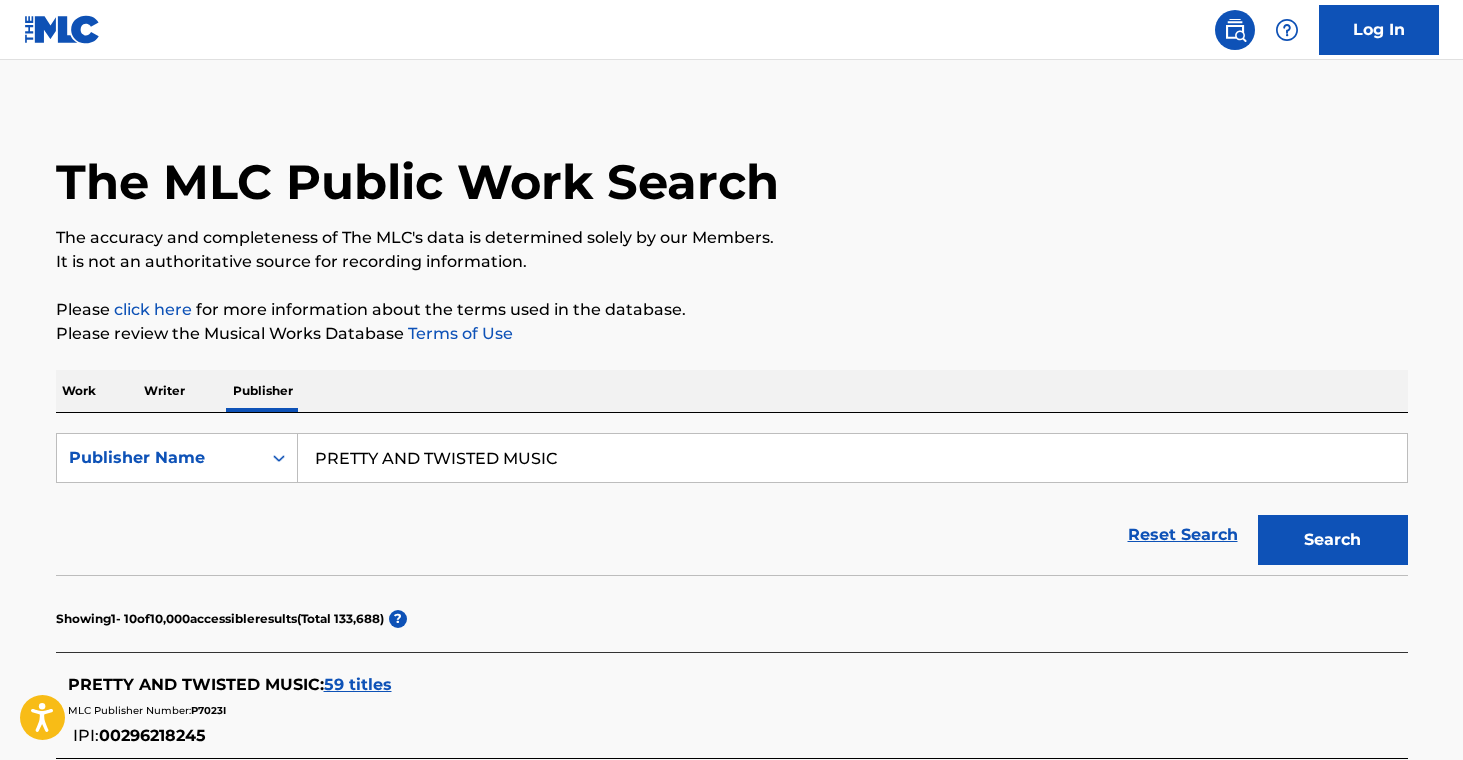 click on "59 titles" at bounding box center [358, 684] 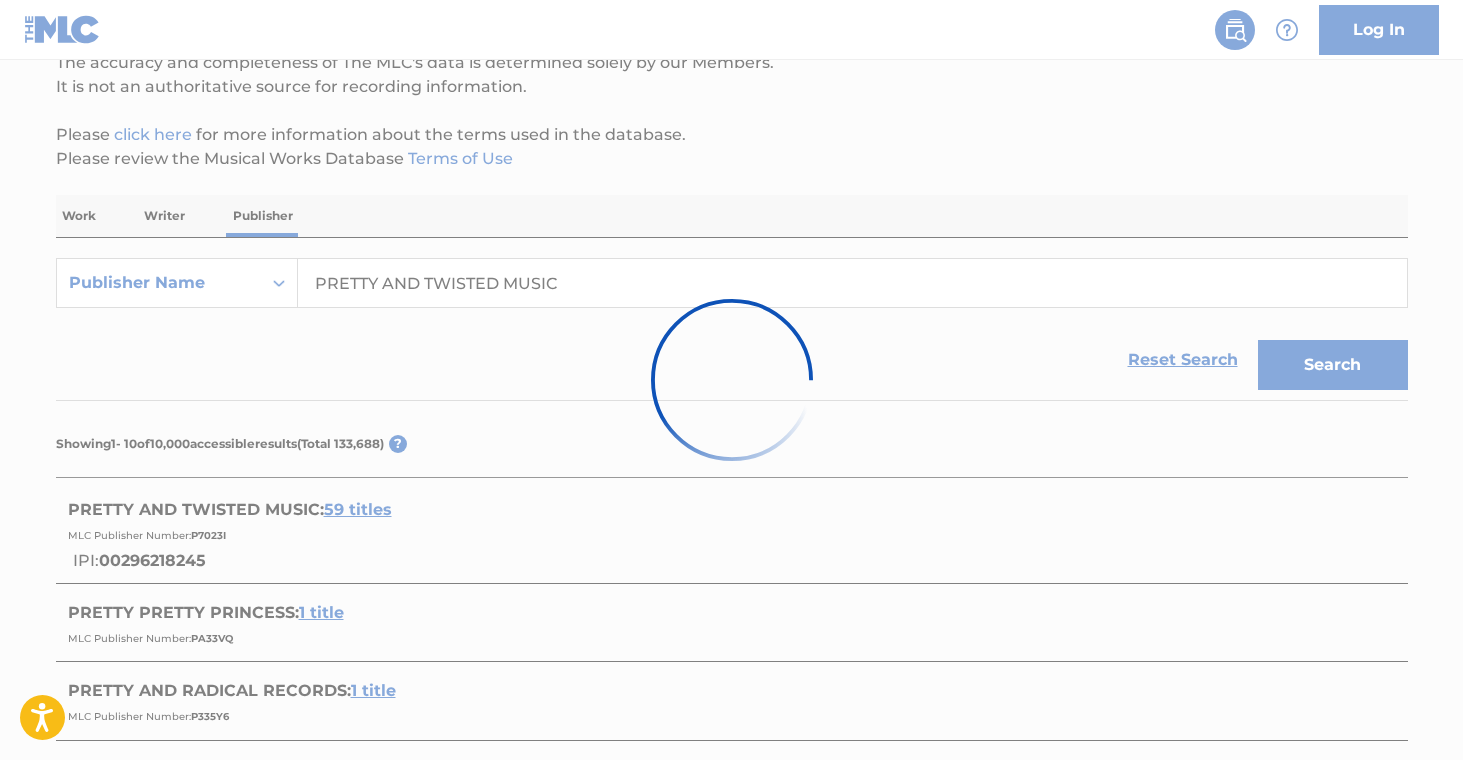 scroll, scrollTop: 560, scrollLeft: 0, axis: vertical 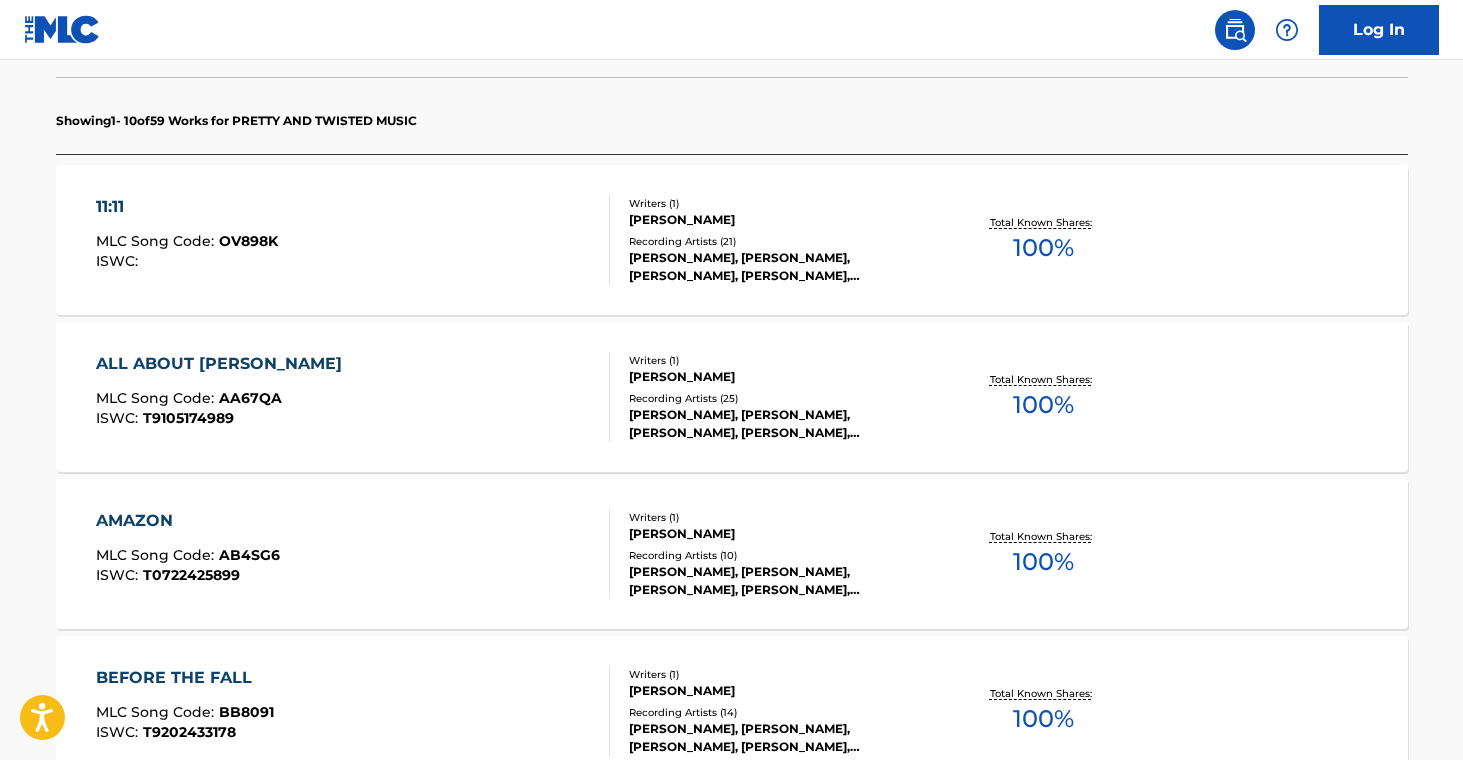 click on "[PERSON_NAME], [PERSON_NAME], [PERSON_NAME], [PERSON_NAME], [PERSON_NAME]" at bounding box center (780, 267) 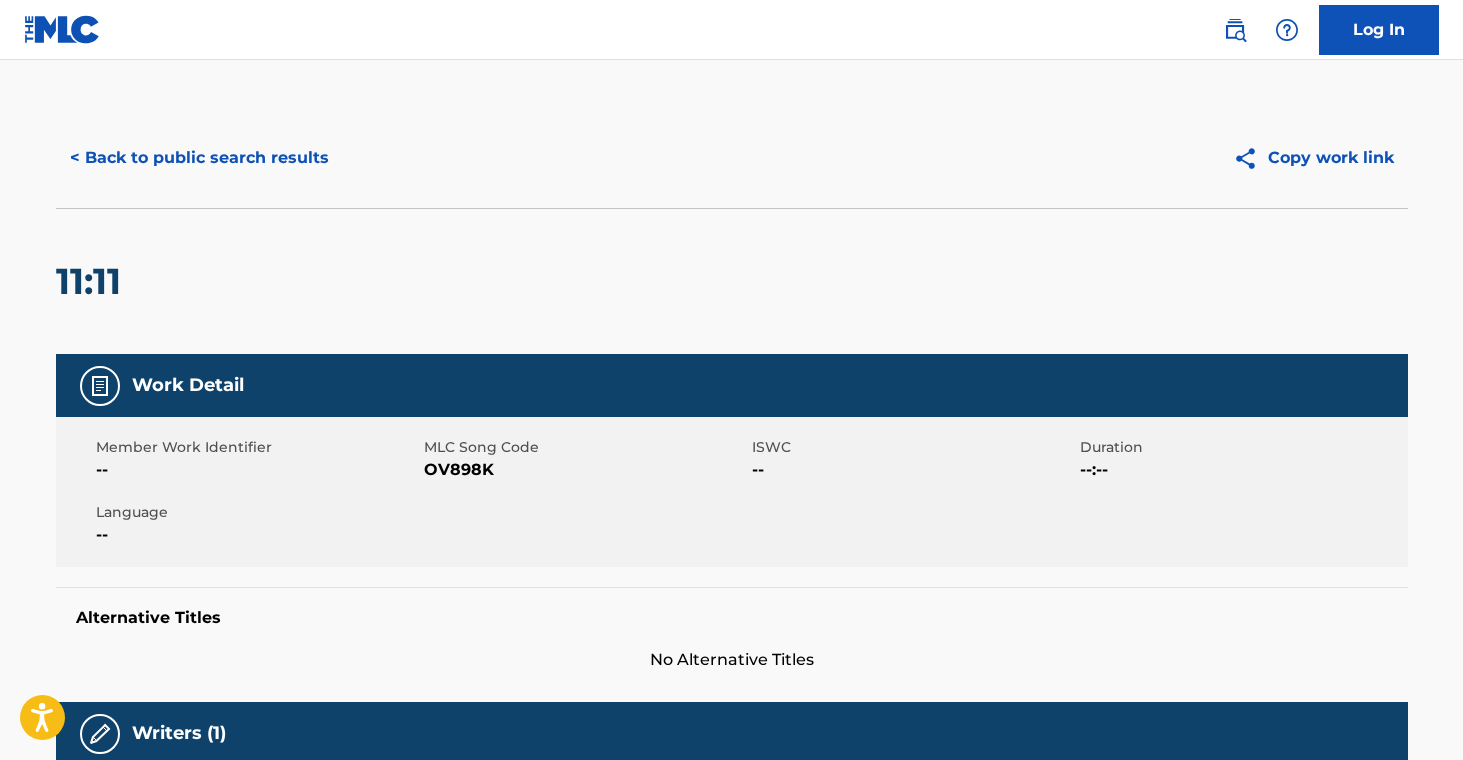 scroll, scrollTop: 0, scrollLeft: 0, axis: both 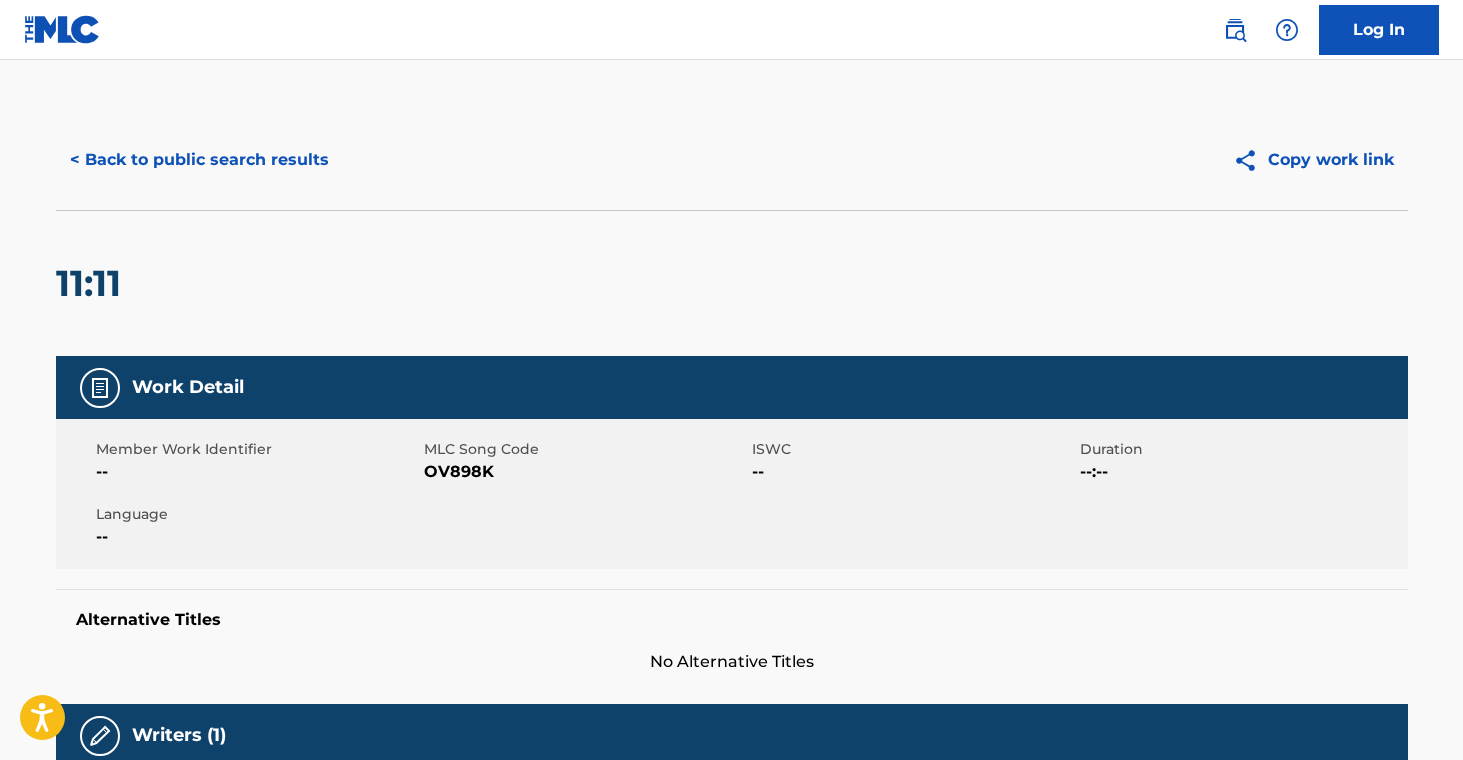 click on "< Back to public search results" at bounding box center (199, 160) 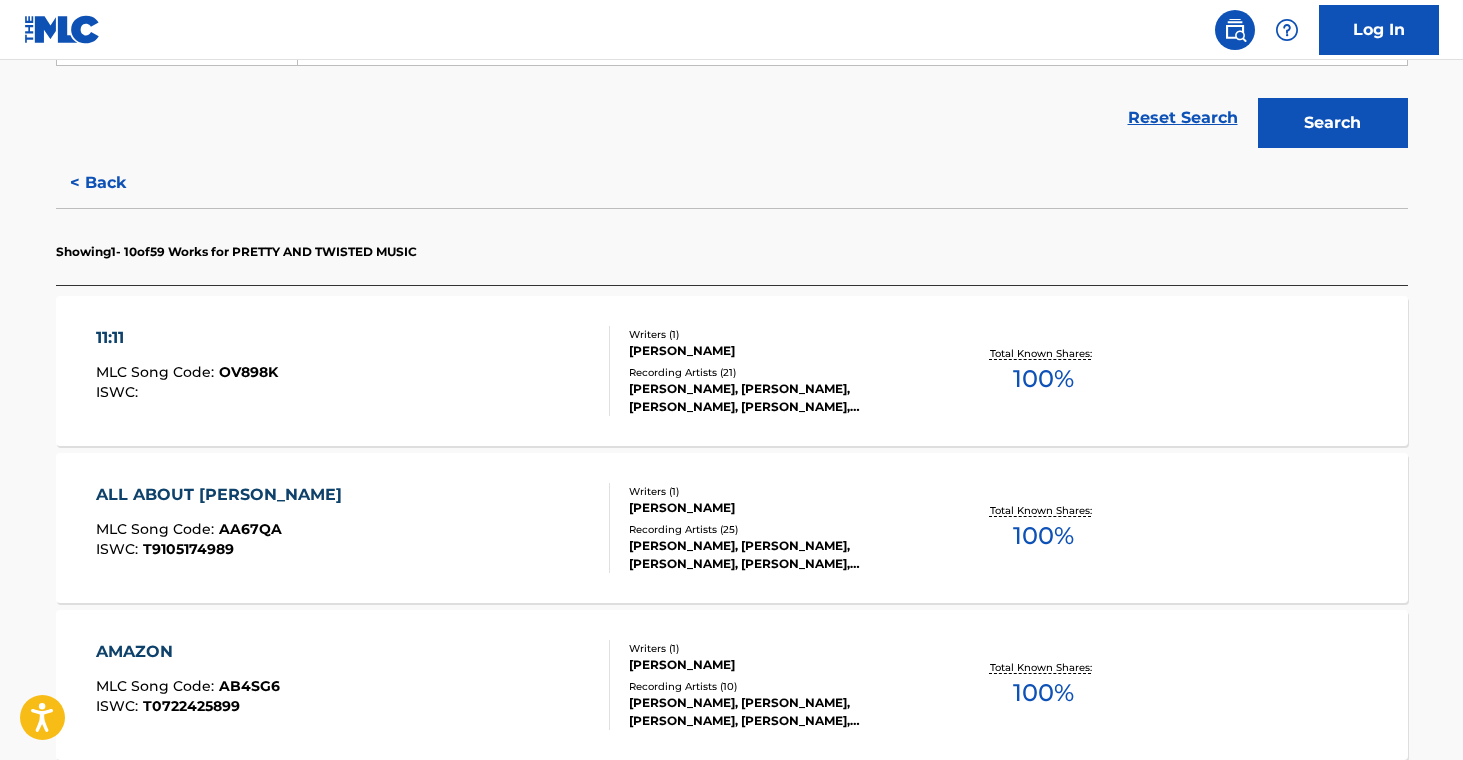 scroll, scrollTop: 434, scrollLeft: 0, axis: vertical 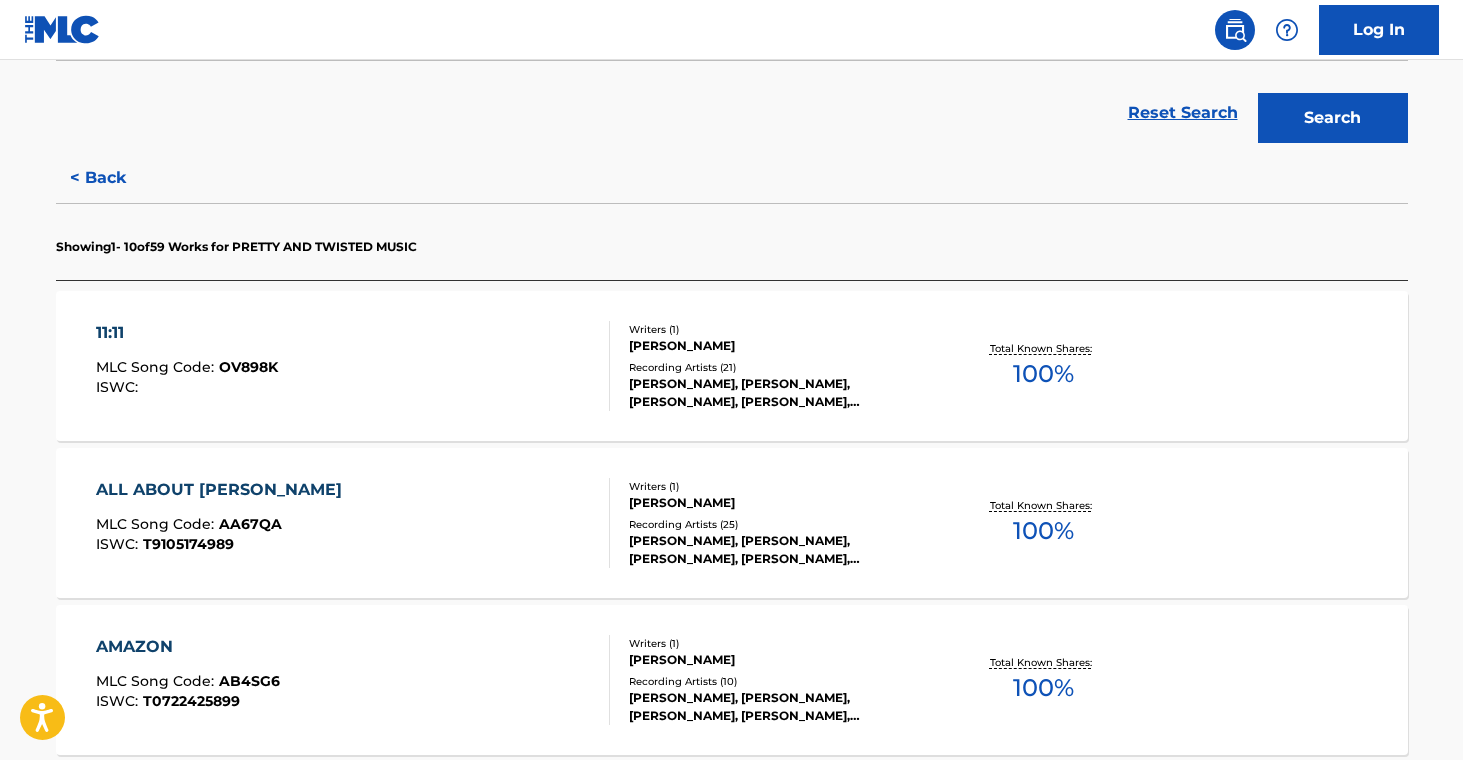 click on "Writers ( 1 ) [PERSON_NAME] Recording Artists ( 25 ) [PERSON_NAME], [PERSON_NAME], [PERSON_NAME], [PERSON_NAME], [PERSON_NAME]" at bounding box center [770, 523] 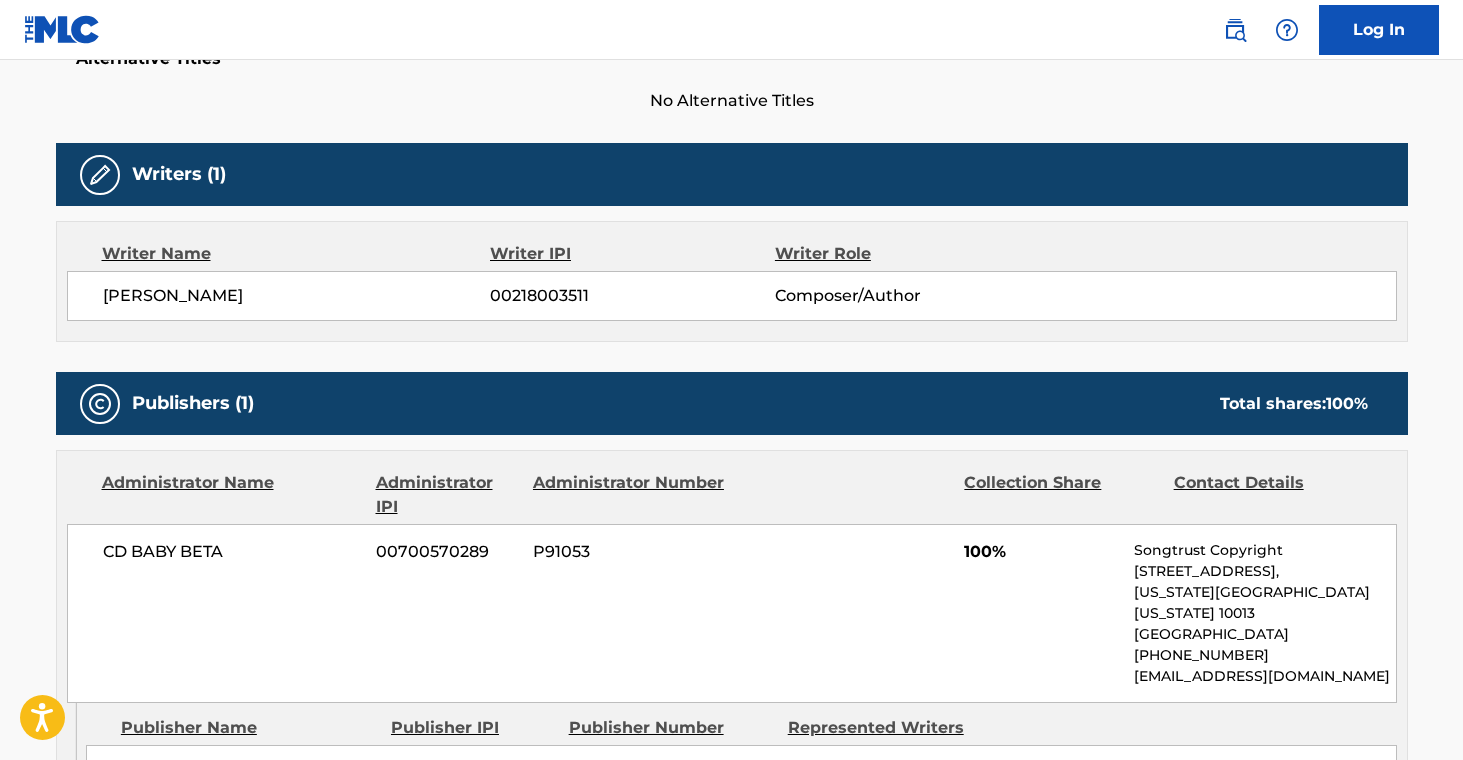 scroll, scrollTop: 0, scrollLeft: 0, axis: both 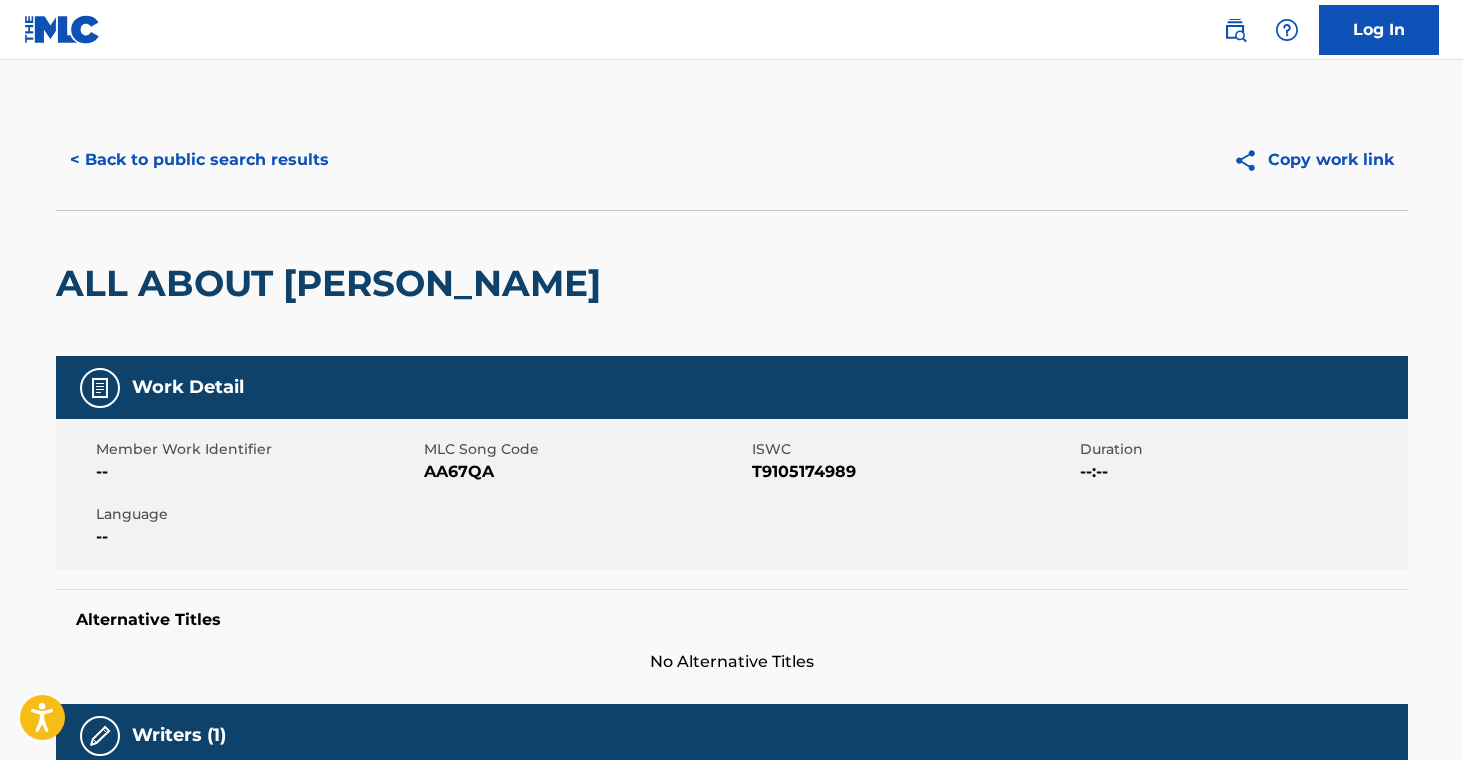 click on "< Back to public search results" at bounding box center (199, 160) 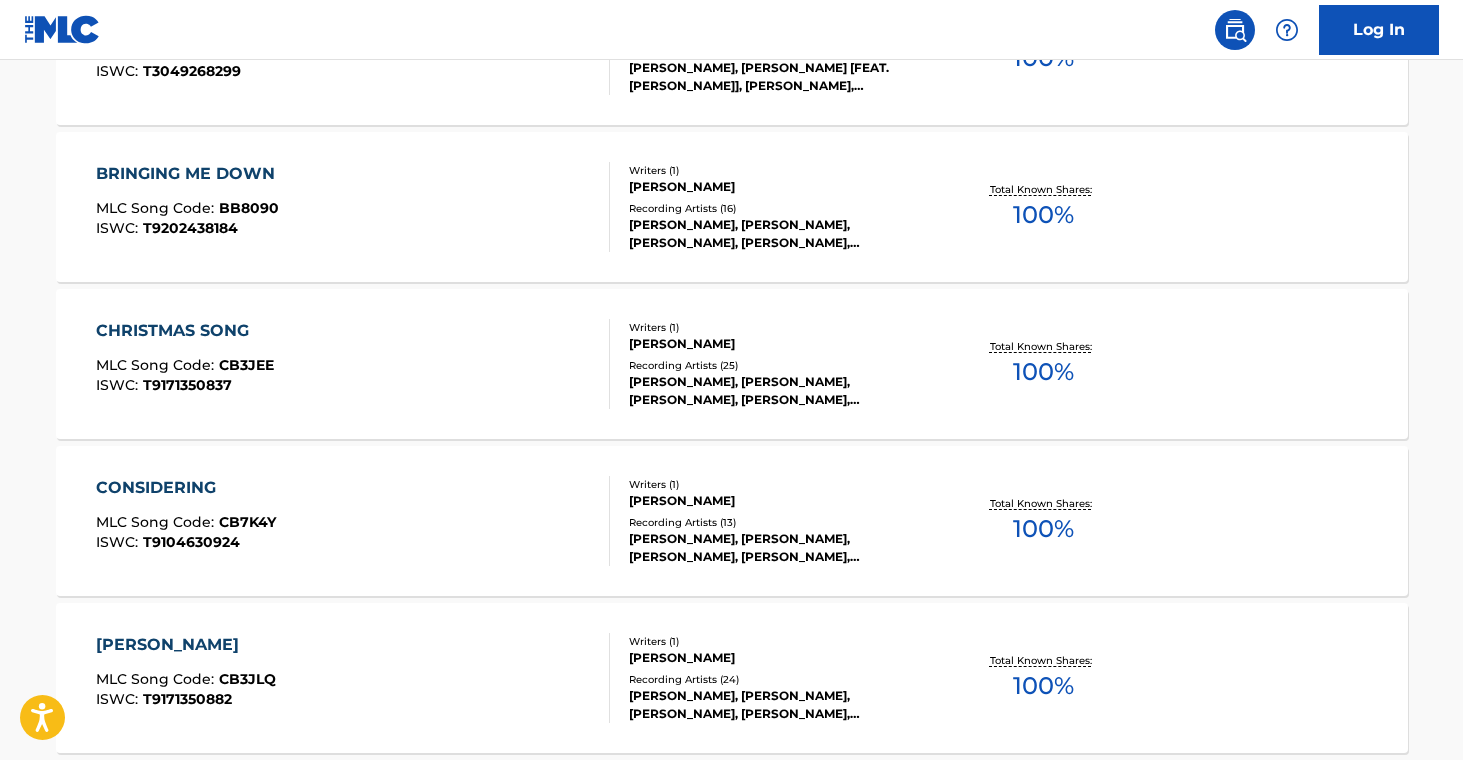 scroll, scrollTop: 1656, scrollLeft: 0, axis: vertical 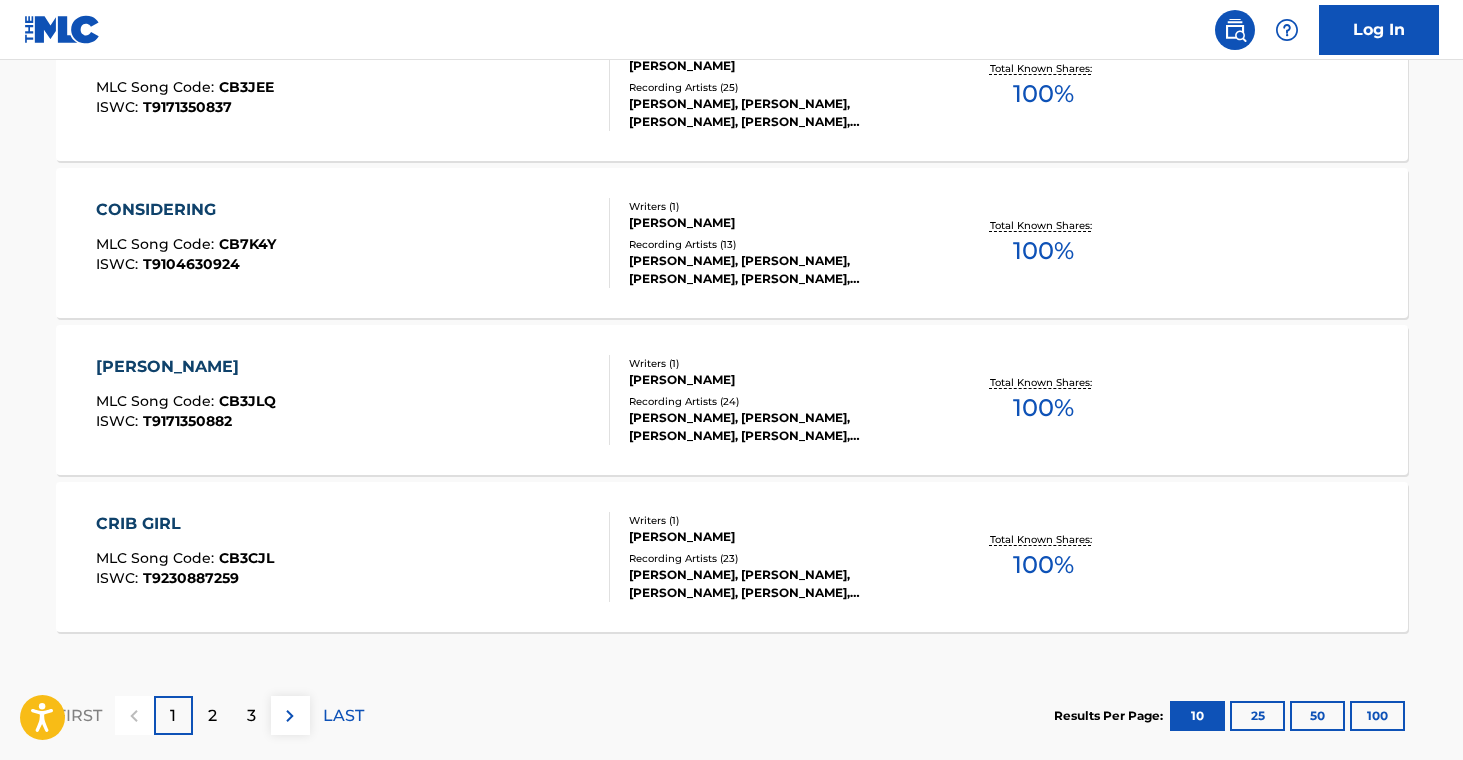 click on "[PERSON_NAME] MLC Song Code : CB3JLQ ISWC : T9171350882 Writers ( 1 ) [PERSON_NAME] Recording Artists ( 24 ) [PERSON_NAME], [PERSON_NAME], [PERSON_NAME], [PERSON_NAME], [PERSON_NAME] Total Known Shares: 100 %" at bounding box center [732, 400] 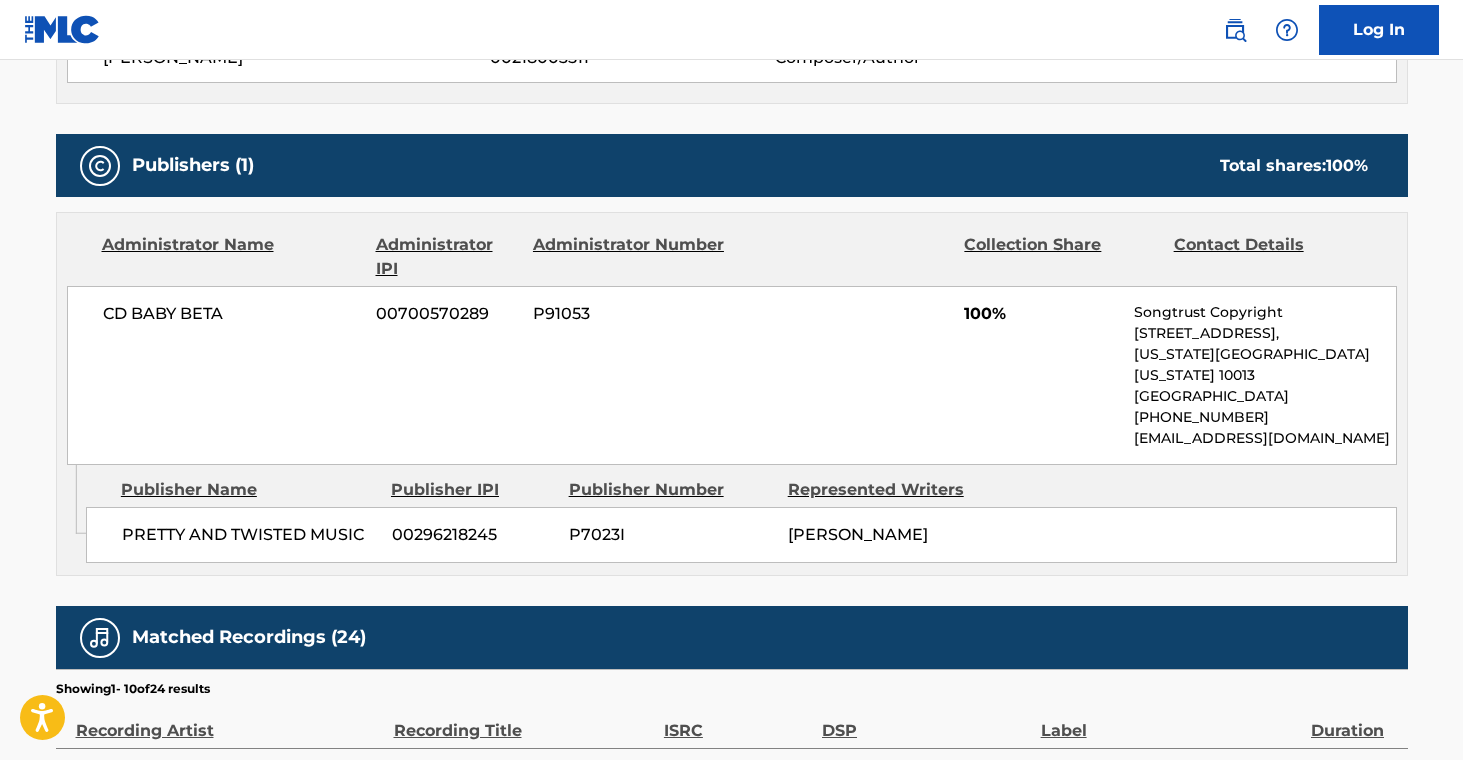 scroll, scrollTop: 0, scrollLeft: 0, axis: both 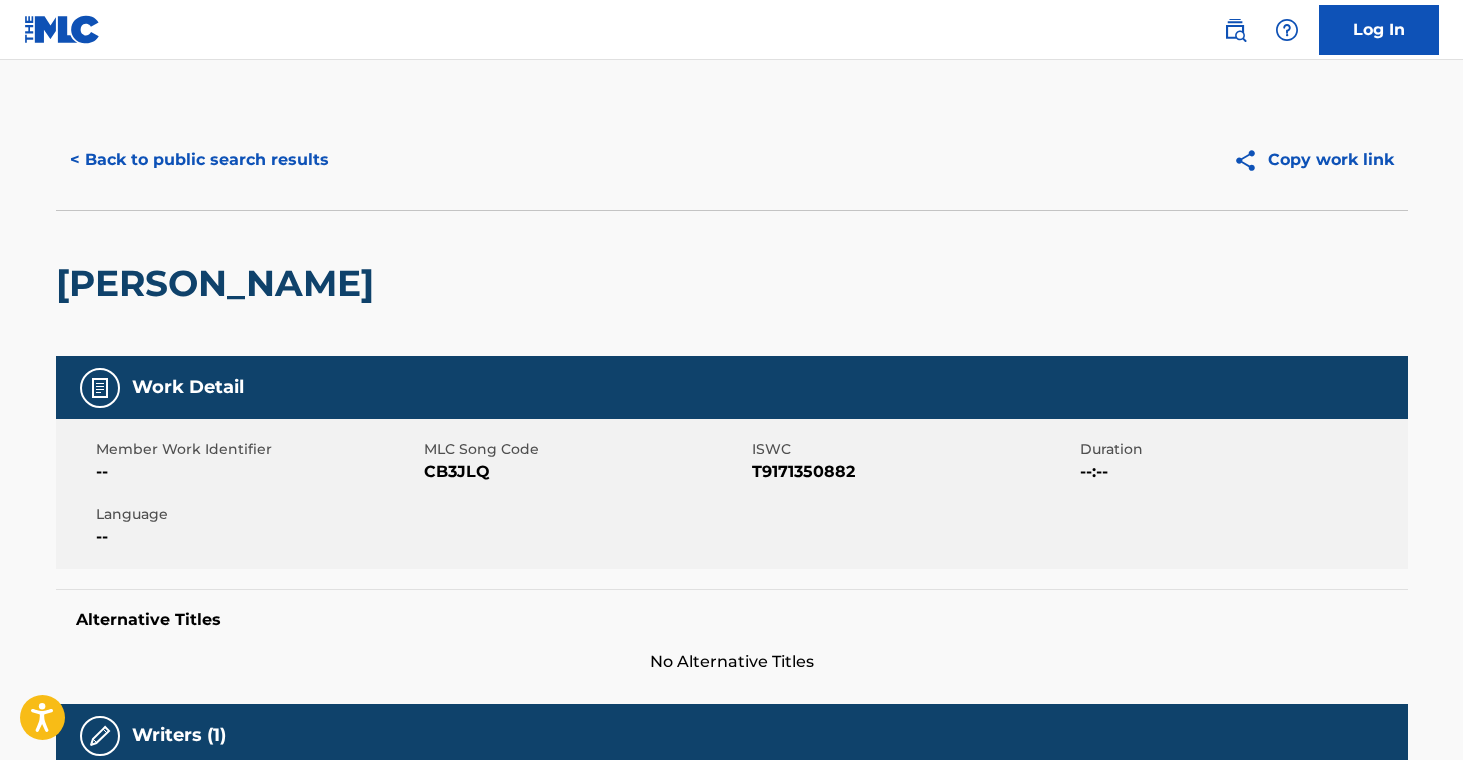 click on "< Back to public search results" at bounding box center (199, 160) 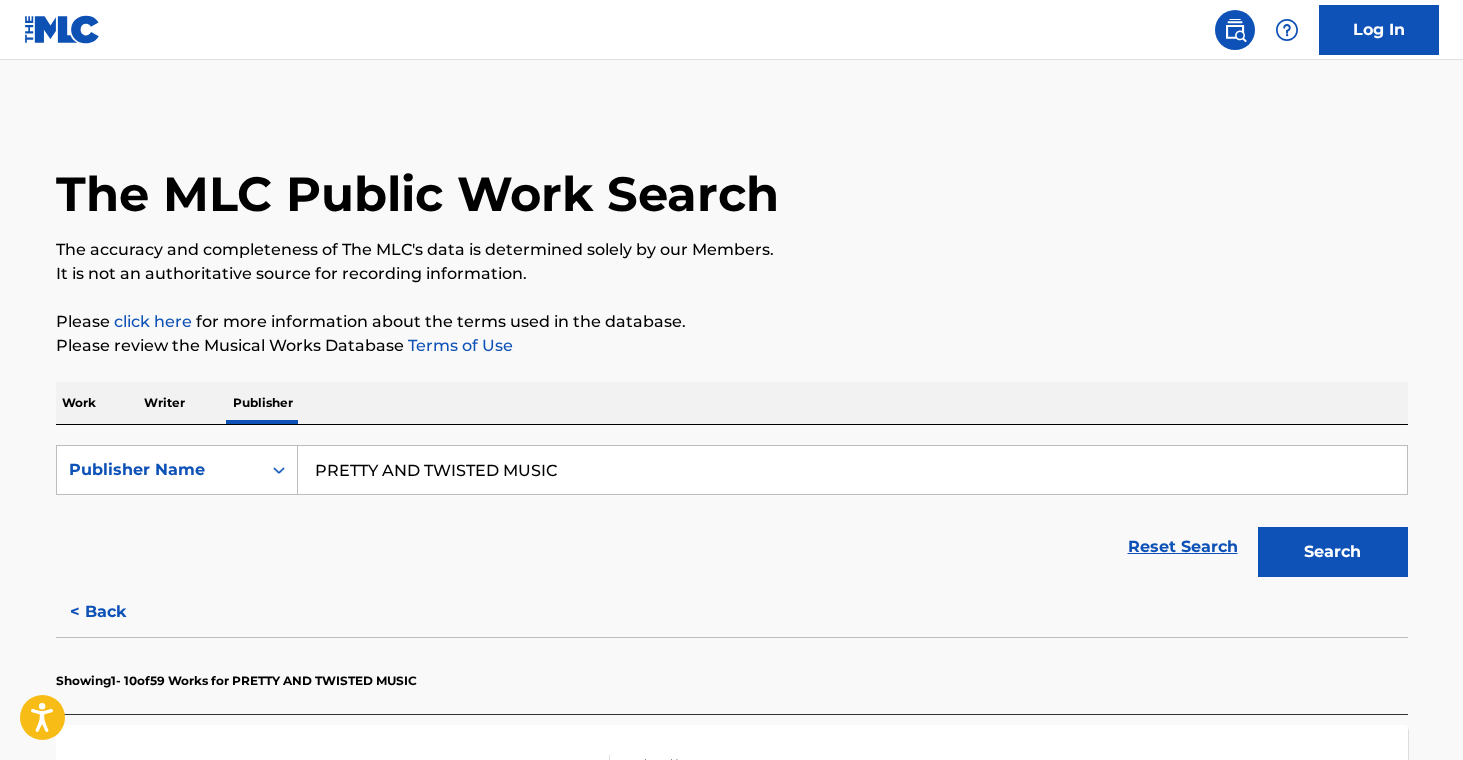 click on "PRETTY AND TWISTED MUSIC" at bounding box center (852, 470) 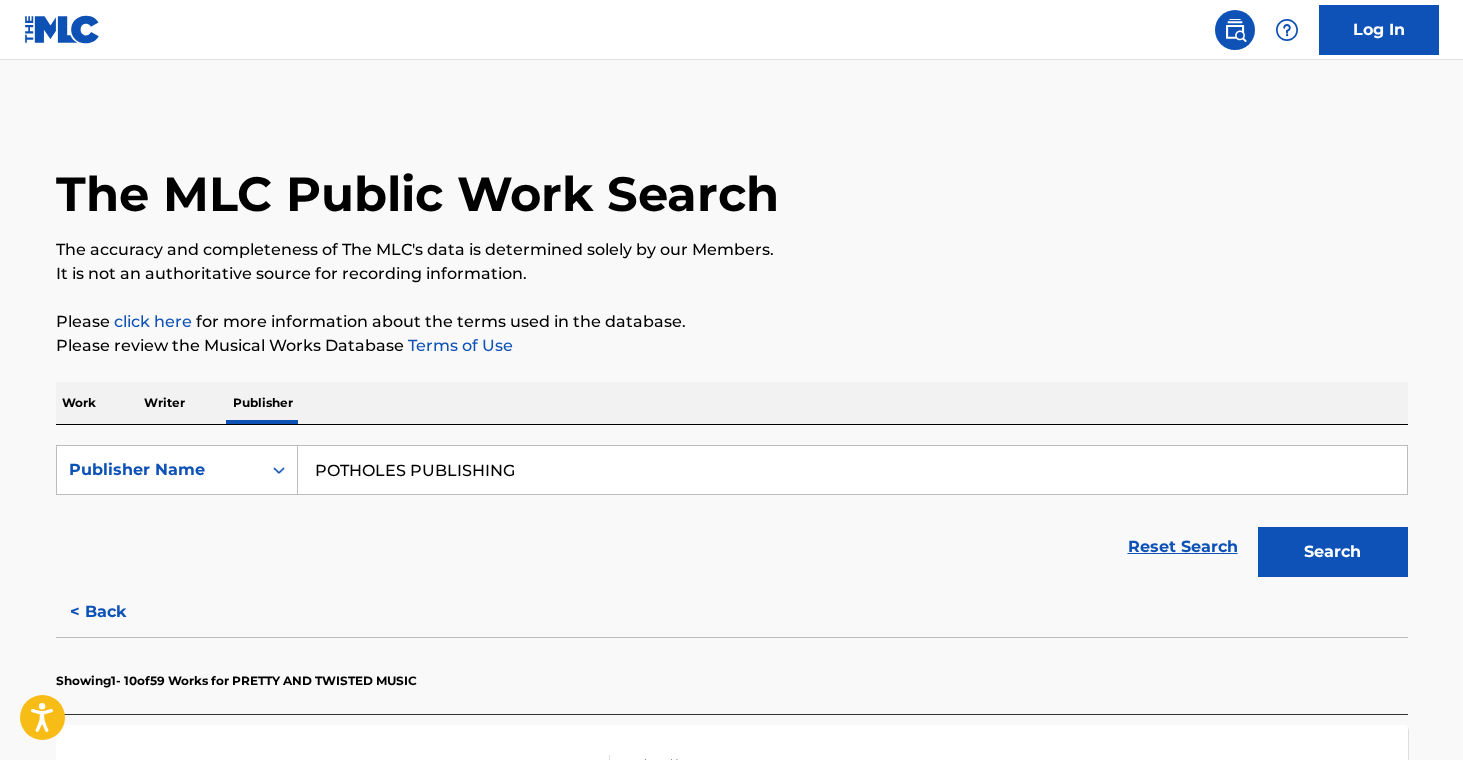 type on "POTHOLES PUBLISHING" 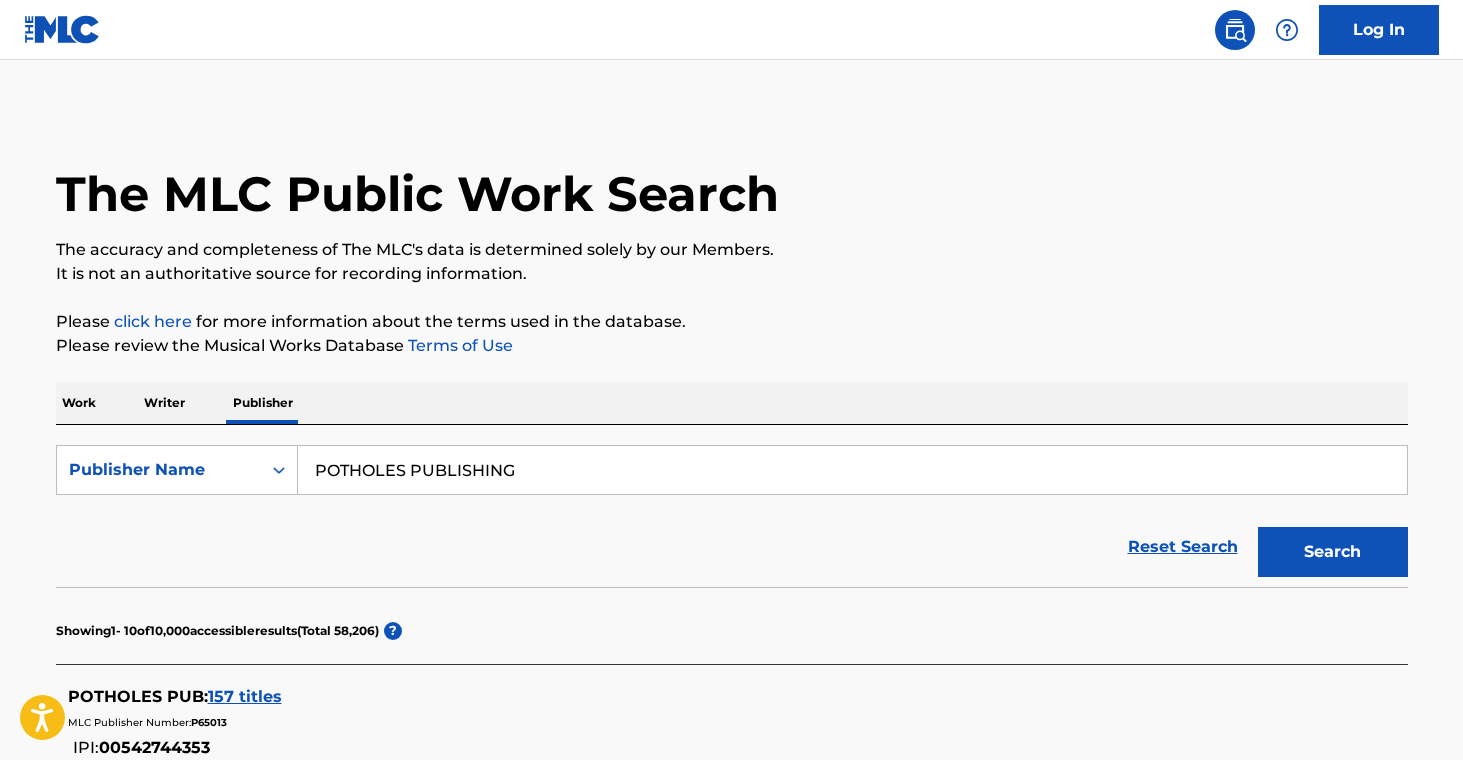 click on "157 titles" at bounding box center [245, 696] 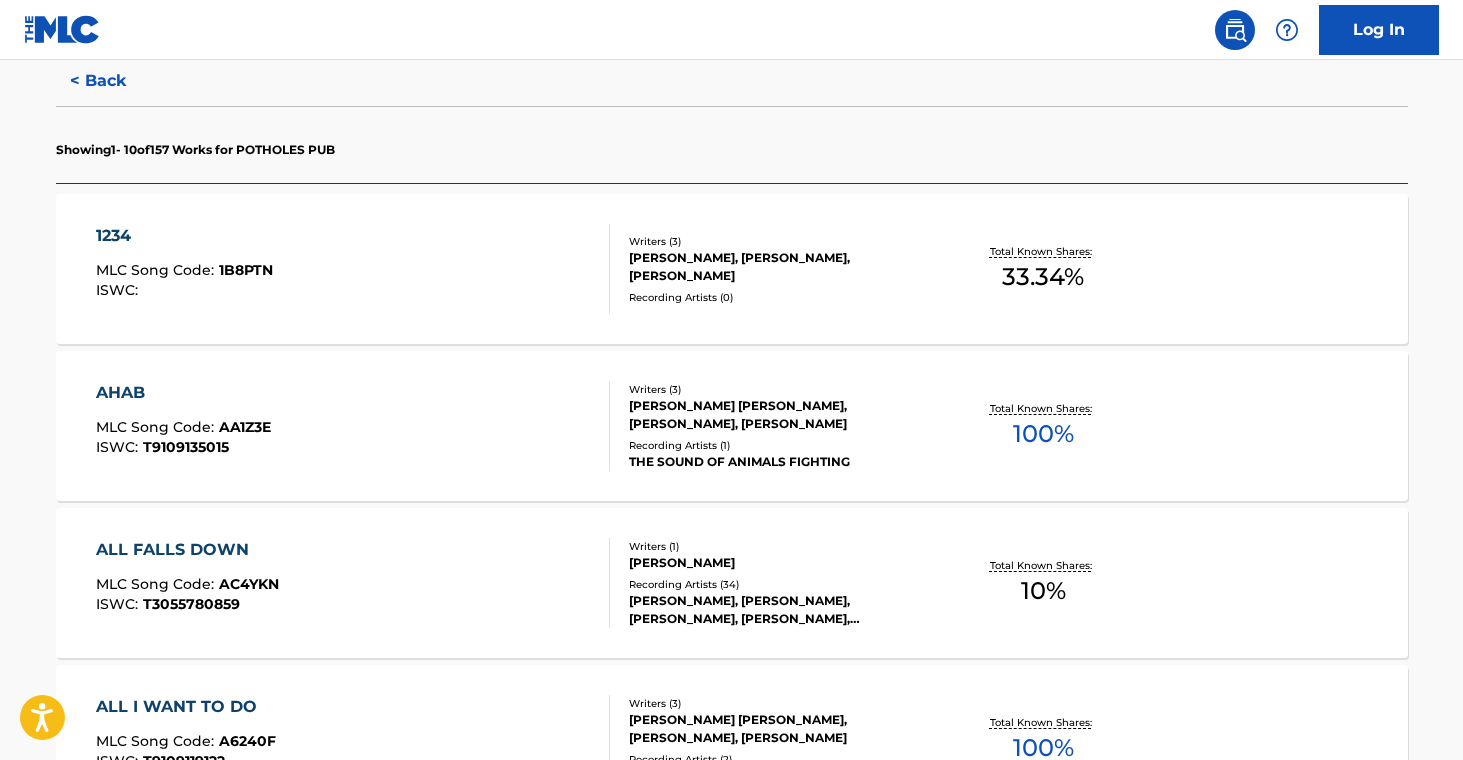 scroll, scrollTop: 532, scrollLeft: 0, axis: vertical 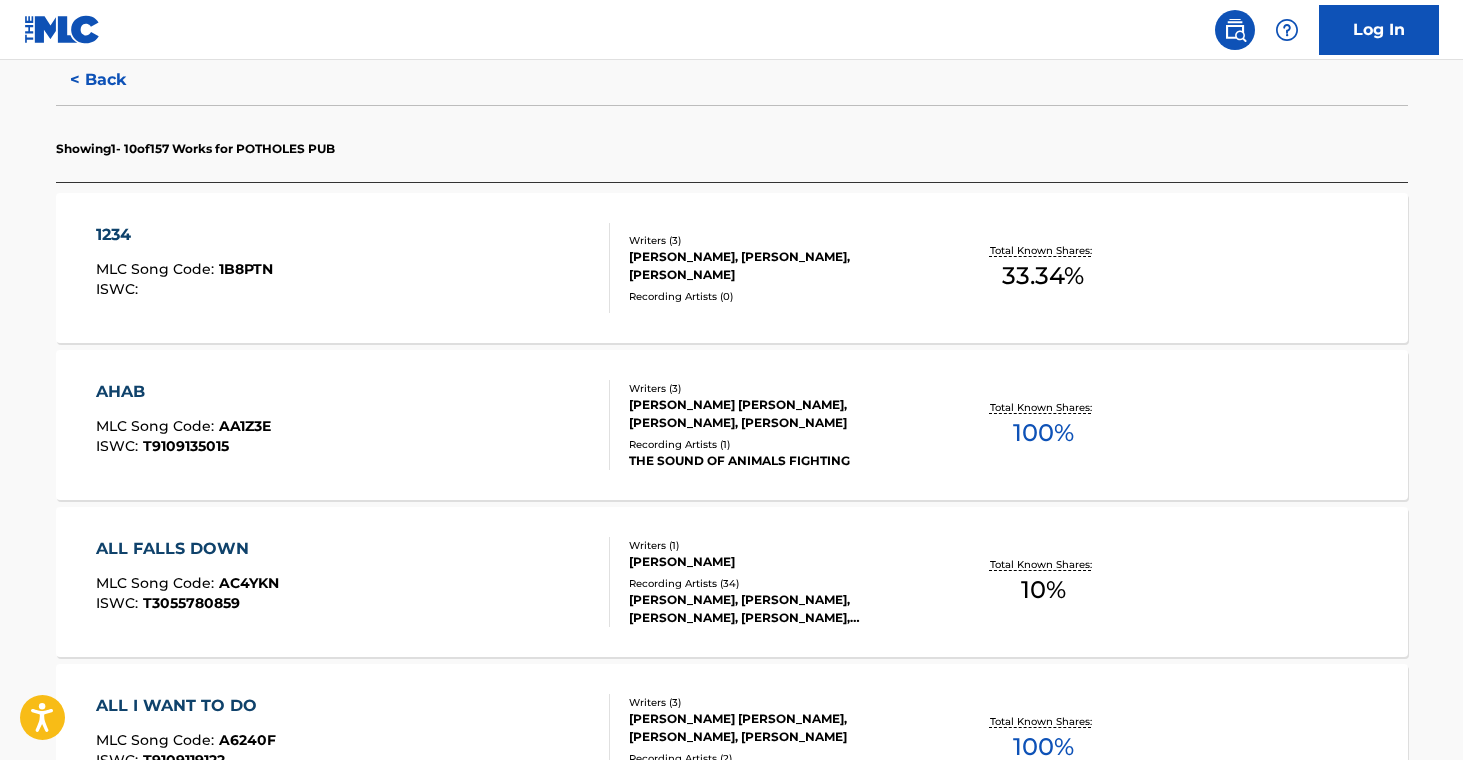 click on "Recording Artists ( 0 )" at bounding box center [780, 296] 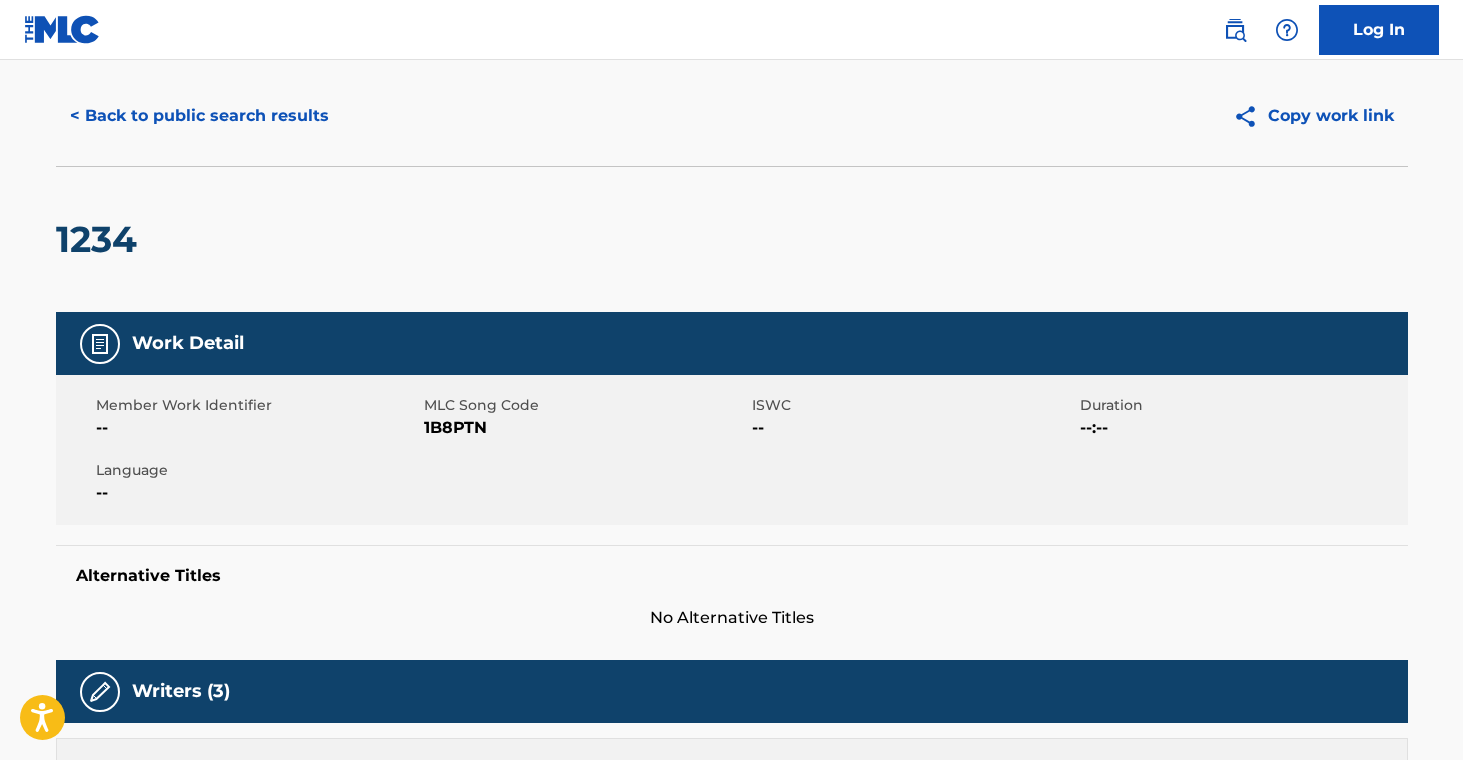 scroll, scrollTop: 0, scrollLeft: 0, axis: both 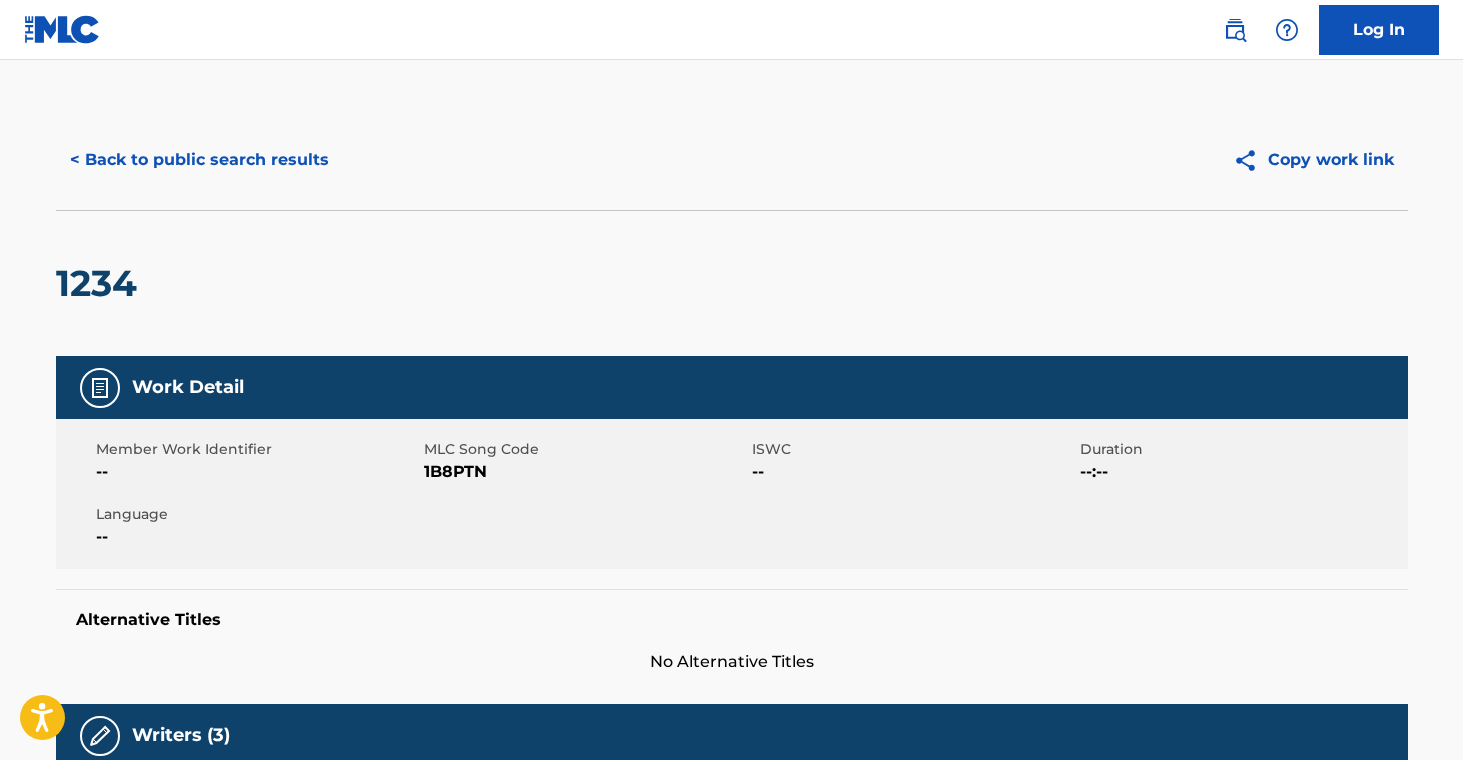 click on "< Back to public search results" at bounding box center (199, 160) 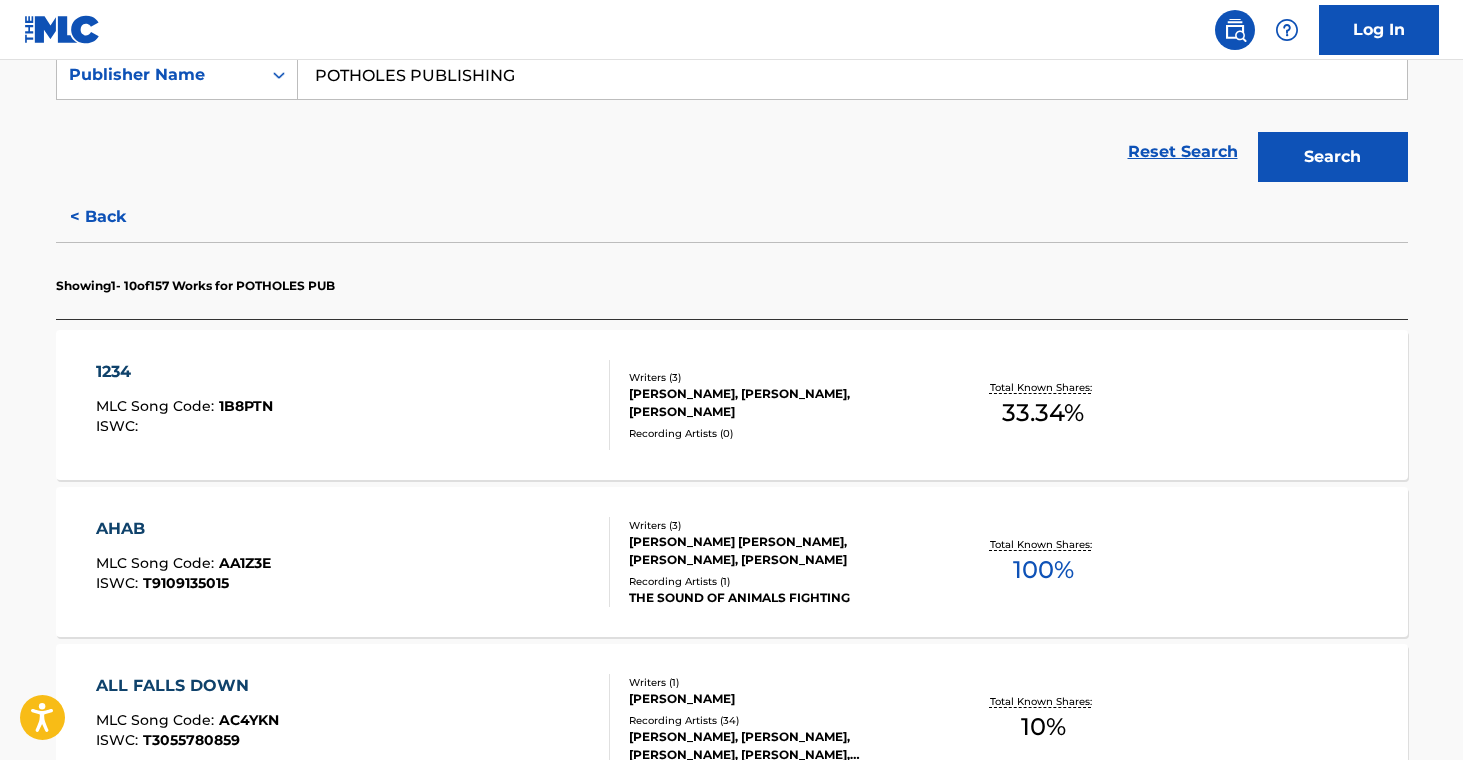 scroll, scrollTop: 428, scrollLeft: 0, axis: vertical 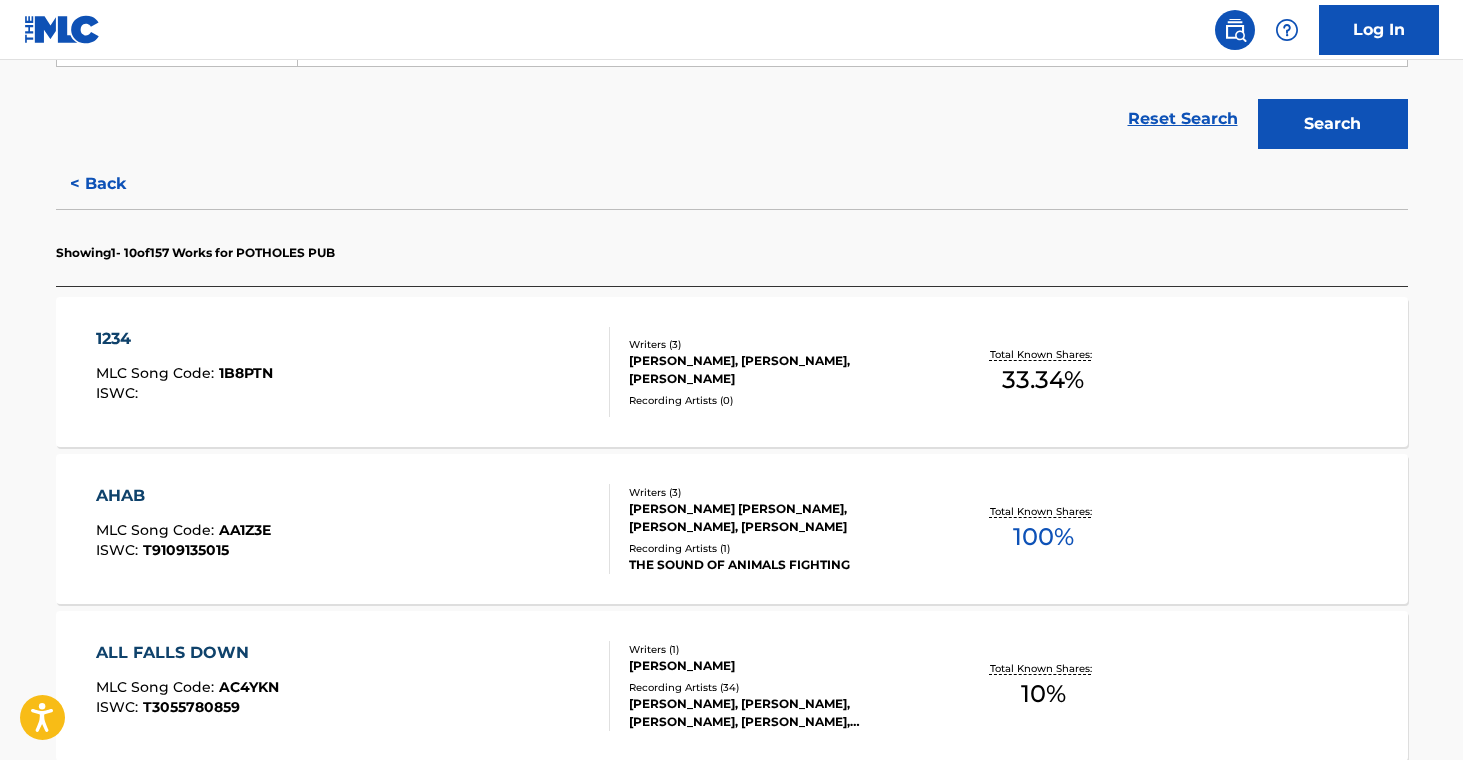click on "[PERSON_NAME] [PERSON_NAME], [PERSON_NAME], [PERSON_NAME]" at bounding box center [780, 518] 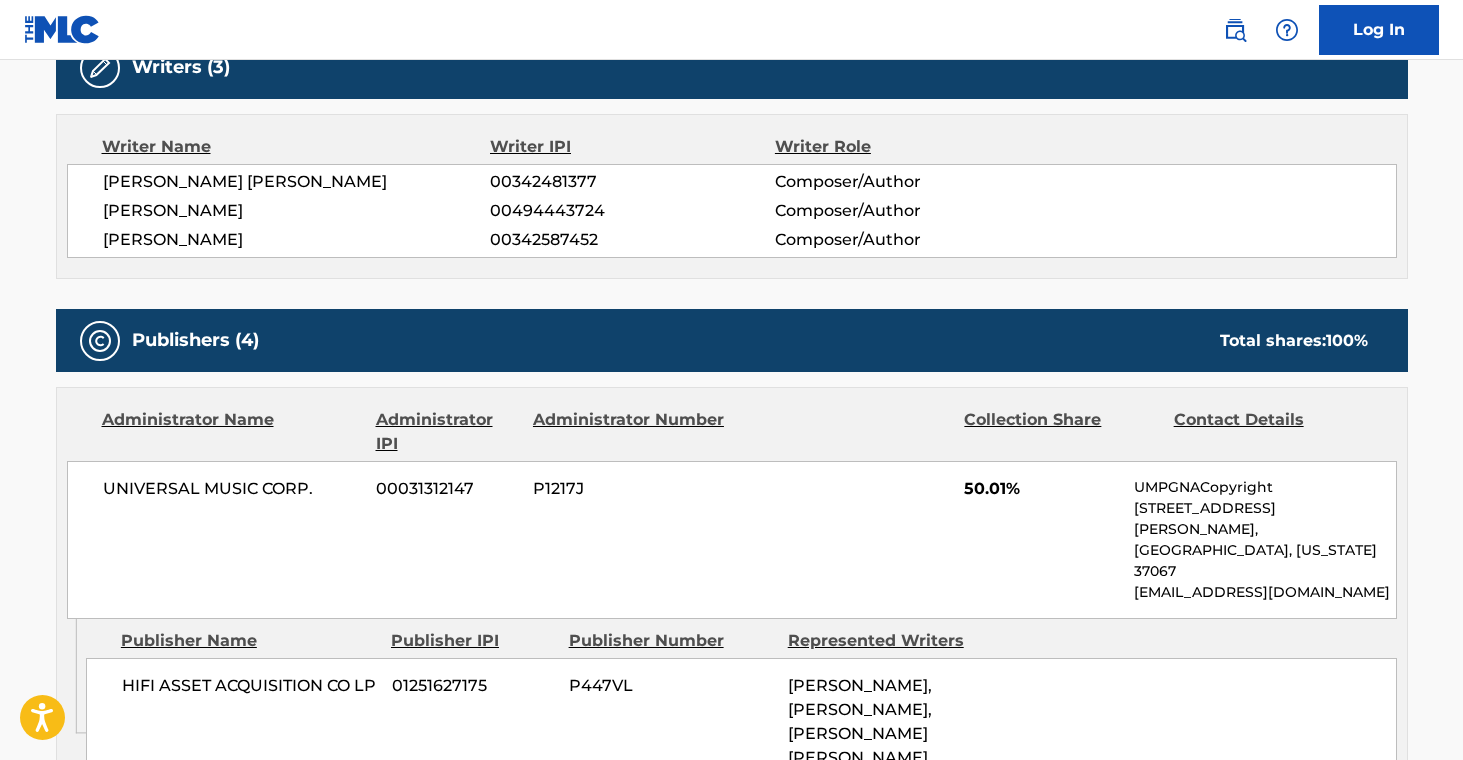 scroll, scrollTop: 0, scrollLeft: 0, axis: both 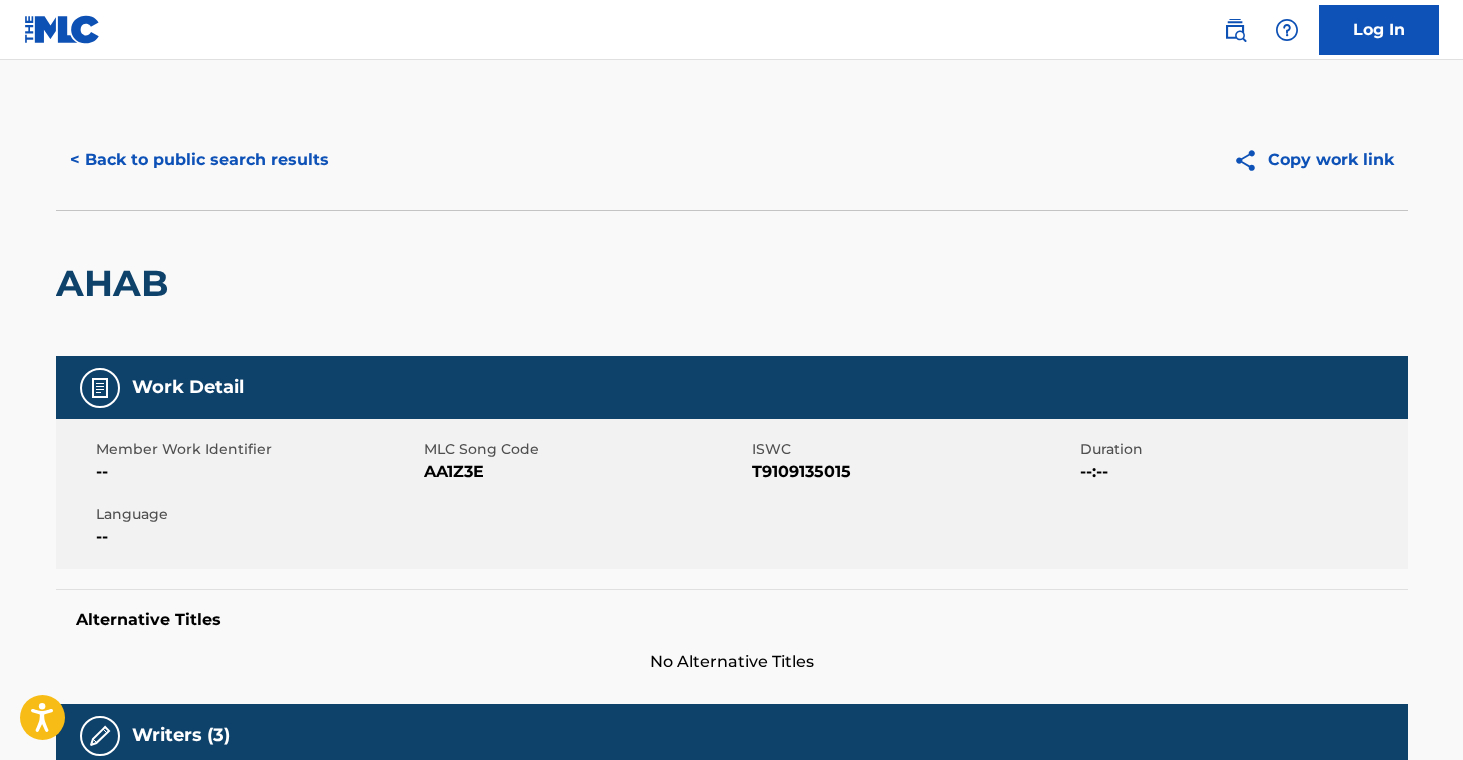 click on "< Back to public search results" at bounding box center [199, 160] 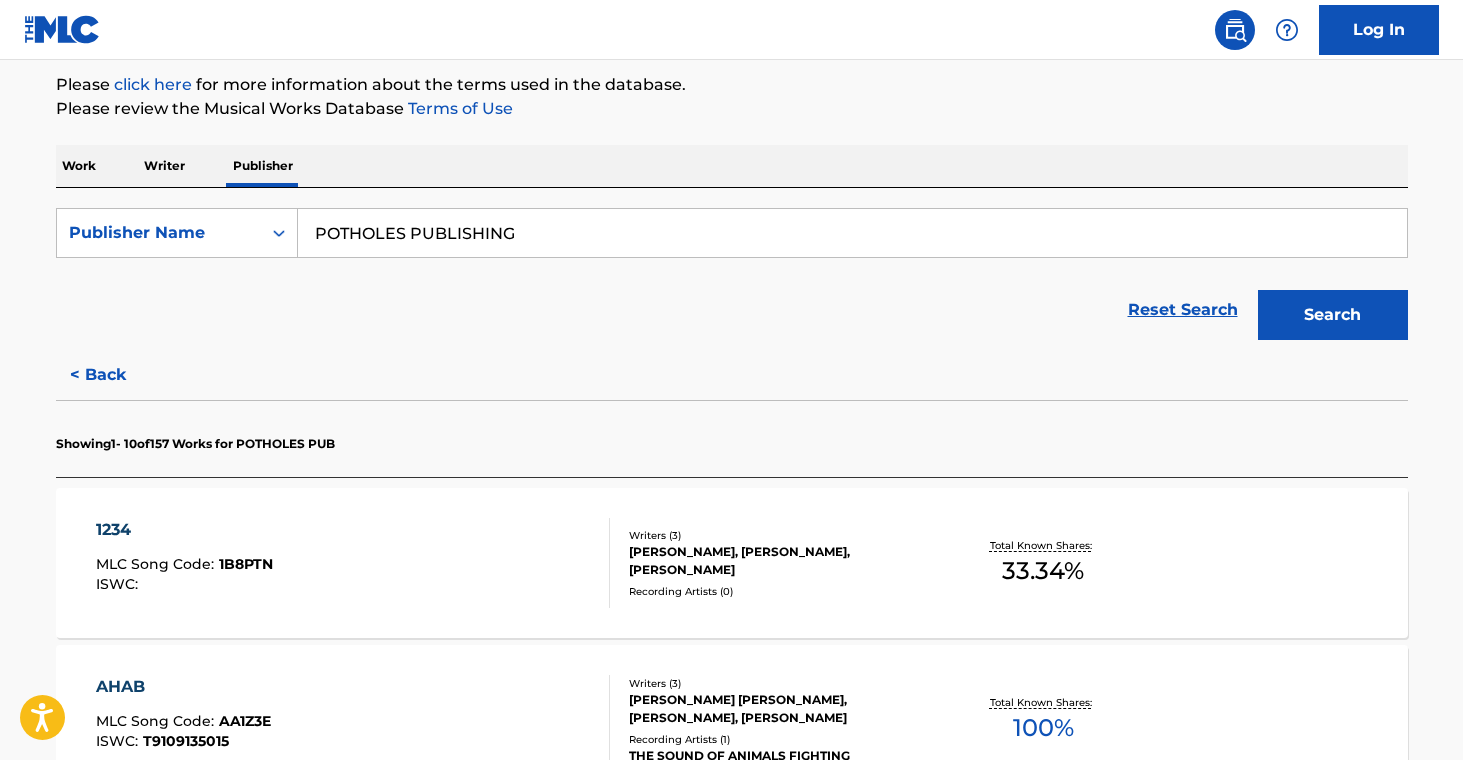 scroll, scrollTop: 215, scrollLeft: 0, axis: vertical 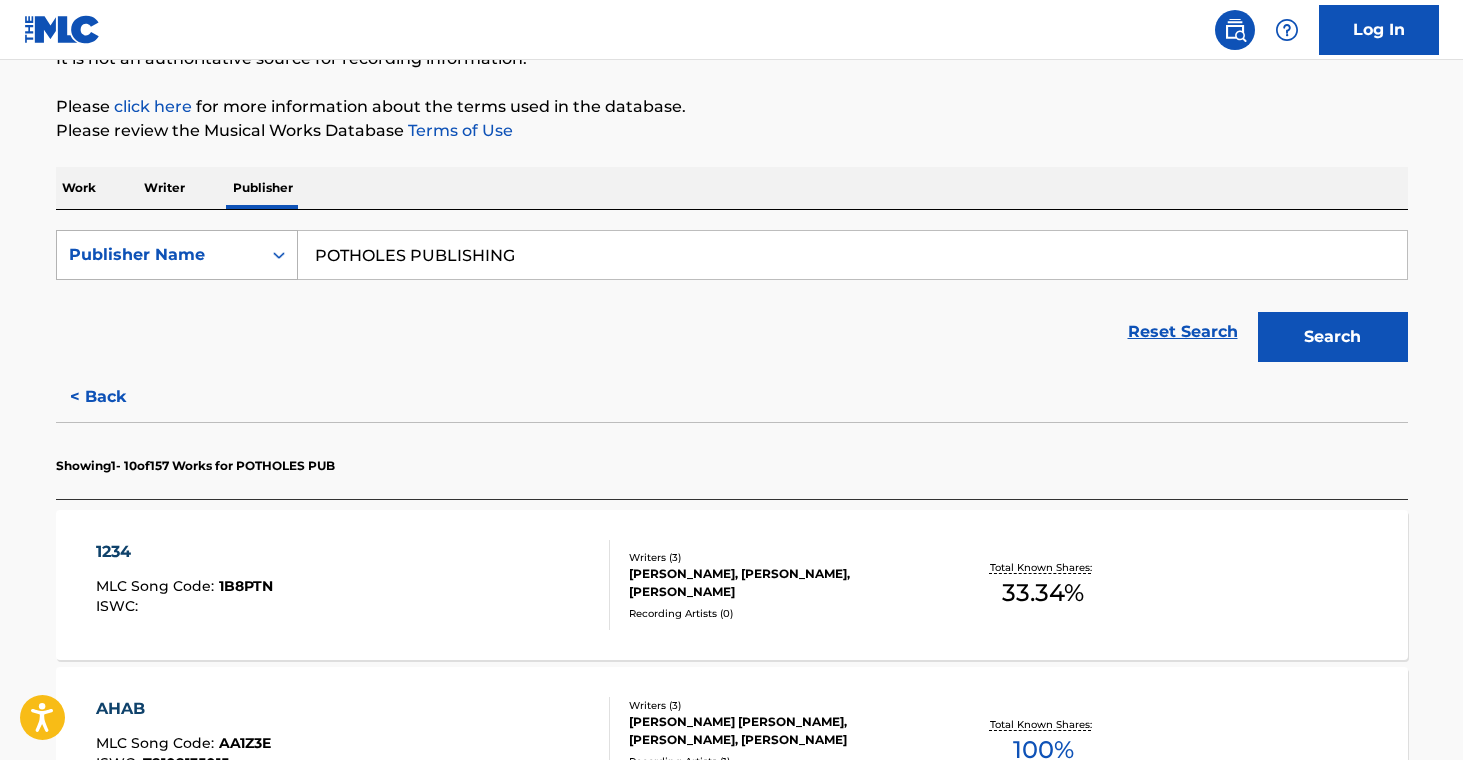 click at bounding box center (279, 255) 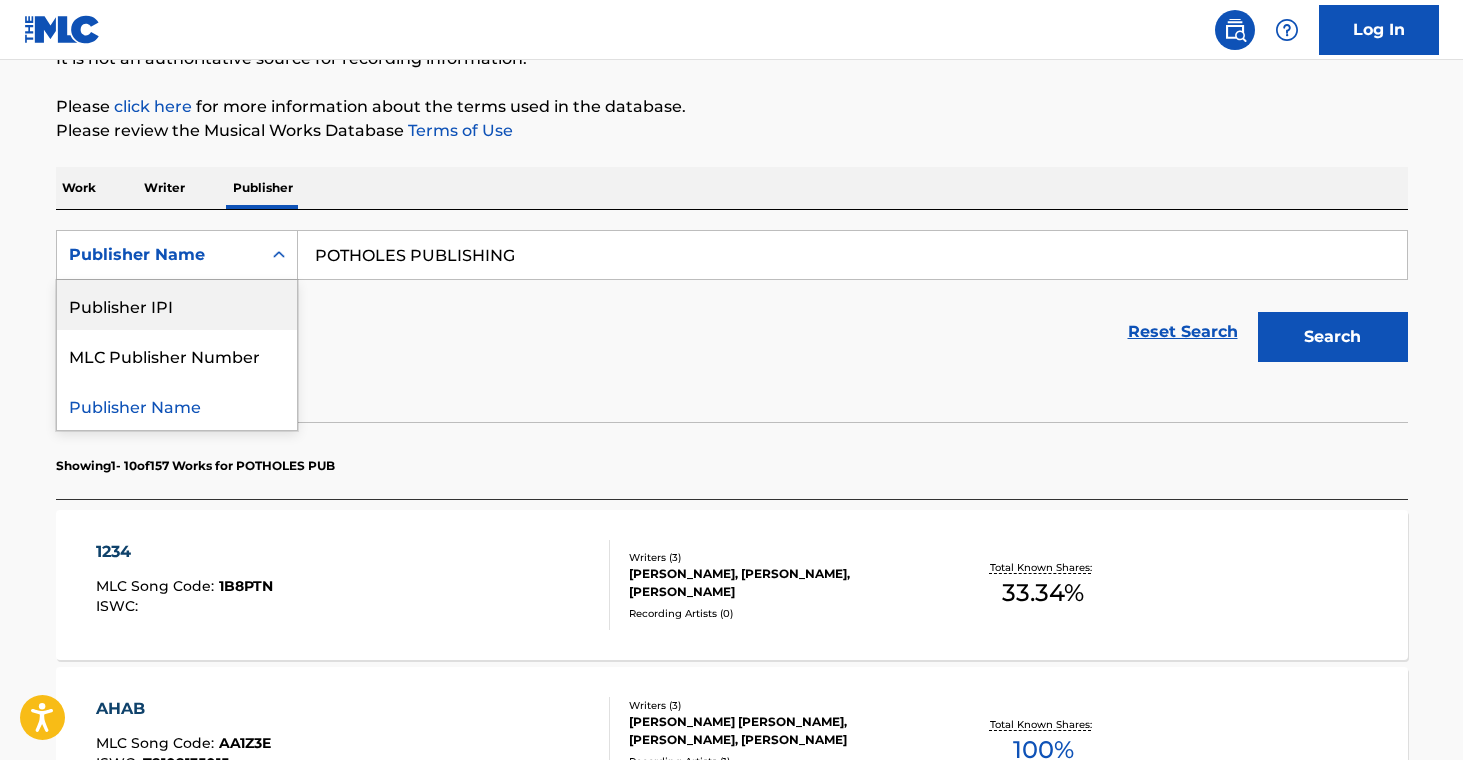 click on "Publisher IPI" at bounding box center [177, 305] 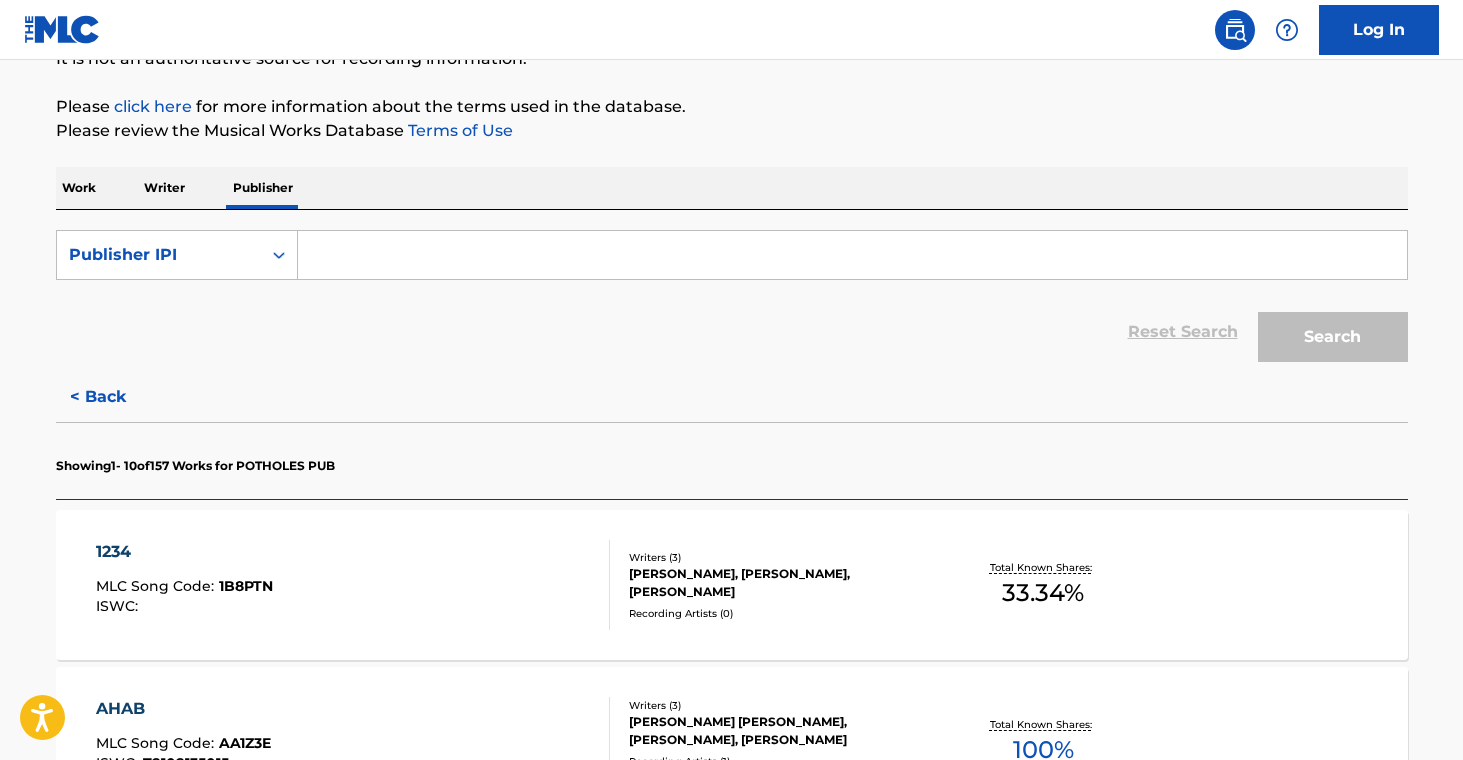 click at bounding box center (852, 255) 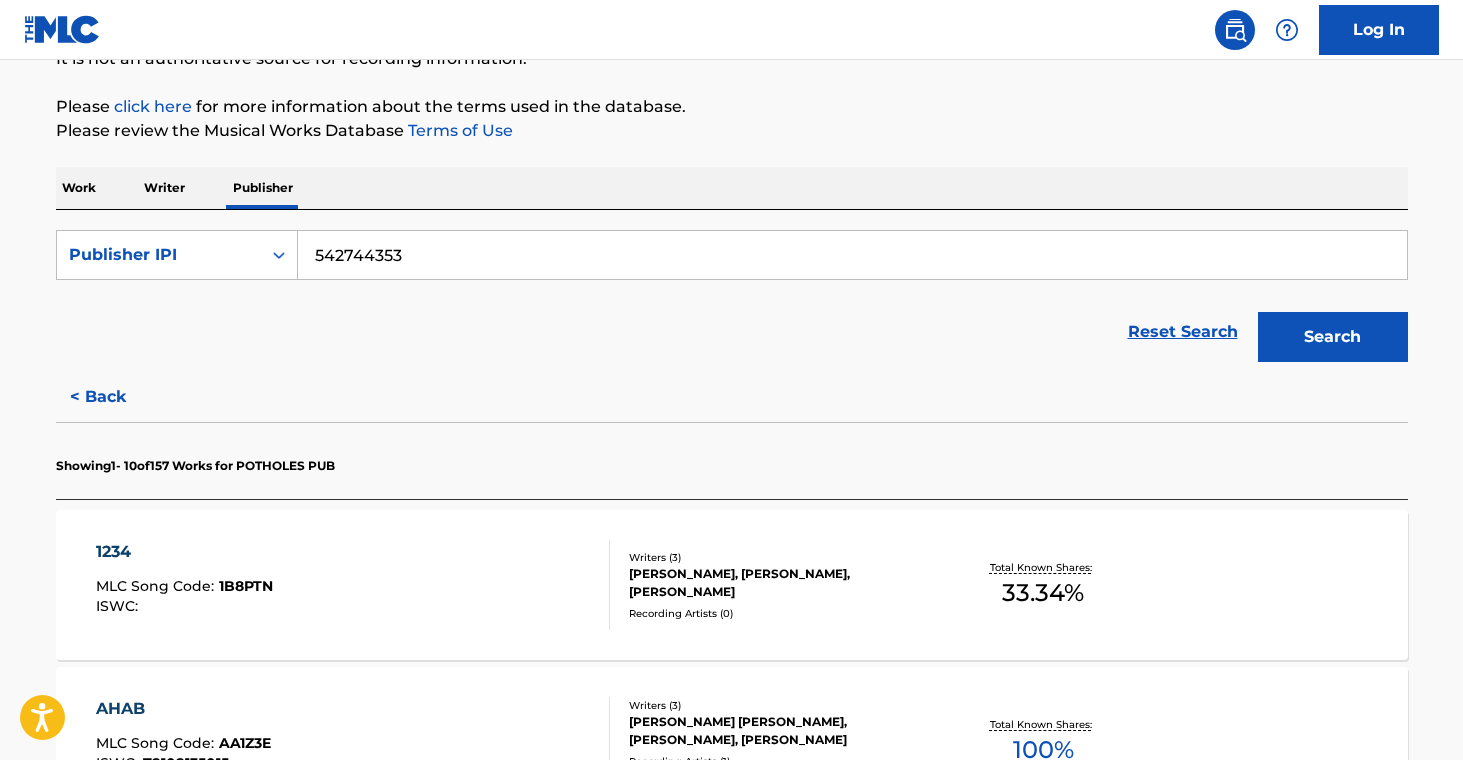 type on "542744353" 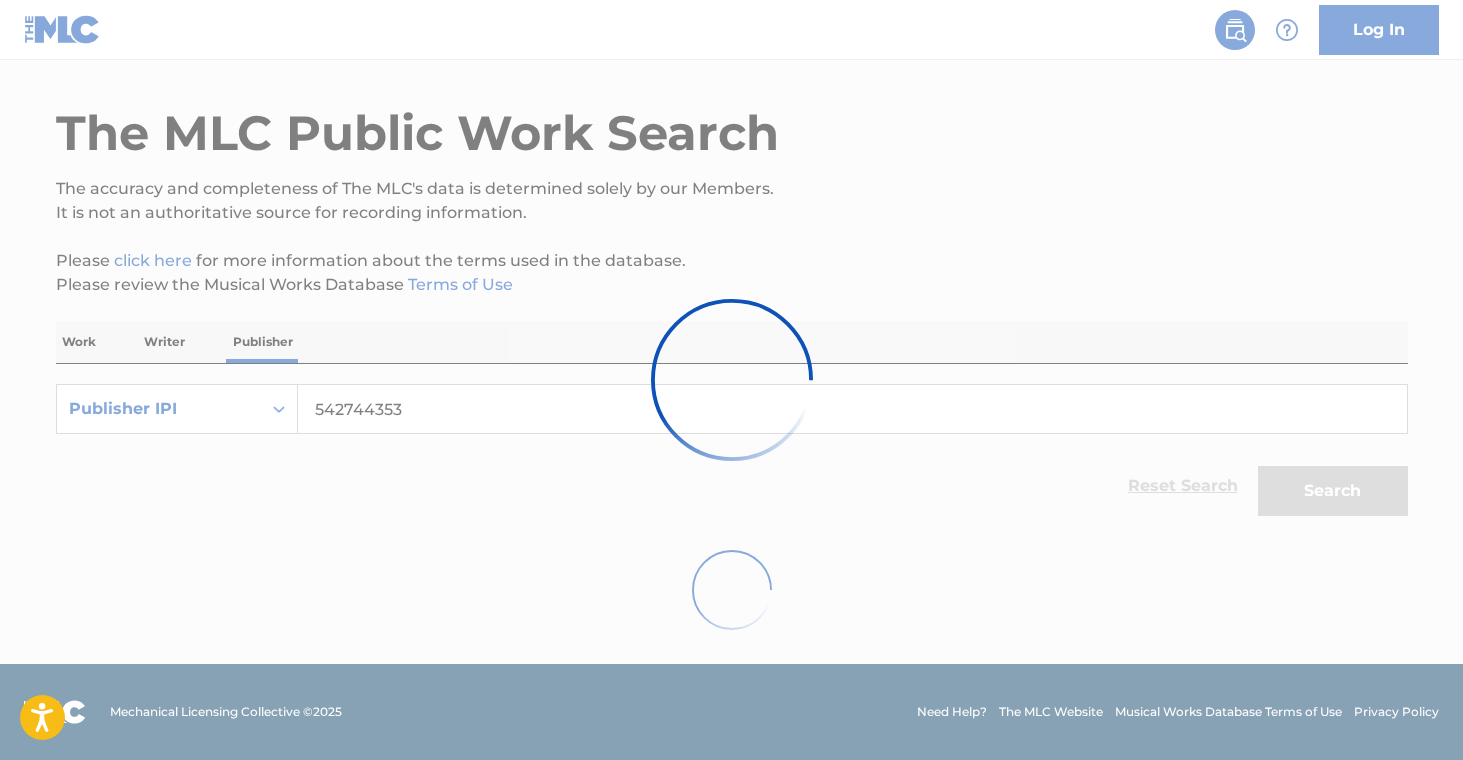 scroll, scrollTop: 0, scrollLeft: 0, axis: both 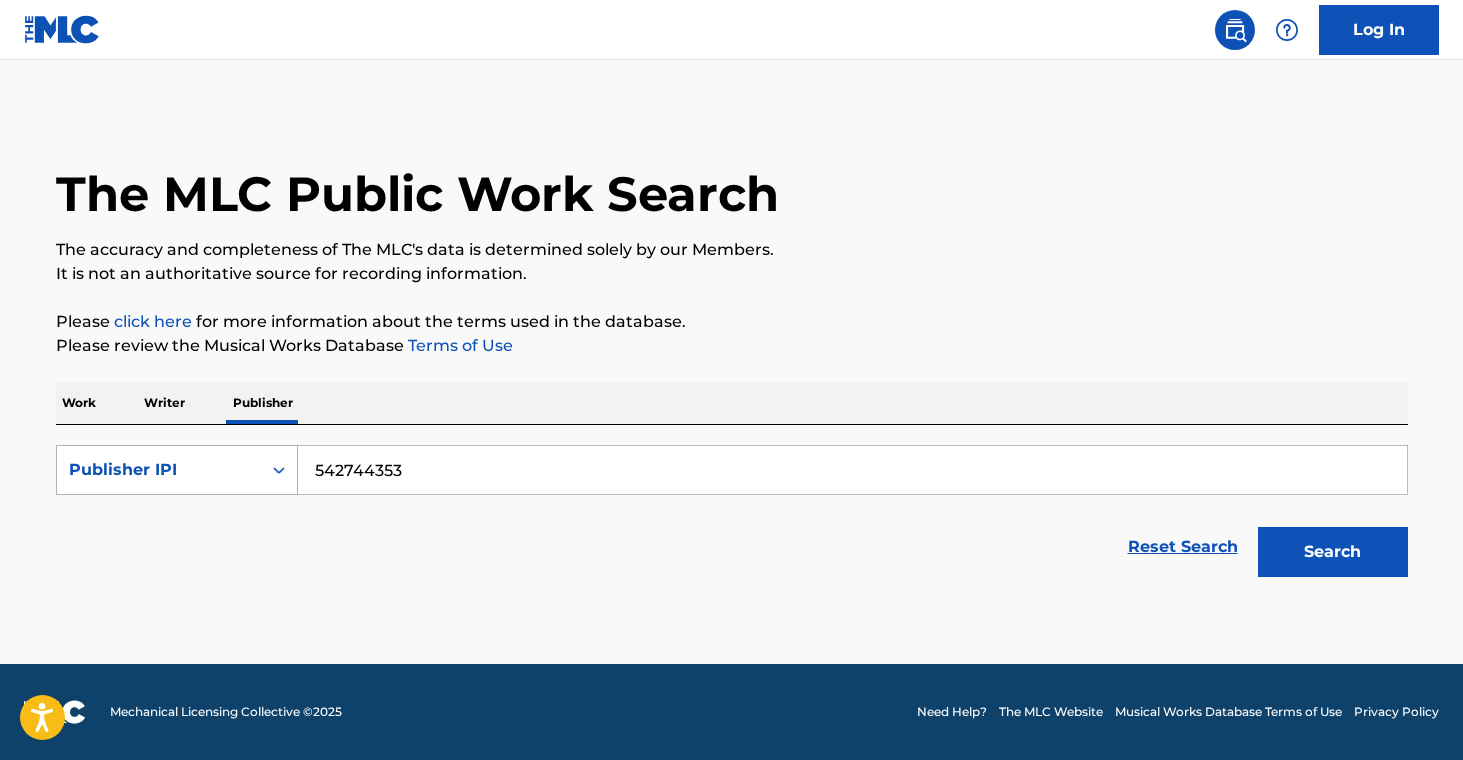 click on "Publisher IPI" at bounding box center (159, 470) 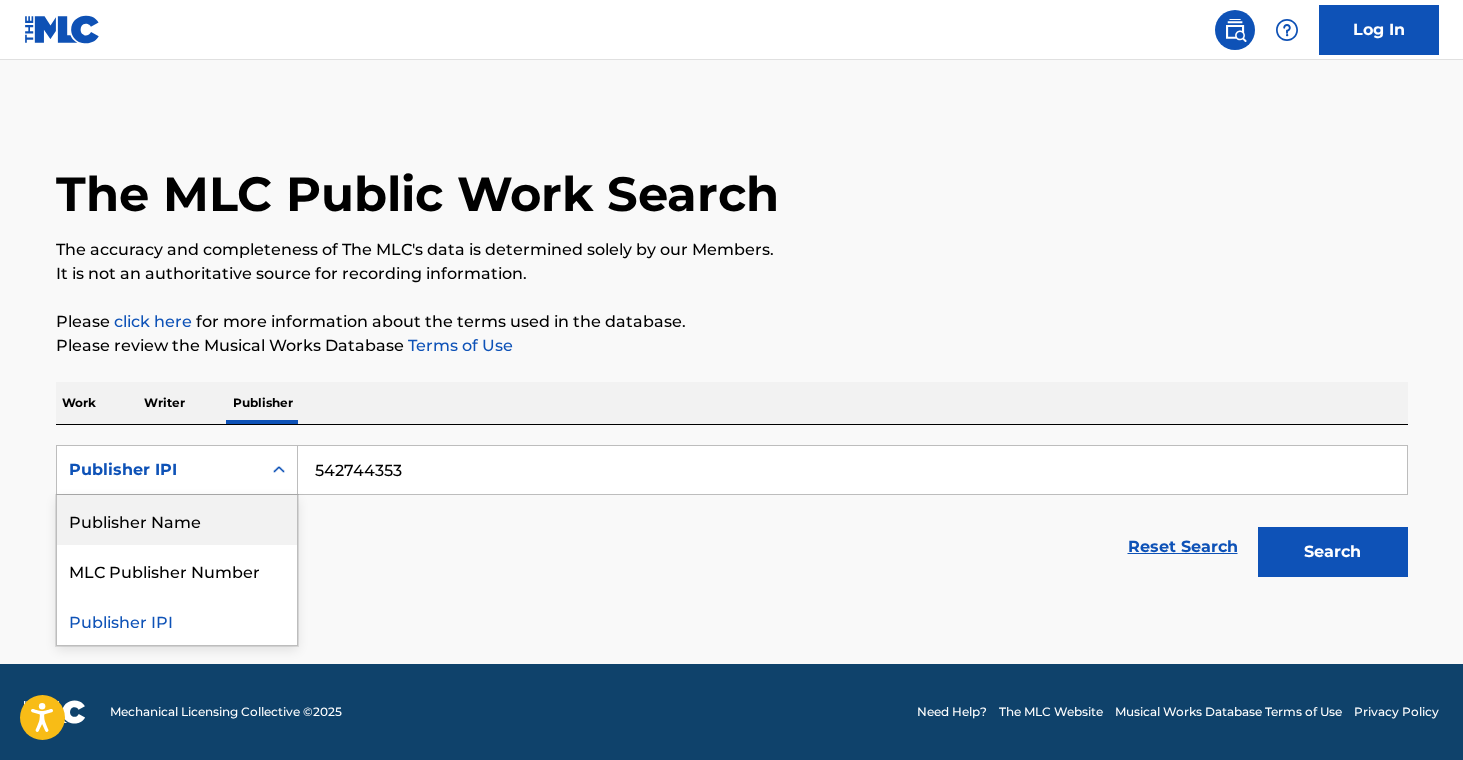 click on "Publisher Name" at bounding box center [177, 520] 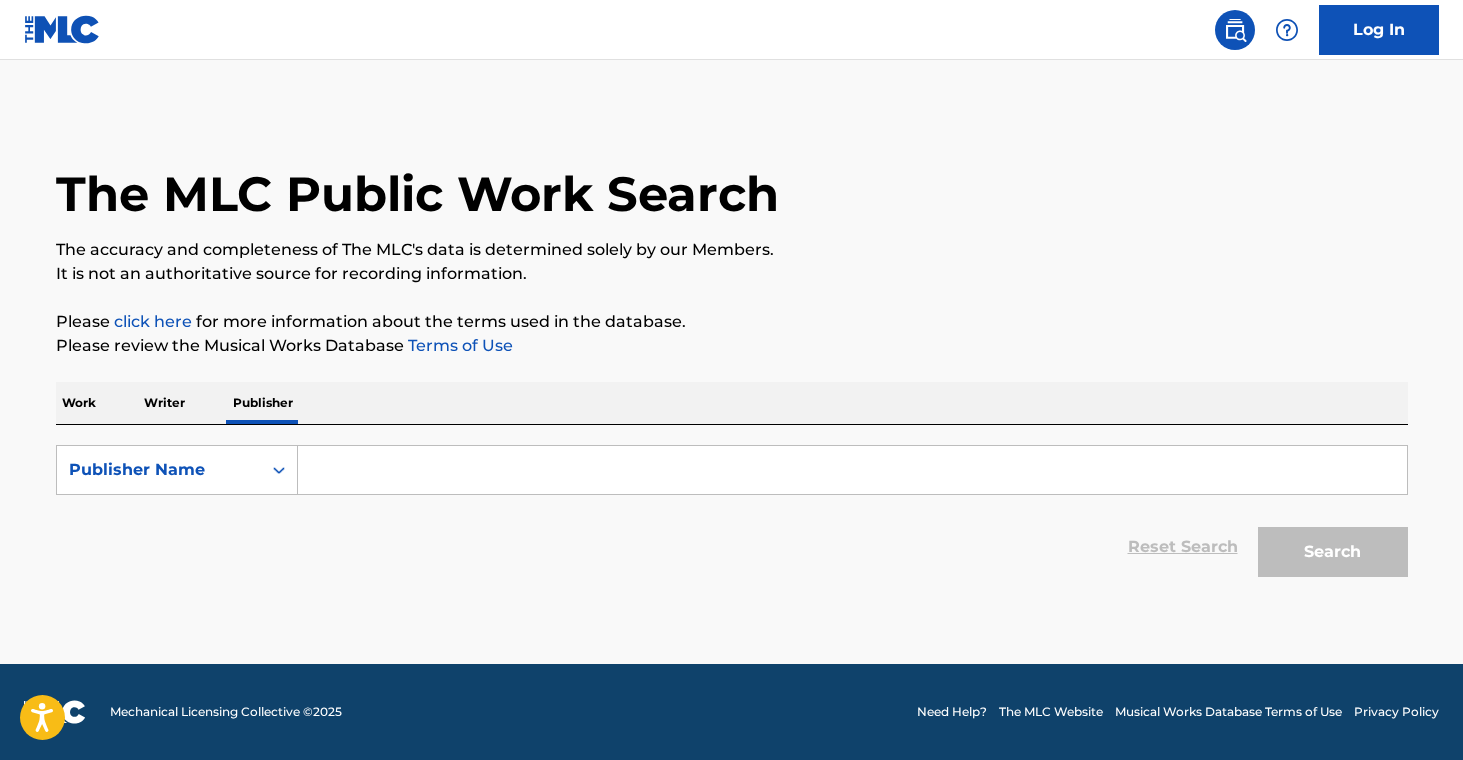 click at bounding box center [852, 470] 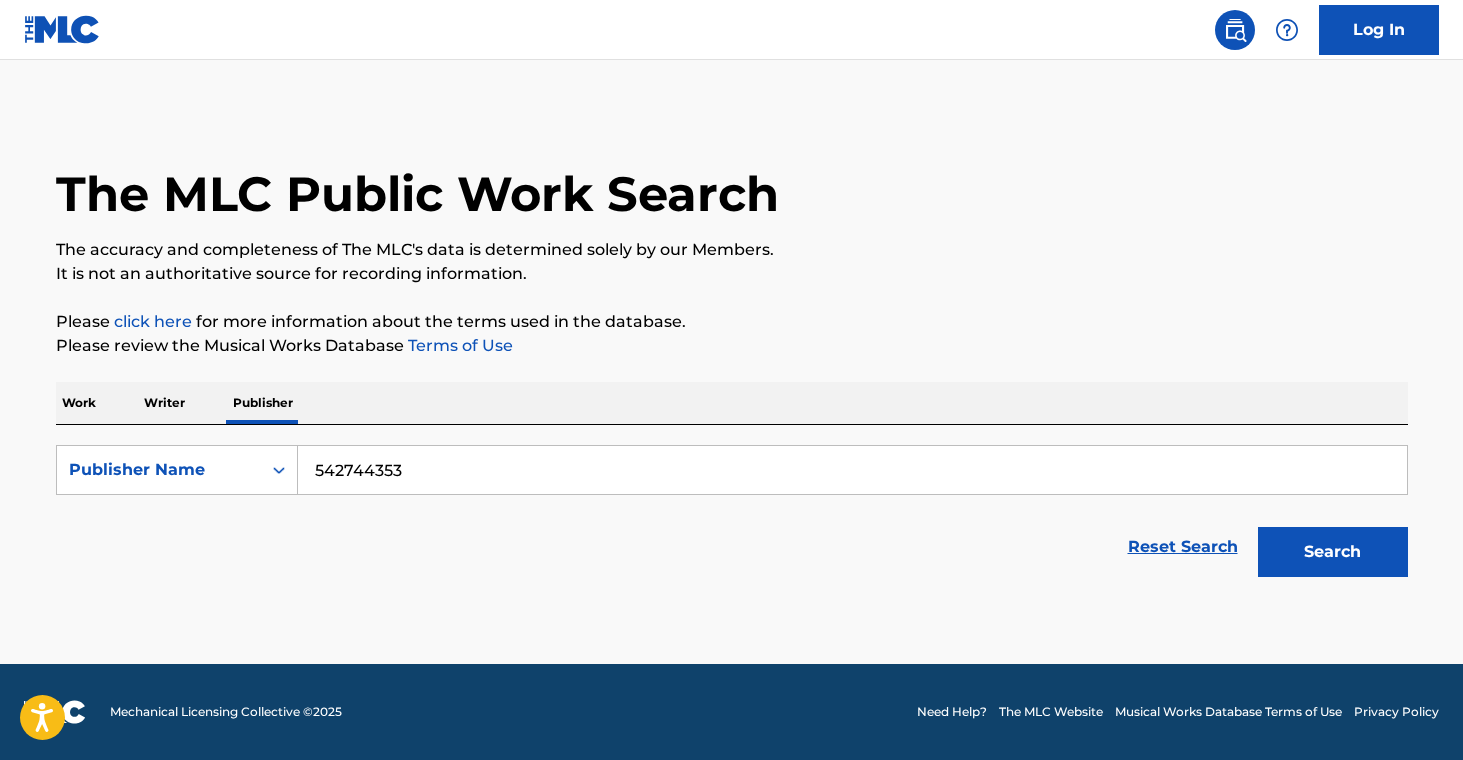 drag, startPoint x: 430, startPoint y: 479, endPoint x: 735, endPoint y: 509, distance: 306.47186 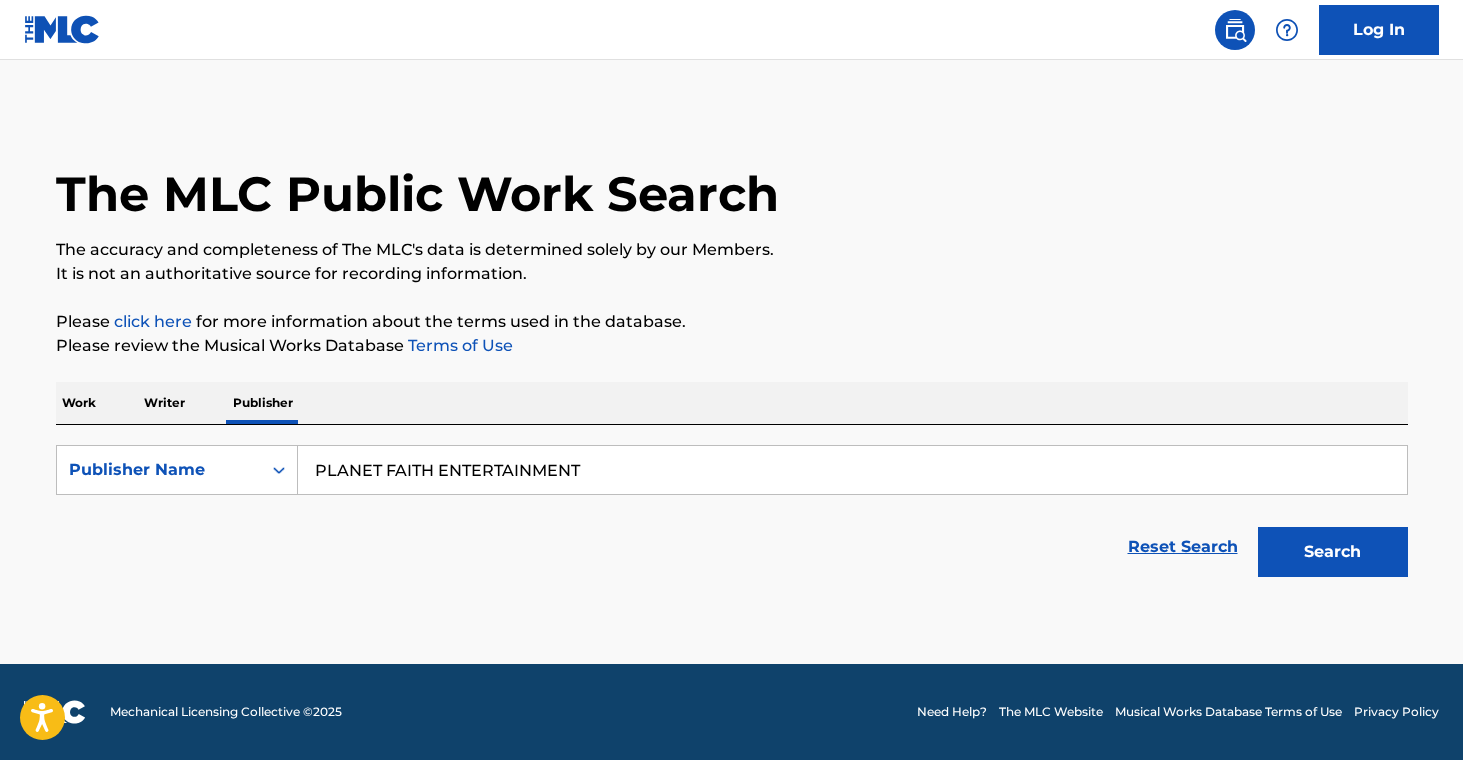 type on "PLANET FAITH ENTERTAINMENT" 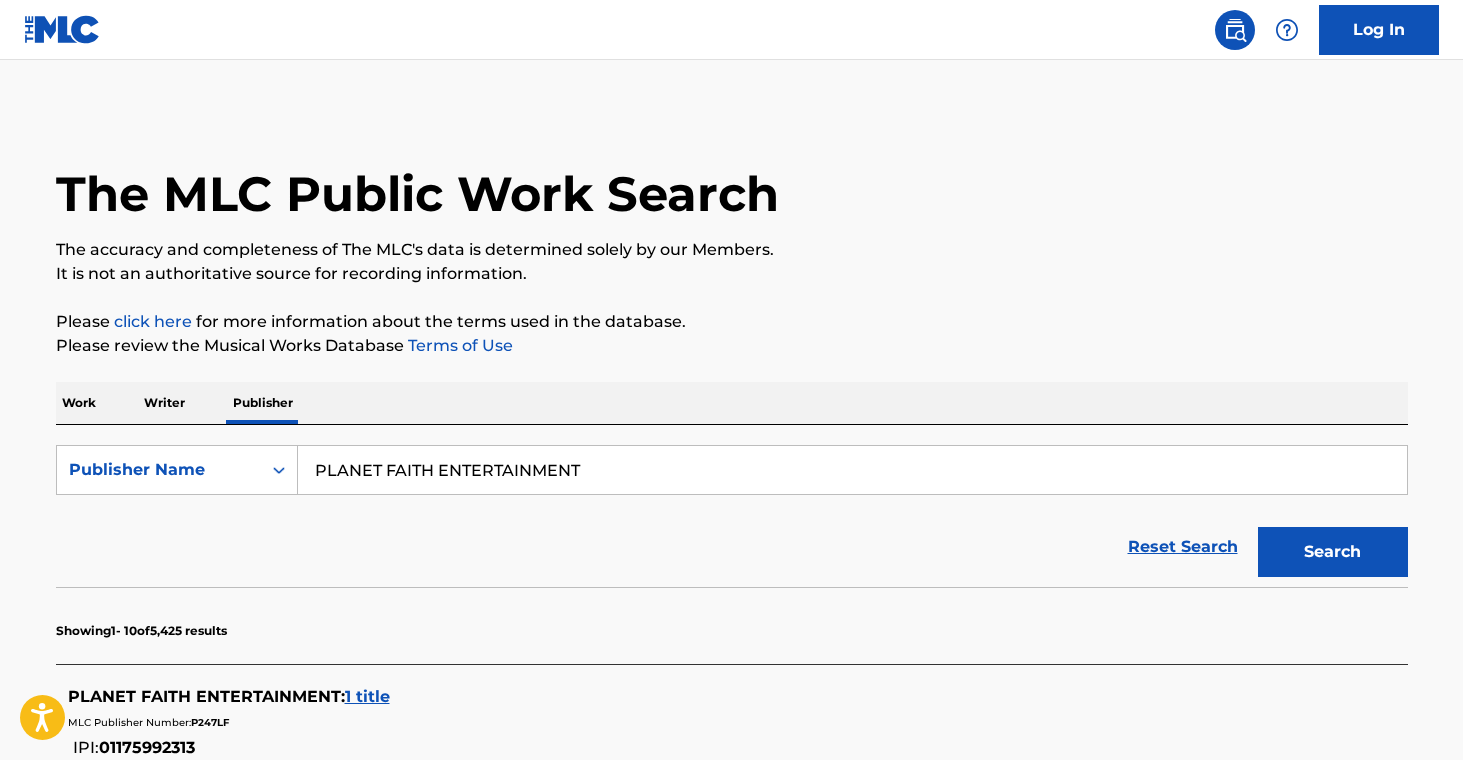 click on "1 title" at bounding box center [367, 696] 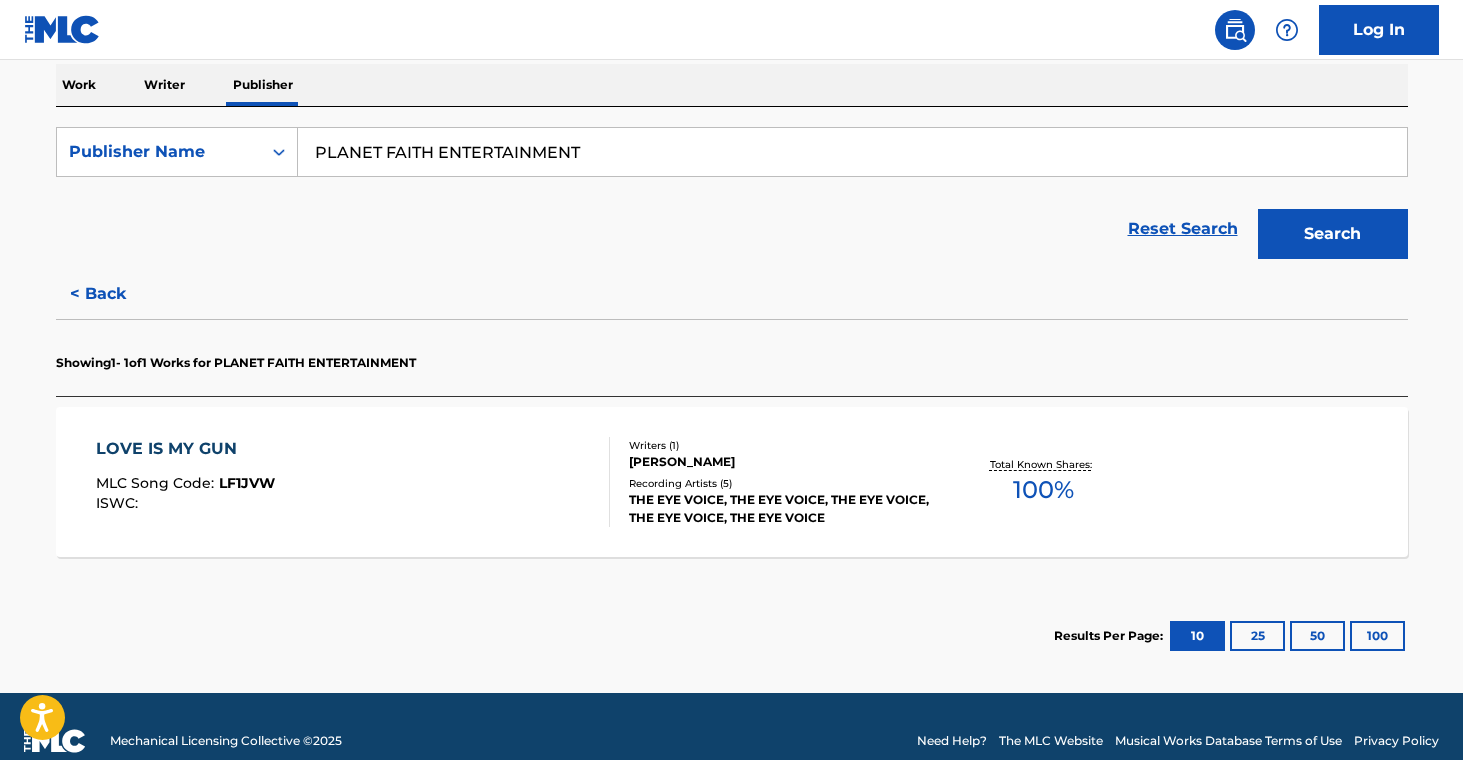 scroll, scrollTop: 299, scrollLeft: 0, axis: vertical 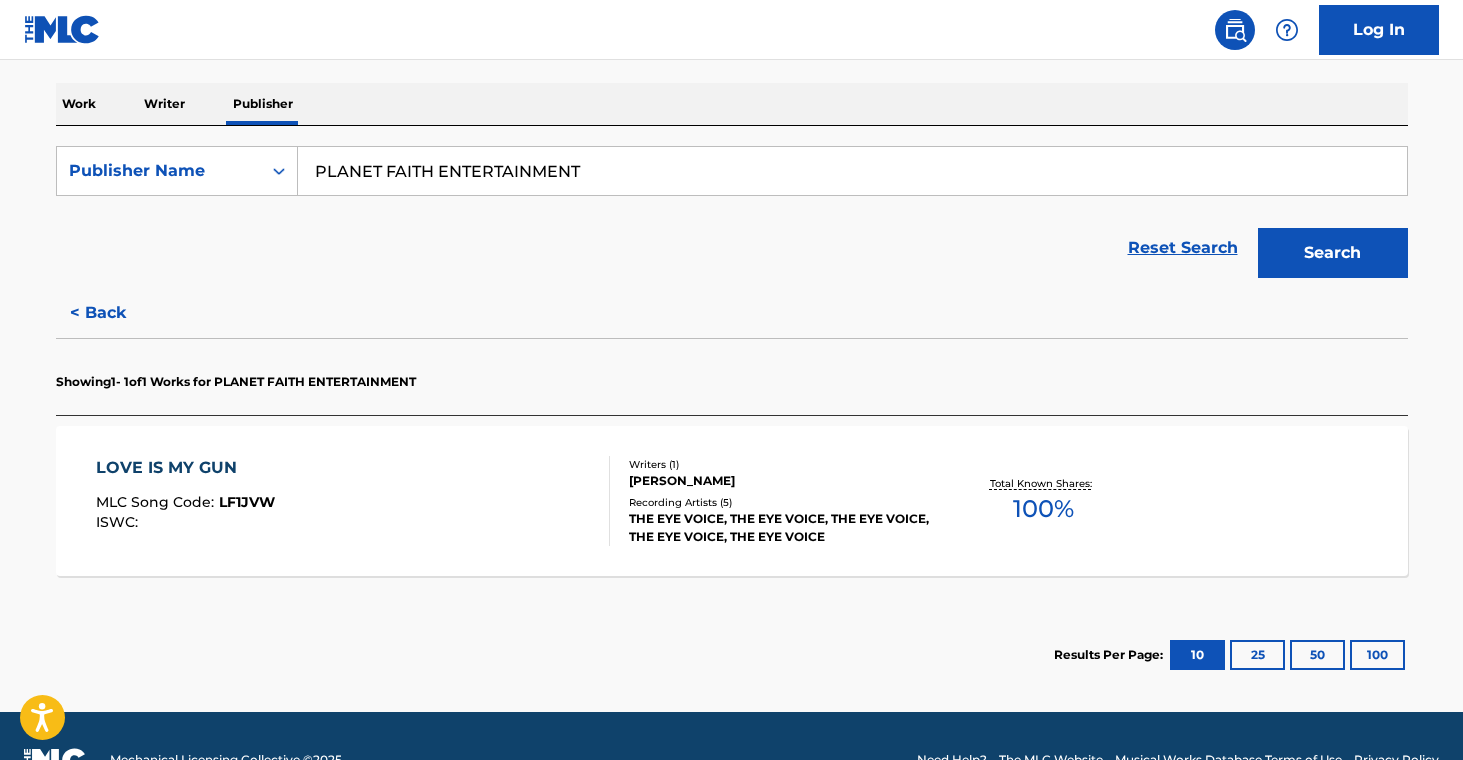 click on "Writers ( 1 )" at bounding box center (780, 464) 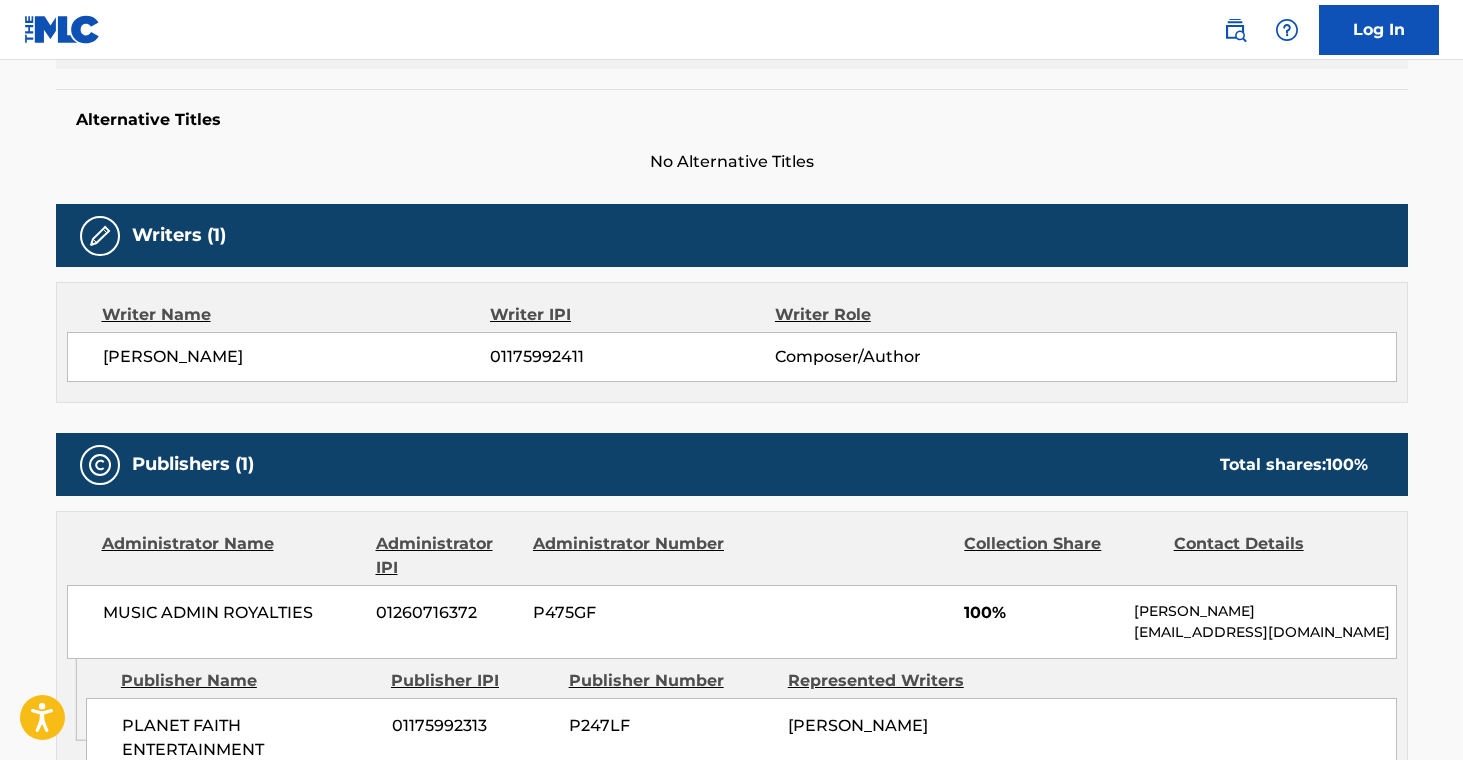 scroll, scrollTop: 0, scrollLeft: 0, axis: both 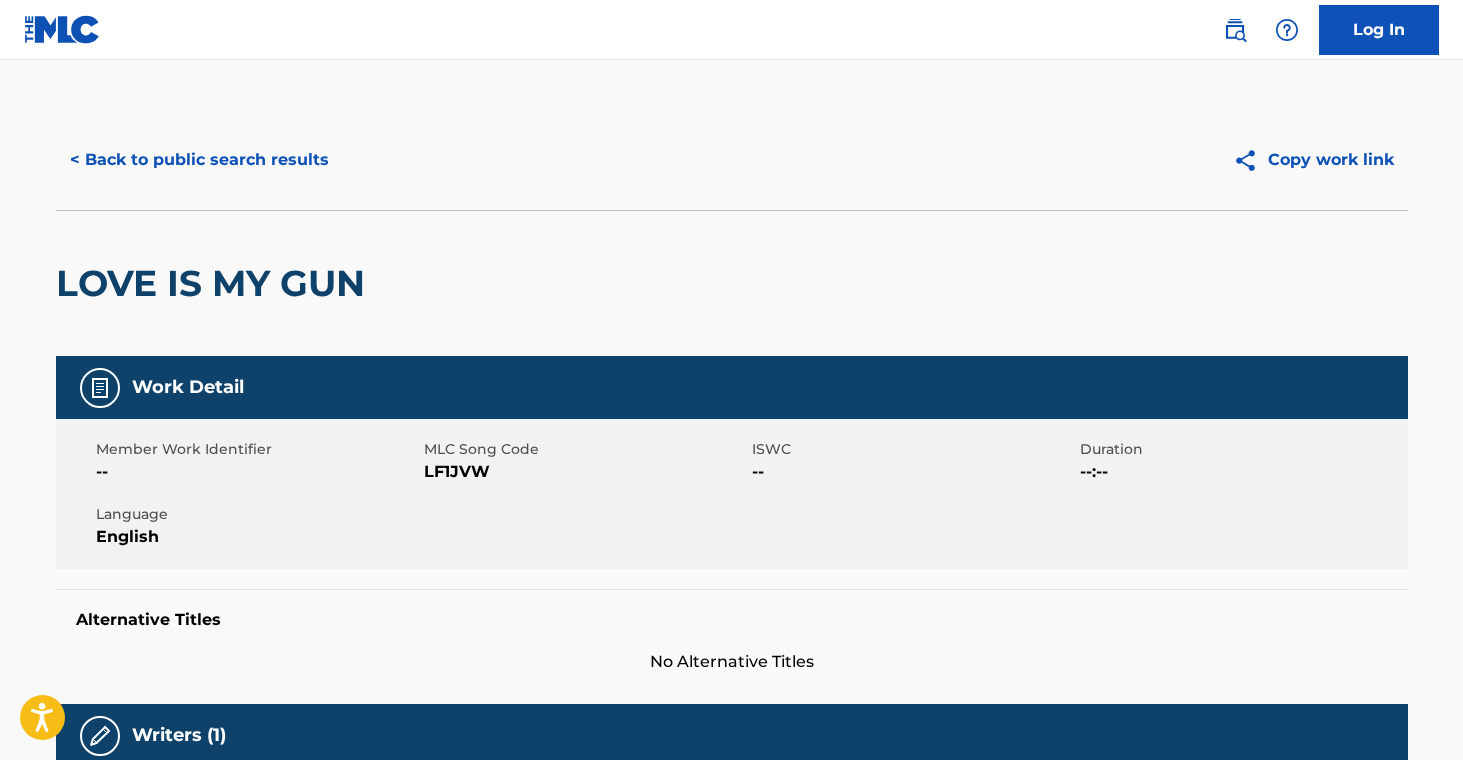 click on "< Back to public search results" at bounding box center [199, 160] 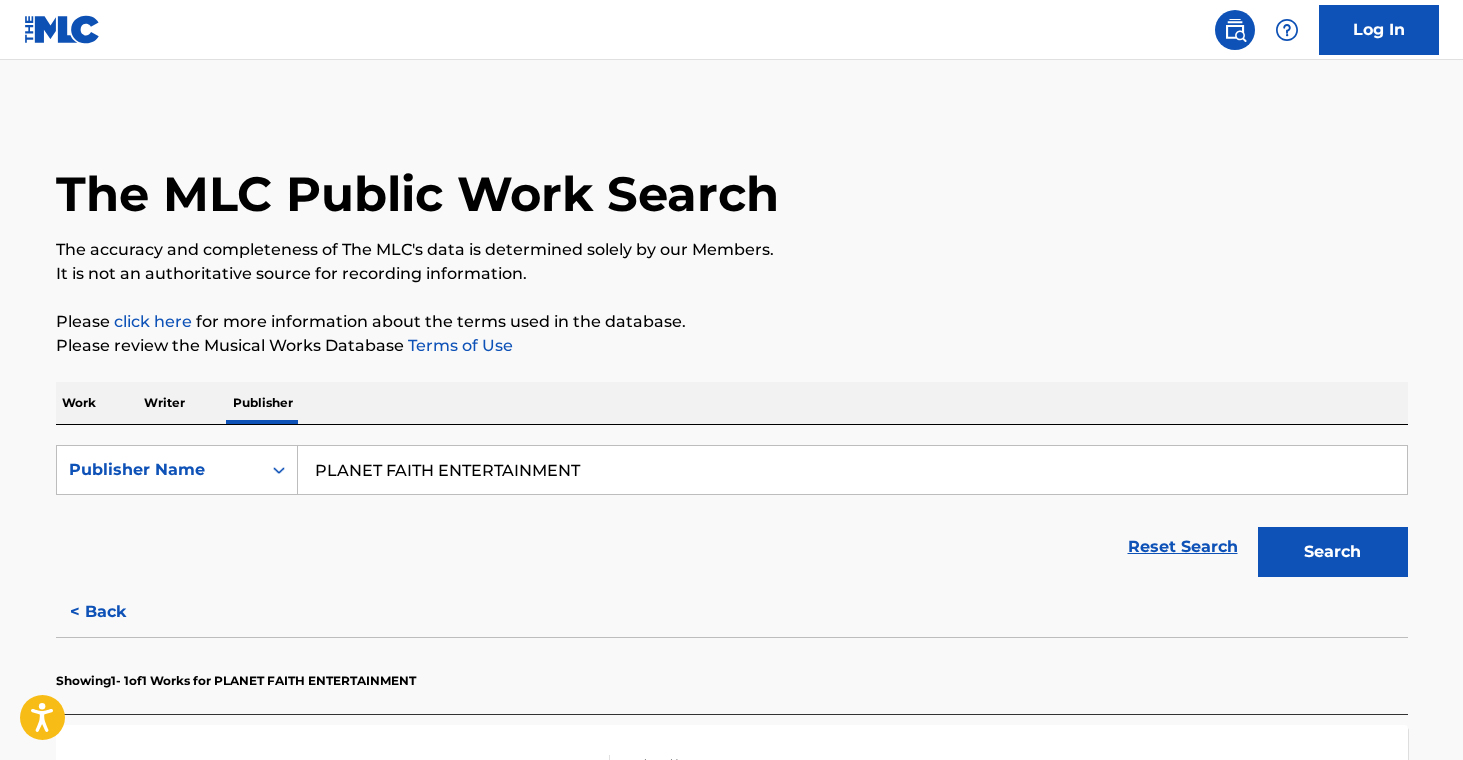 click on "Writer" at bounding box center (164, 403) 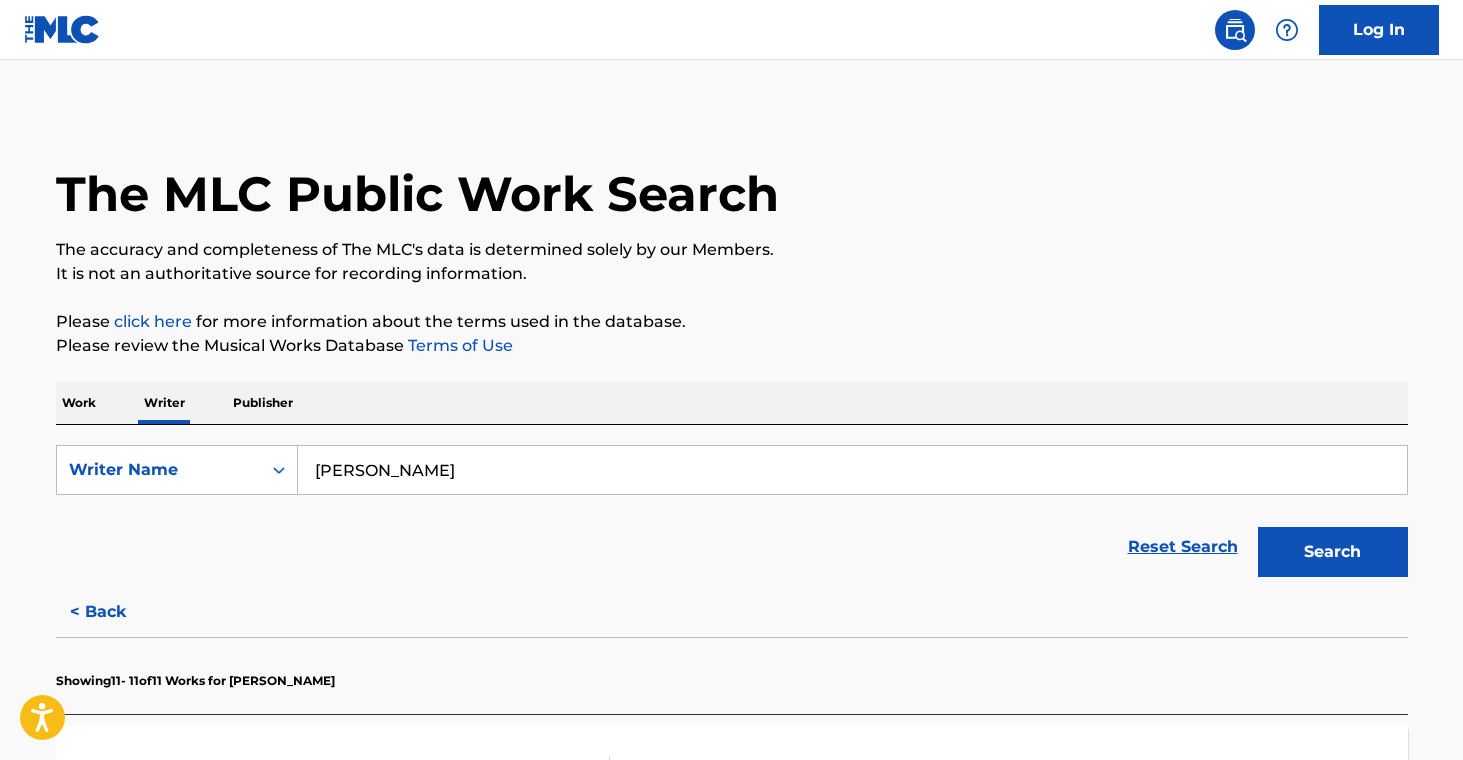 drag, startPoint x: 513, startPoint y: 479, endPoint x: 62, endPoint y: 381, distance: 461.52466 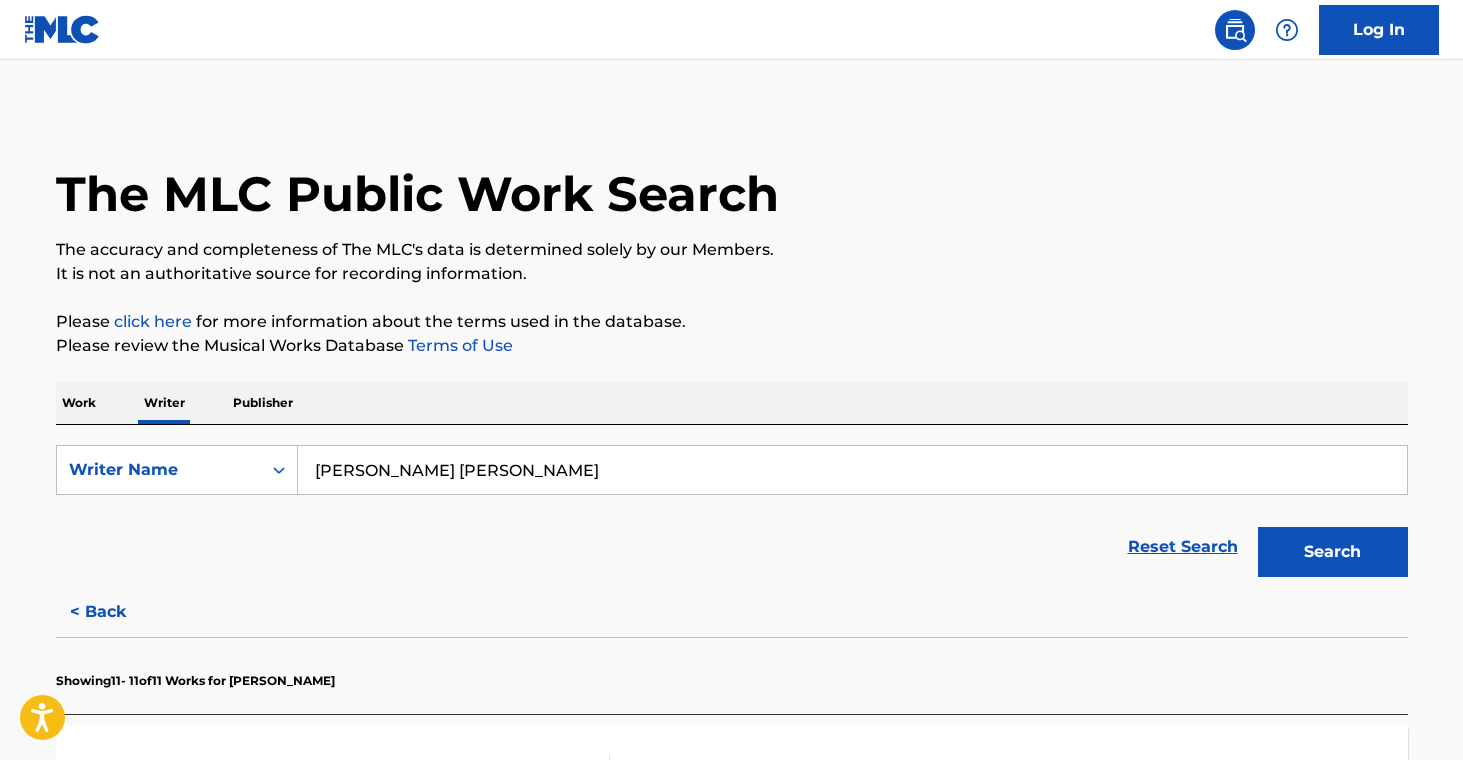 type on "[PERSON_NAME] [PERSON_NAME]" 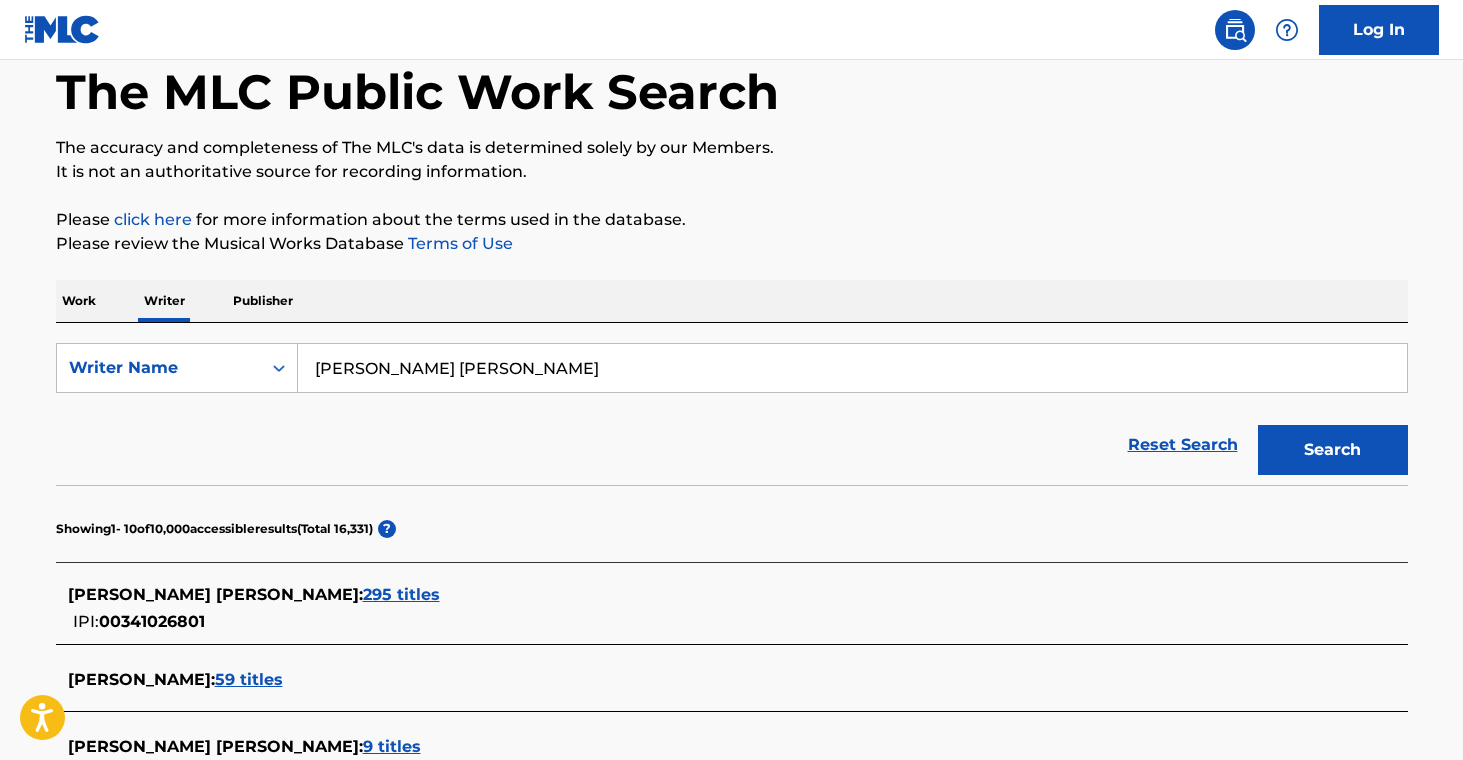 scroll, scrollTop: 345, scrollLeft: 0, axis: vertical 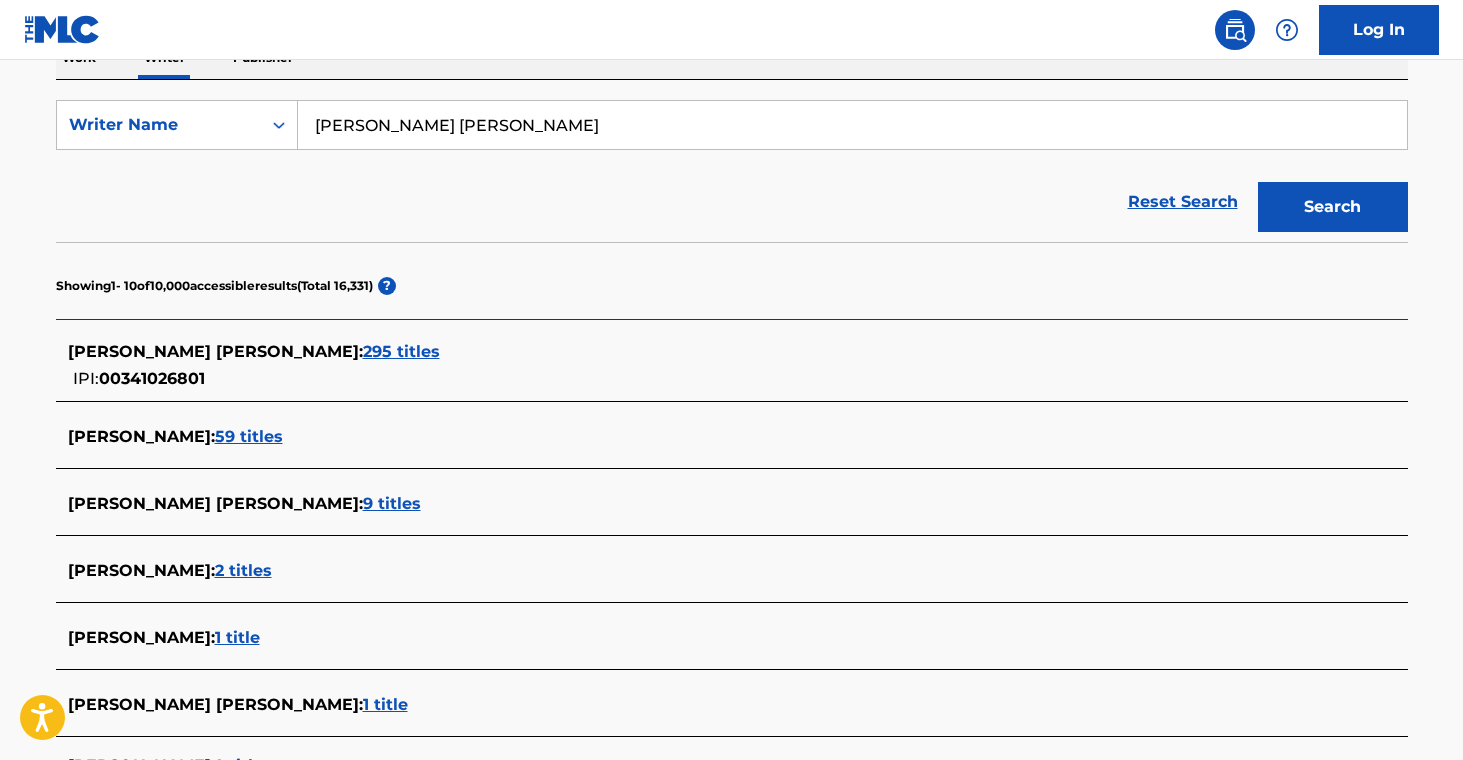 click on "295 titles" at bounding box center (401, 351) 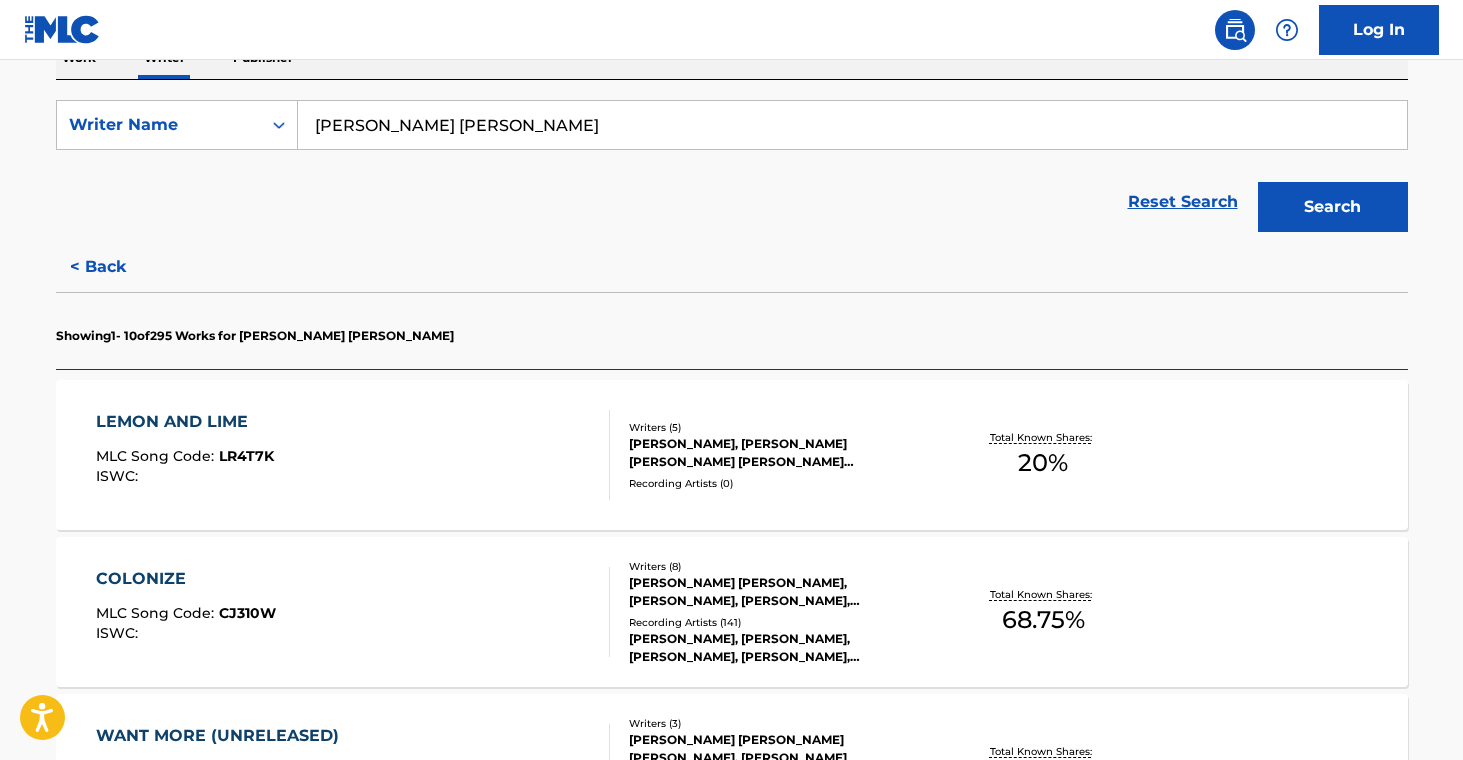 click on "[PERSON_NAME], [PERSON_NAME] [PERSON_NAME] [PERSON_NAME] [PERSON_NAME], [PERSON_NAME], [PERSON_NAME] [PERSON_NAME]" at bounding box center (780, 453) 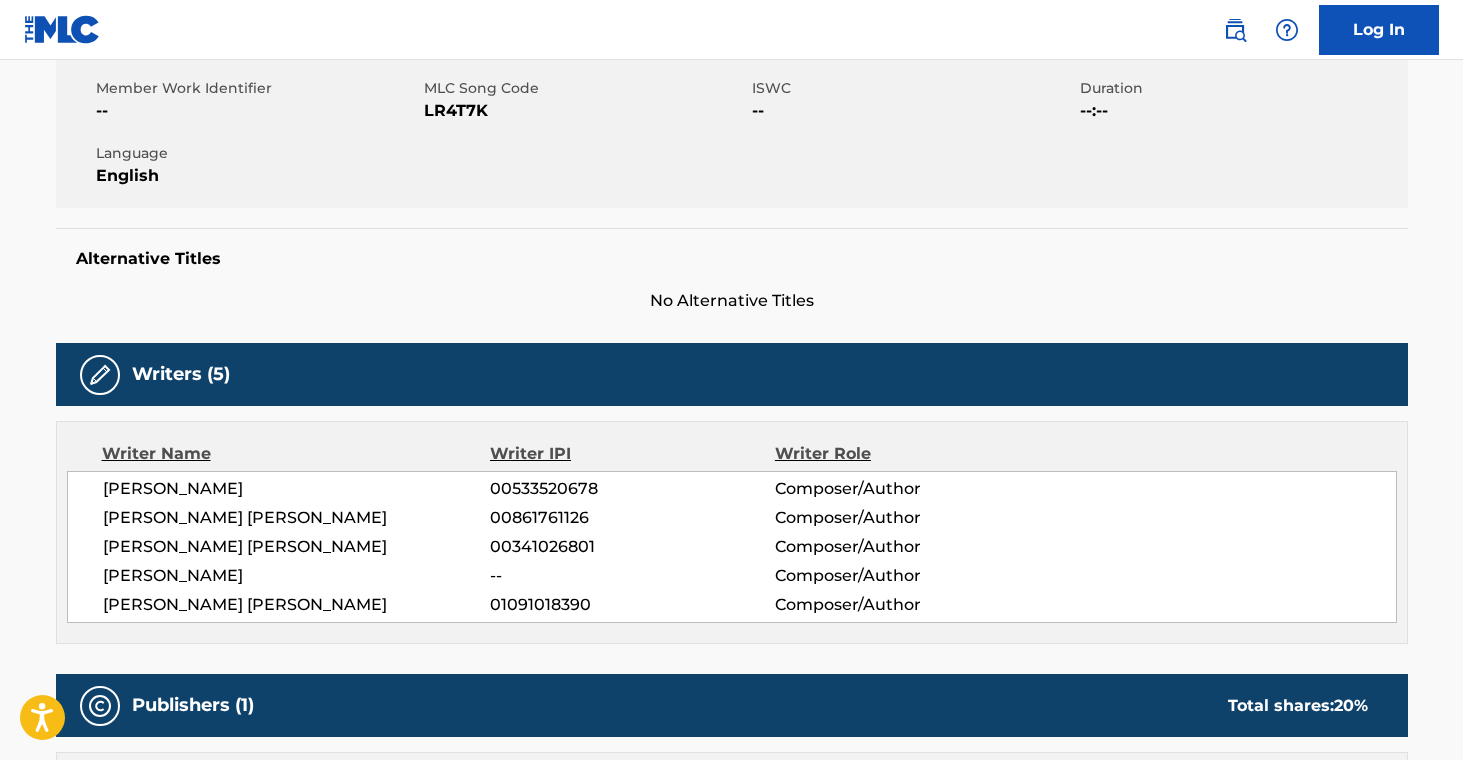 scroll, scrollTop: 0, scrollLeft: 0, axis: both 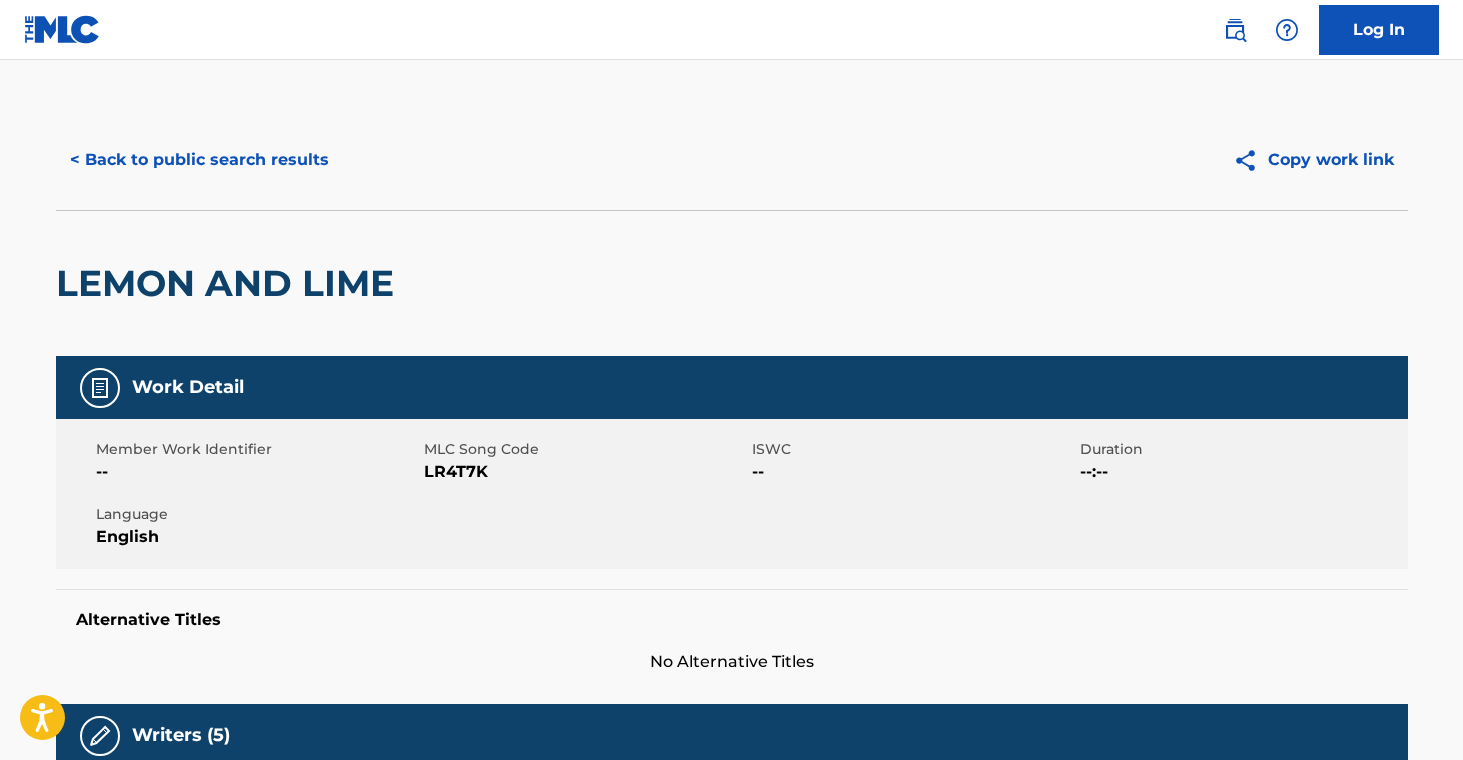 click on "< Back to public search results" at bounding box center [199, 160] 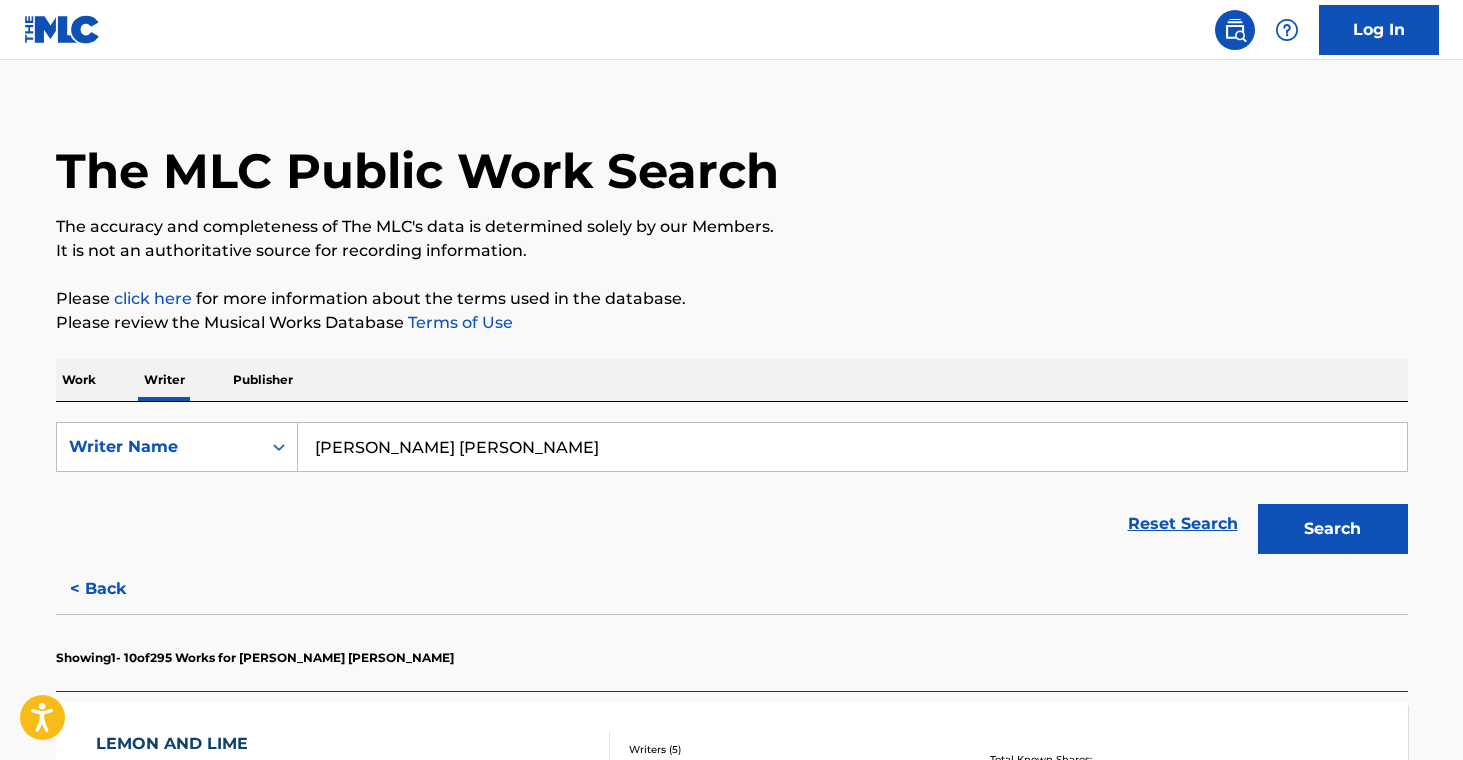 scroll, scrollTop: 0, scrollLeft: 0, axis: both 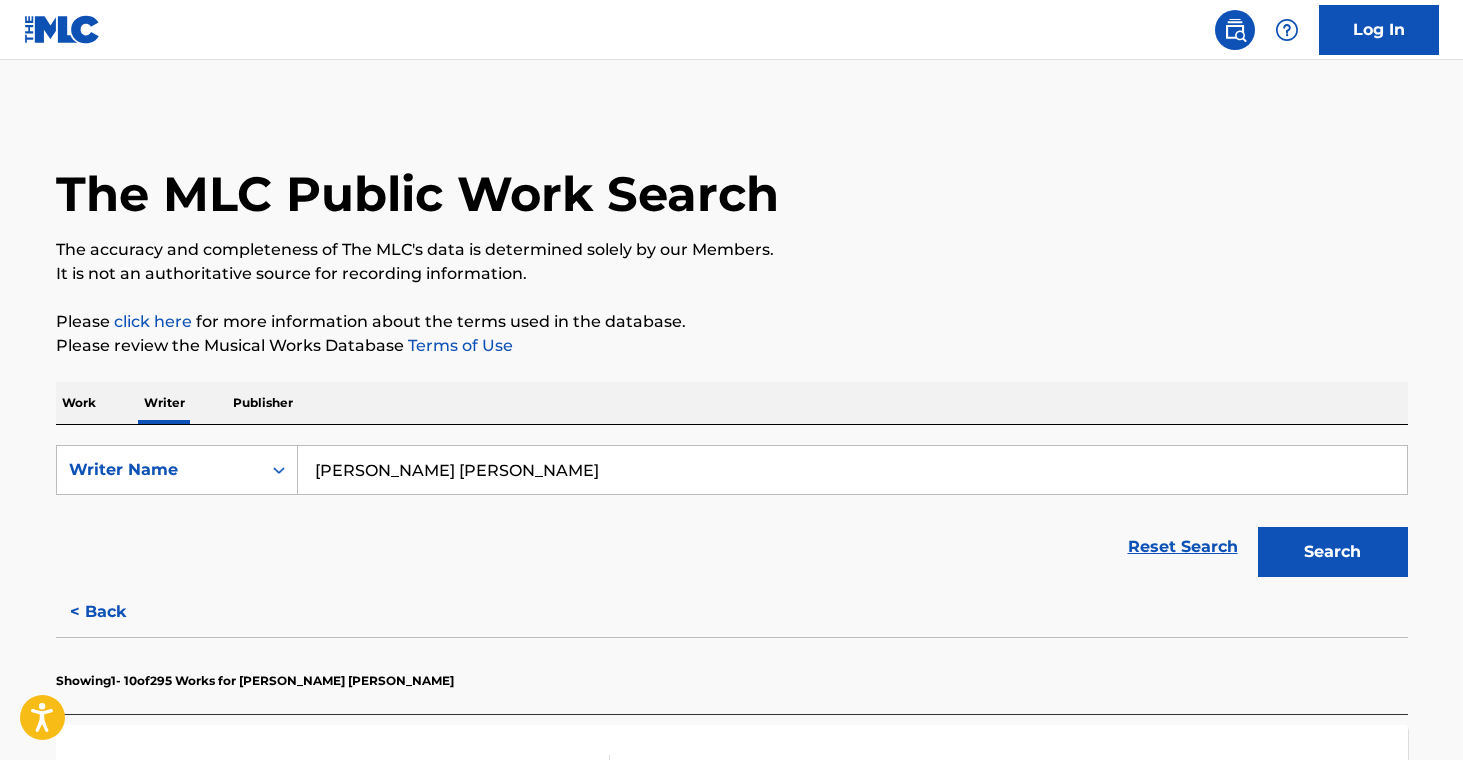 click on "< Back" at bounding box center (116, 612) 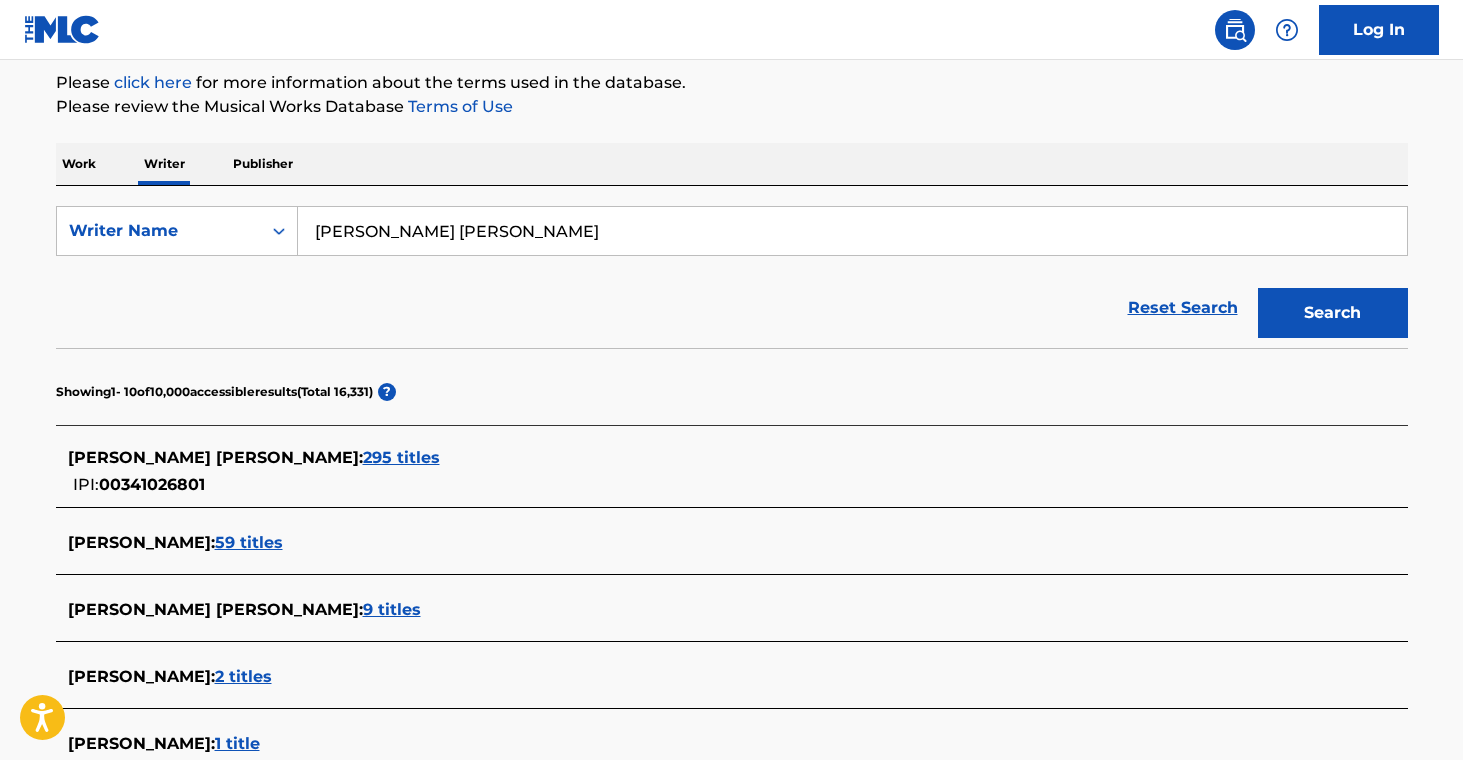 scroll, scrollTop: 347, scrollLeft: 0, axis: vertical 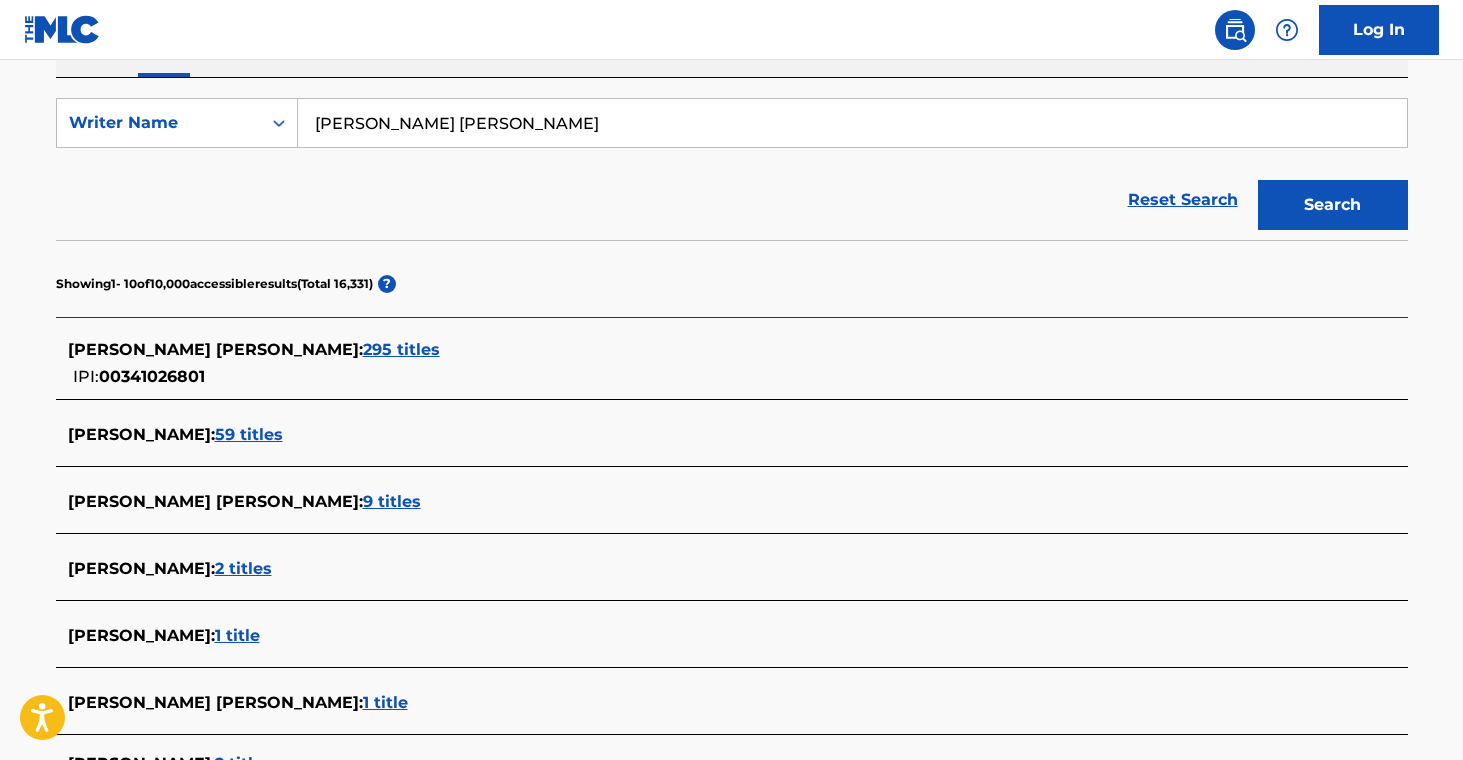 click on "9 titles" at bounding box center [392, 501] 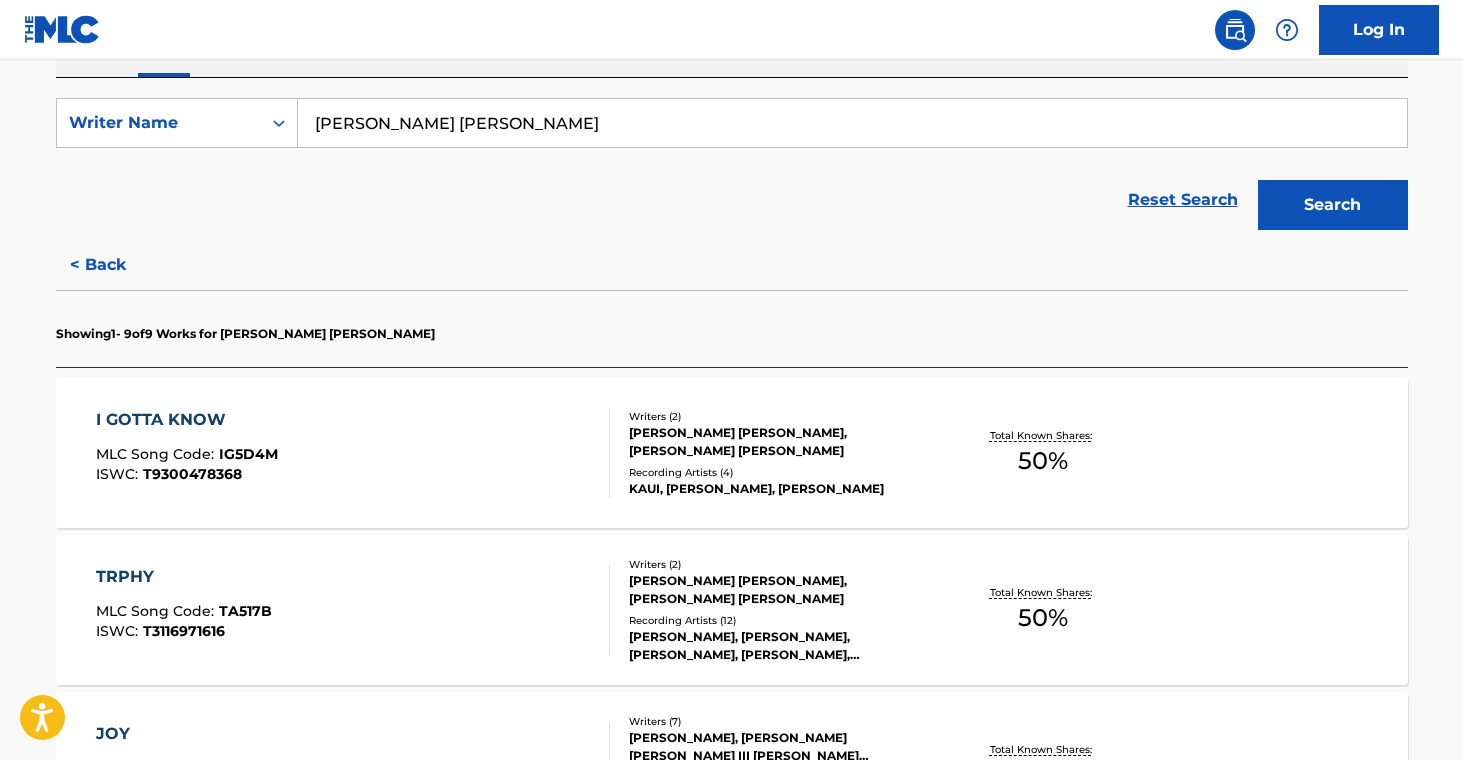 click on "Recording Artists ( 4 )" at bounding box center [780, 472] 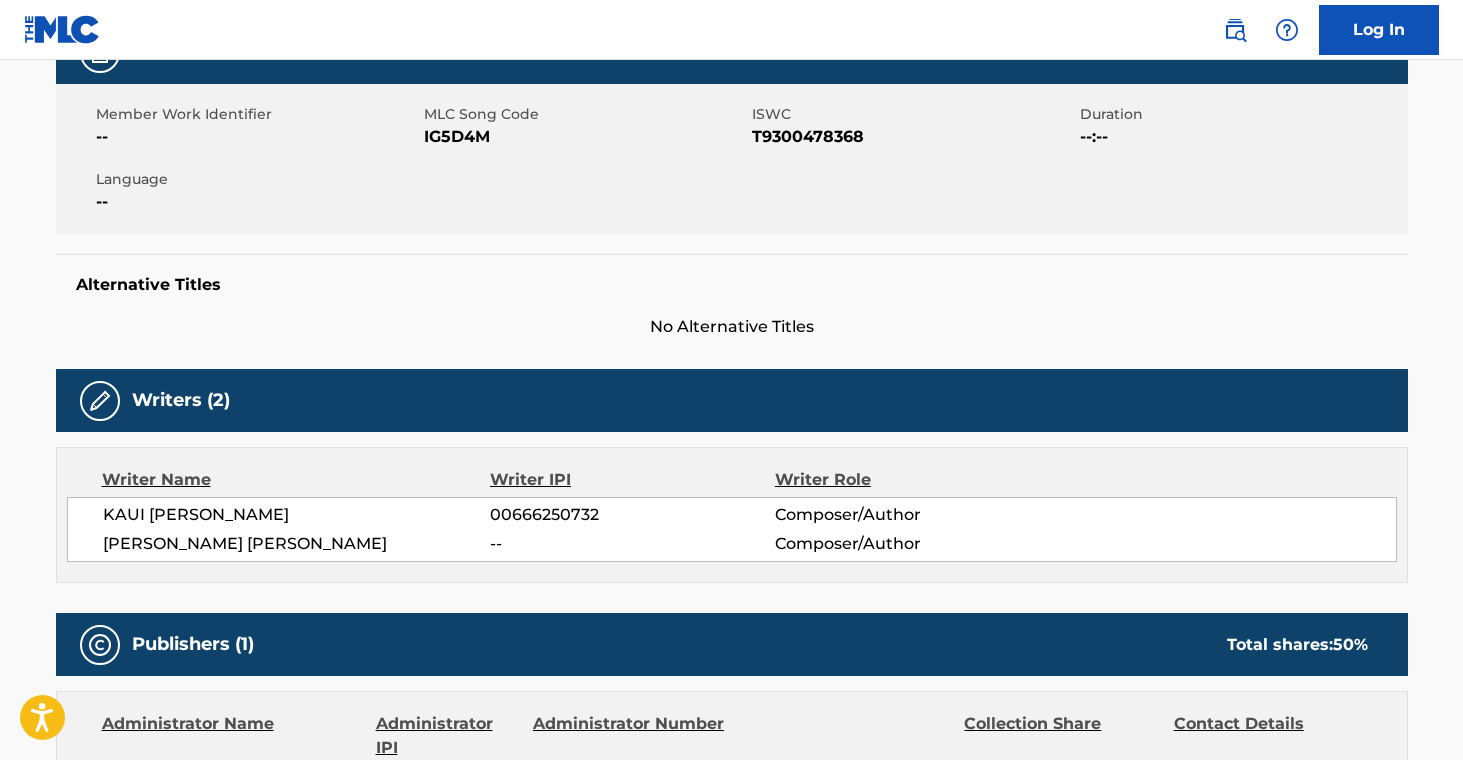 scroll, scrollTop: 0, scrollLeft: 0, axis: both 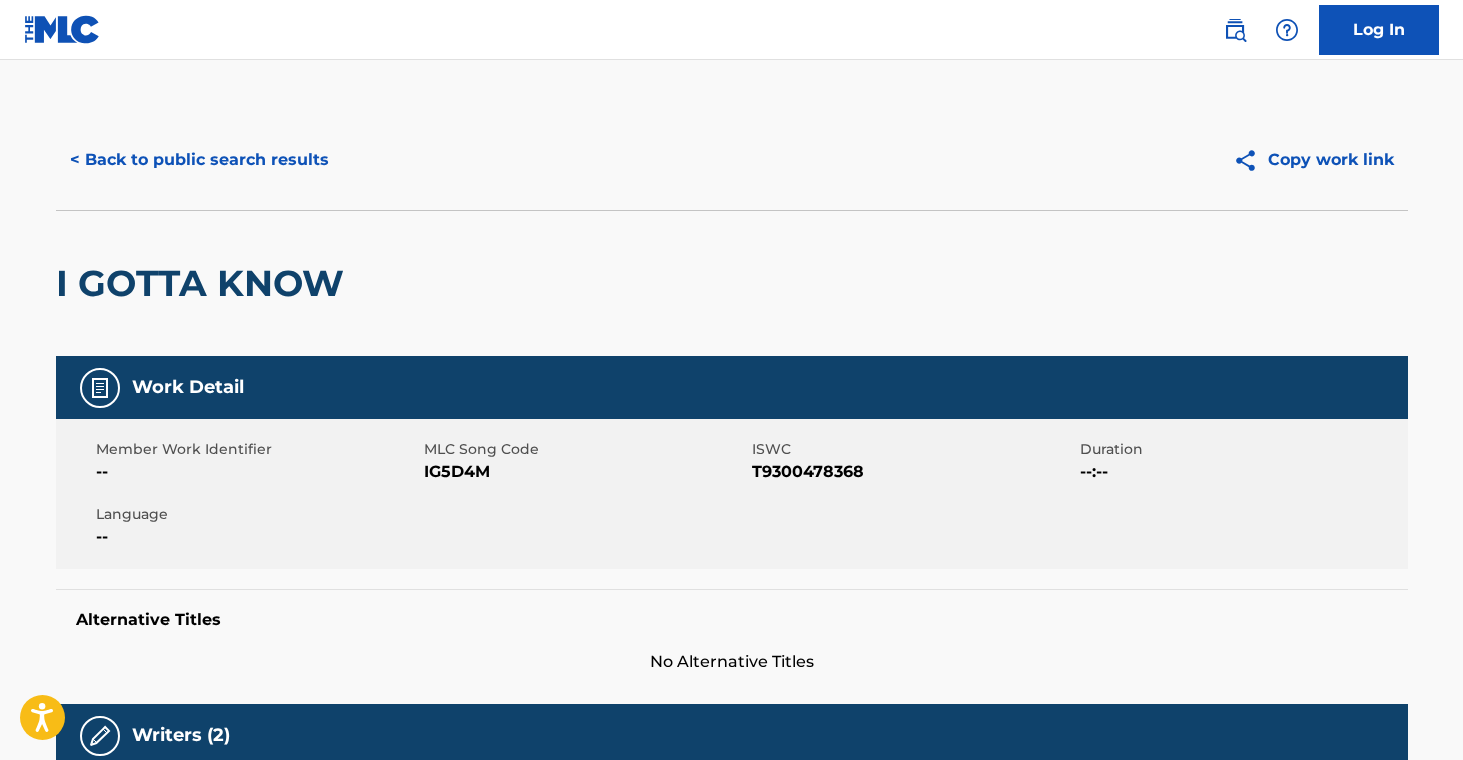 click on "< Back to public search results" at bounding box center [199, 160] 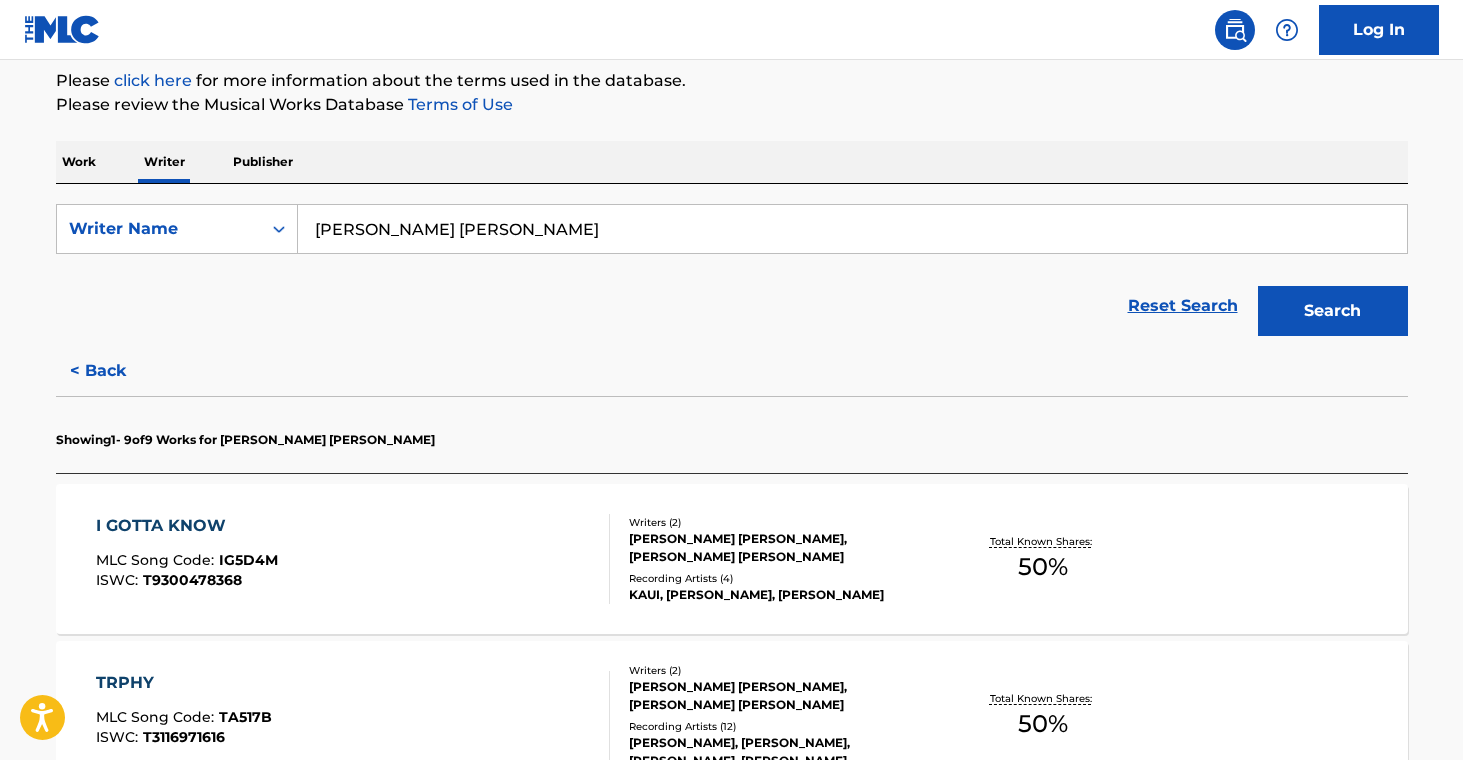 scroll, scrollTop: 245, scrollLeft: 0, axis: vertical 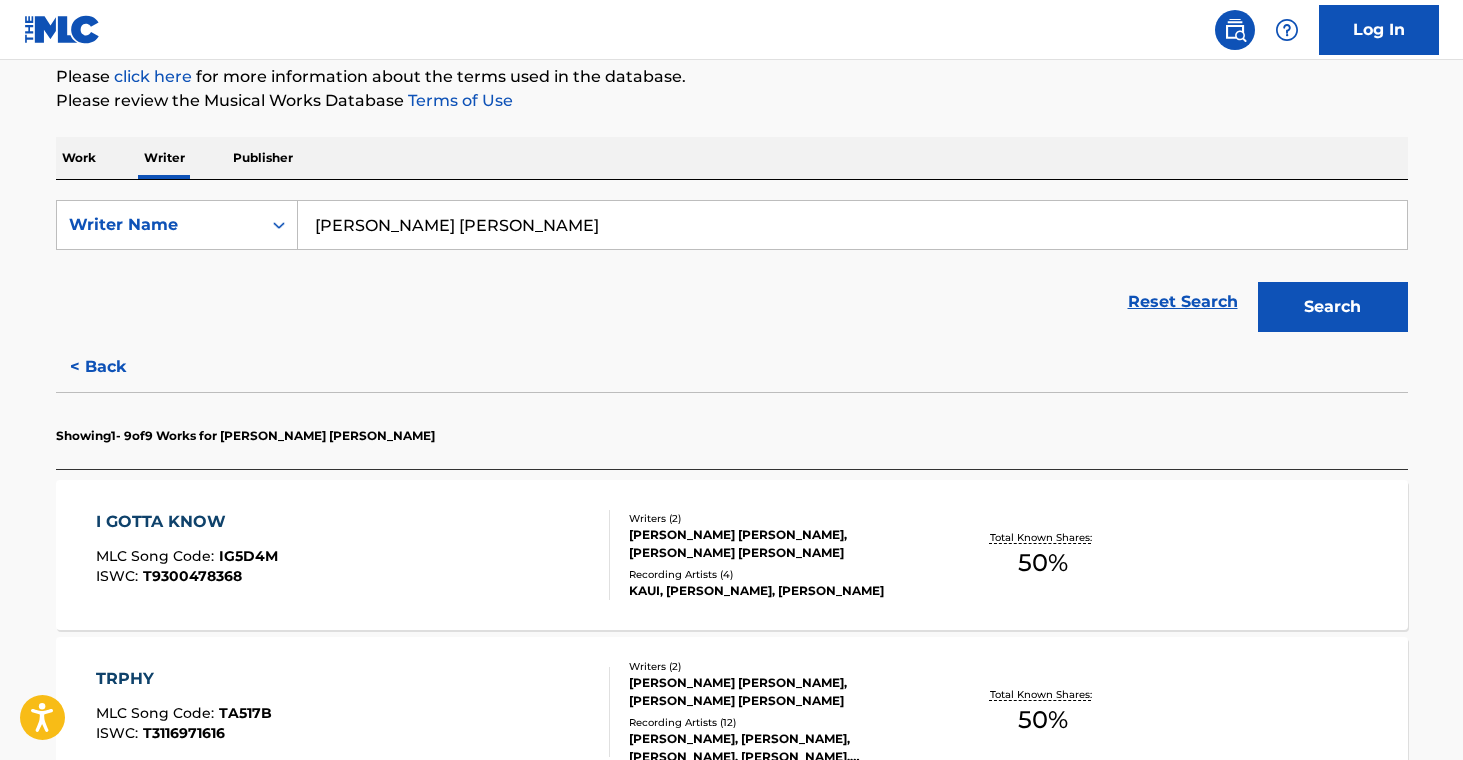 click on "TRPHY MLC Song Code : TA517B ISWC : T3116971616 Writers ( 2 ) [PERSON_NAME] [PERSON_NAME], [PERSON_NAME] [PERSON_NAME] Recording Artists ( 12 ) [PERSON_NAME], [PERSON_NAME], [PERSON_NAME], [PERSON_NAME],[PERSON_NAME], [PERSON_NAME],[PERSON_NAME] Total Known Shares: 50 %" at bounding box center [732, 712] 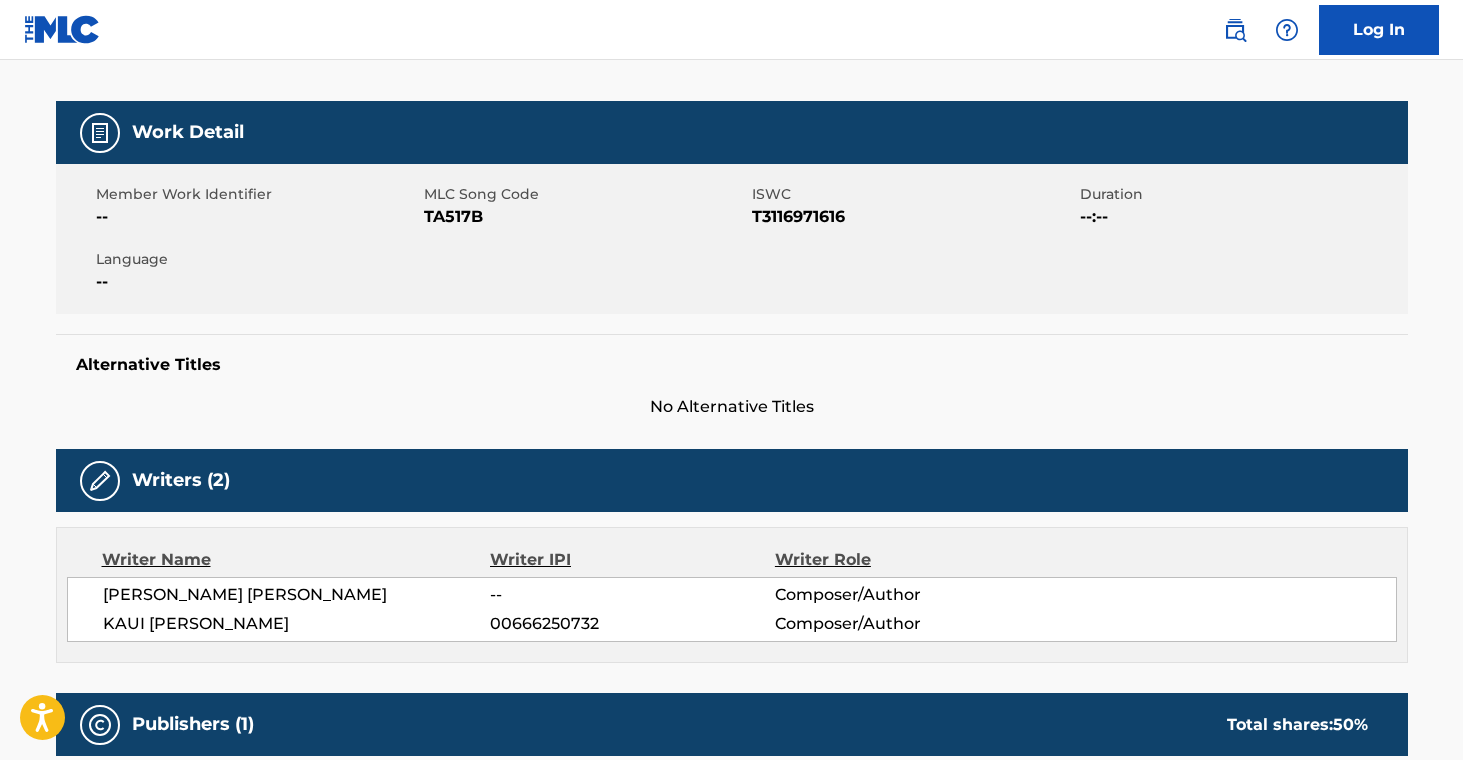 scroll, scrollTop: 0, scrollLeft: 0, axis: both 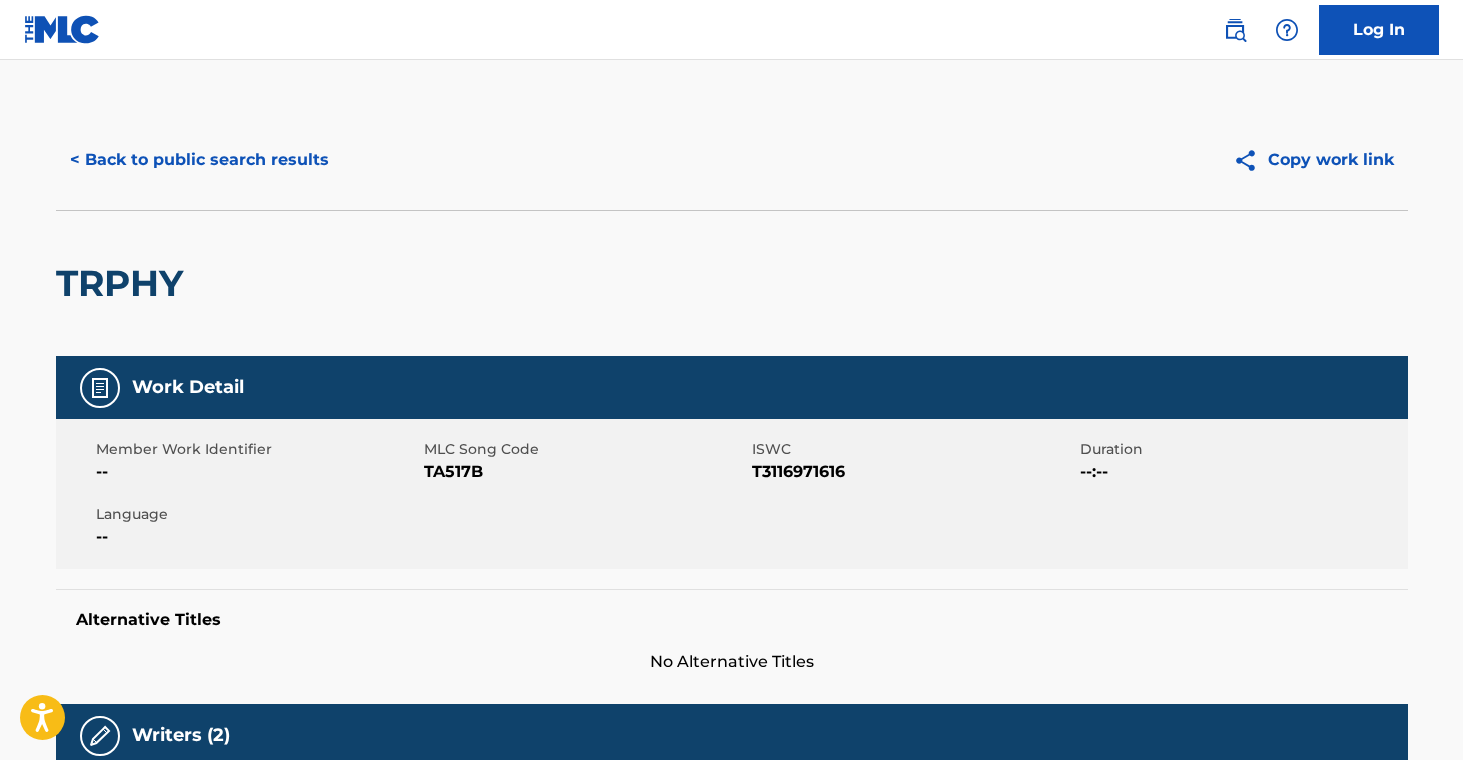 click on "< Back to public search results" at bounding box center (199, 160) 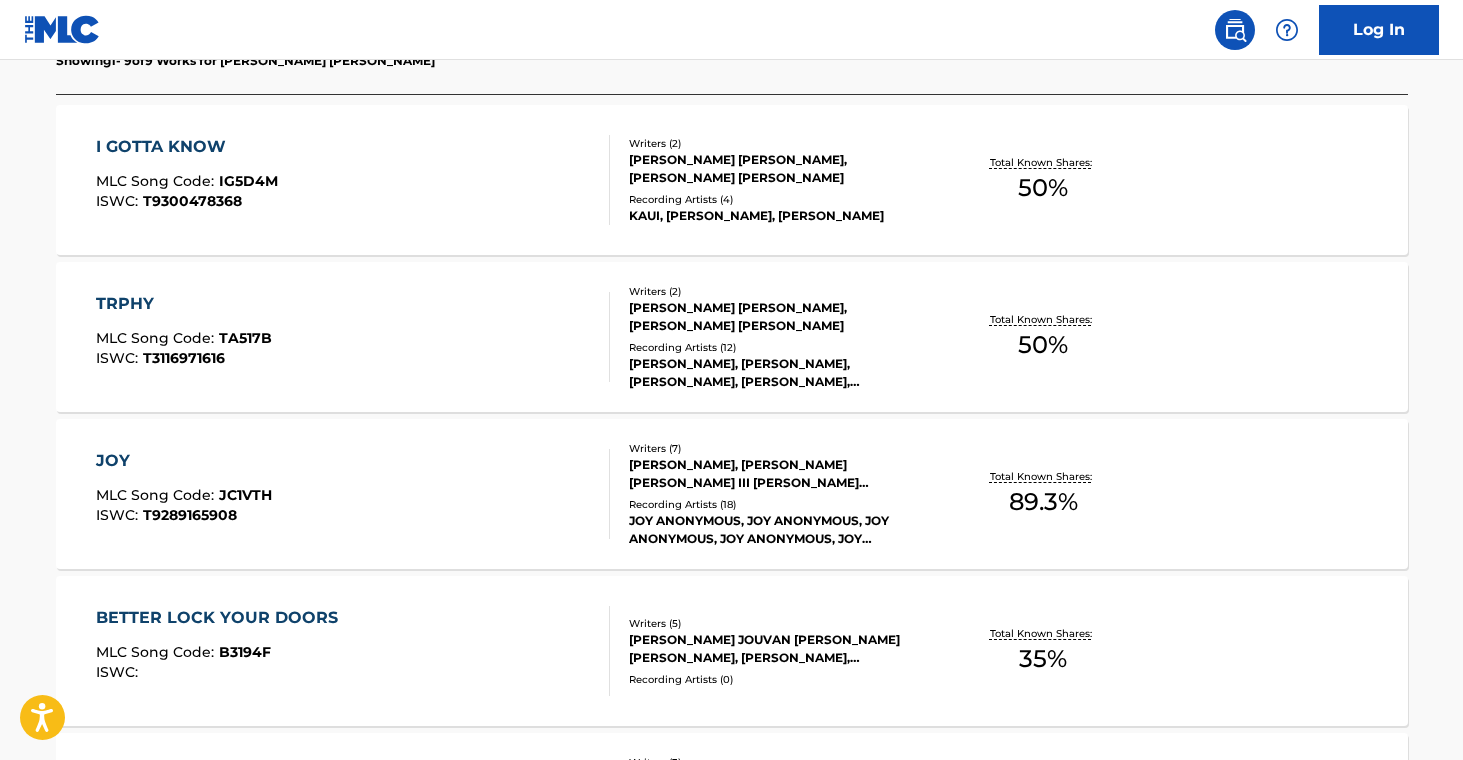 scroll, scrollTop: 691, scrollLeft: 0, axis: vertical 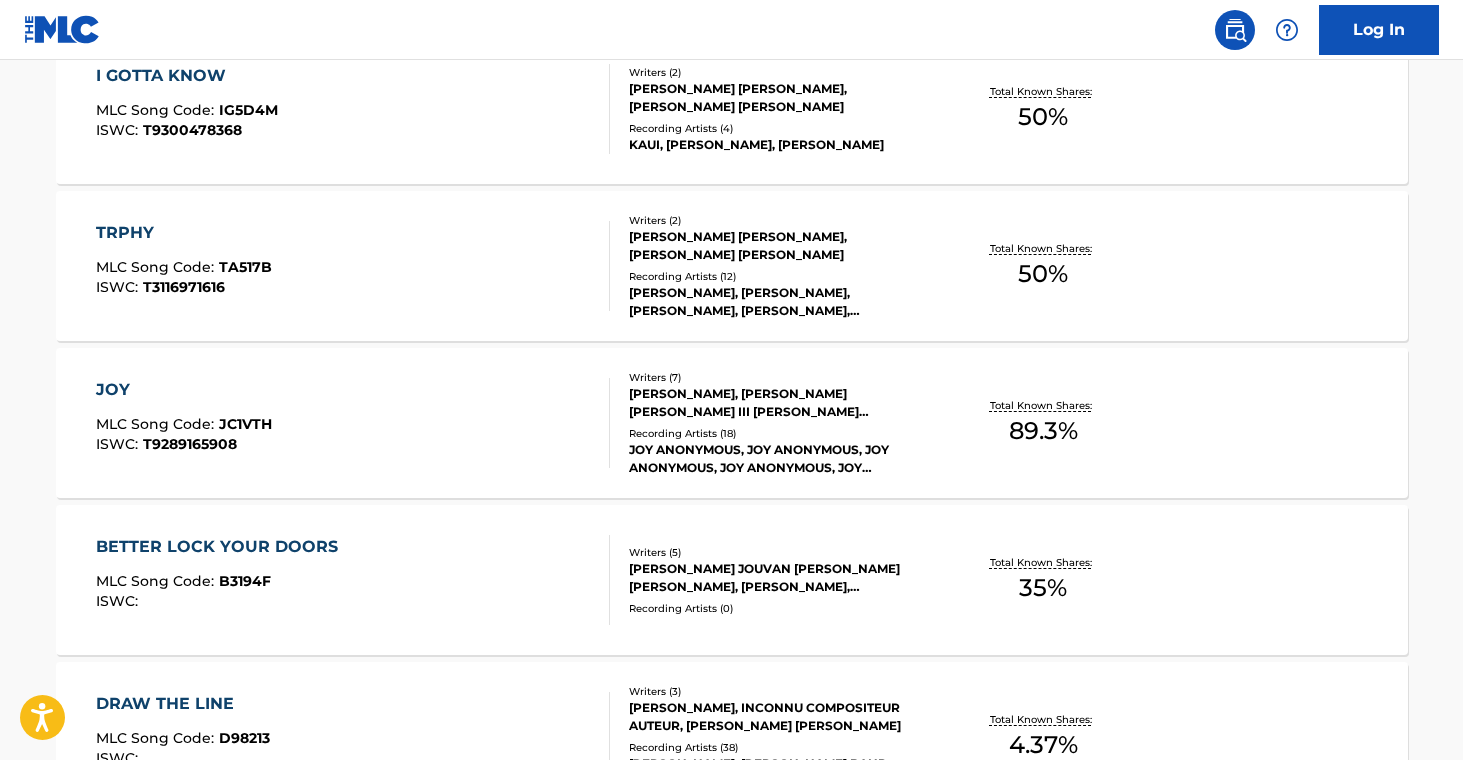 click on "Recording Artists ( 18 )" at bounding box center [780, 433] 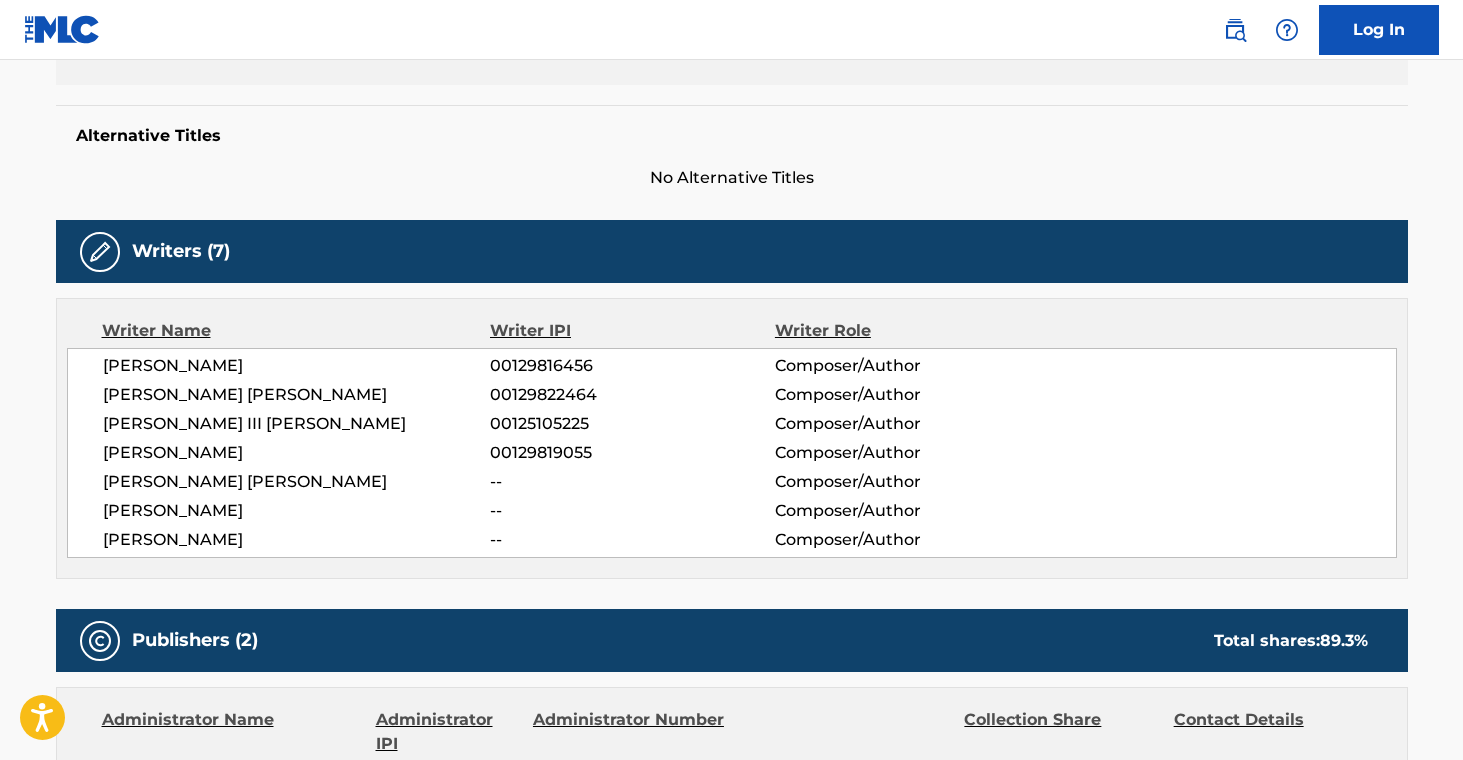 scroll, scrollTop: 0, scrollLeft: 0, axis: both 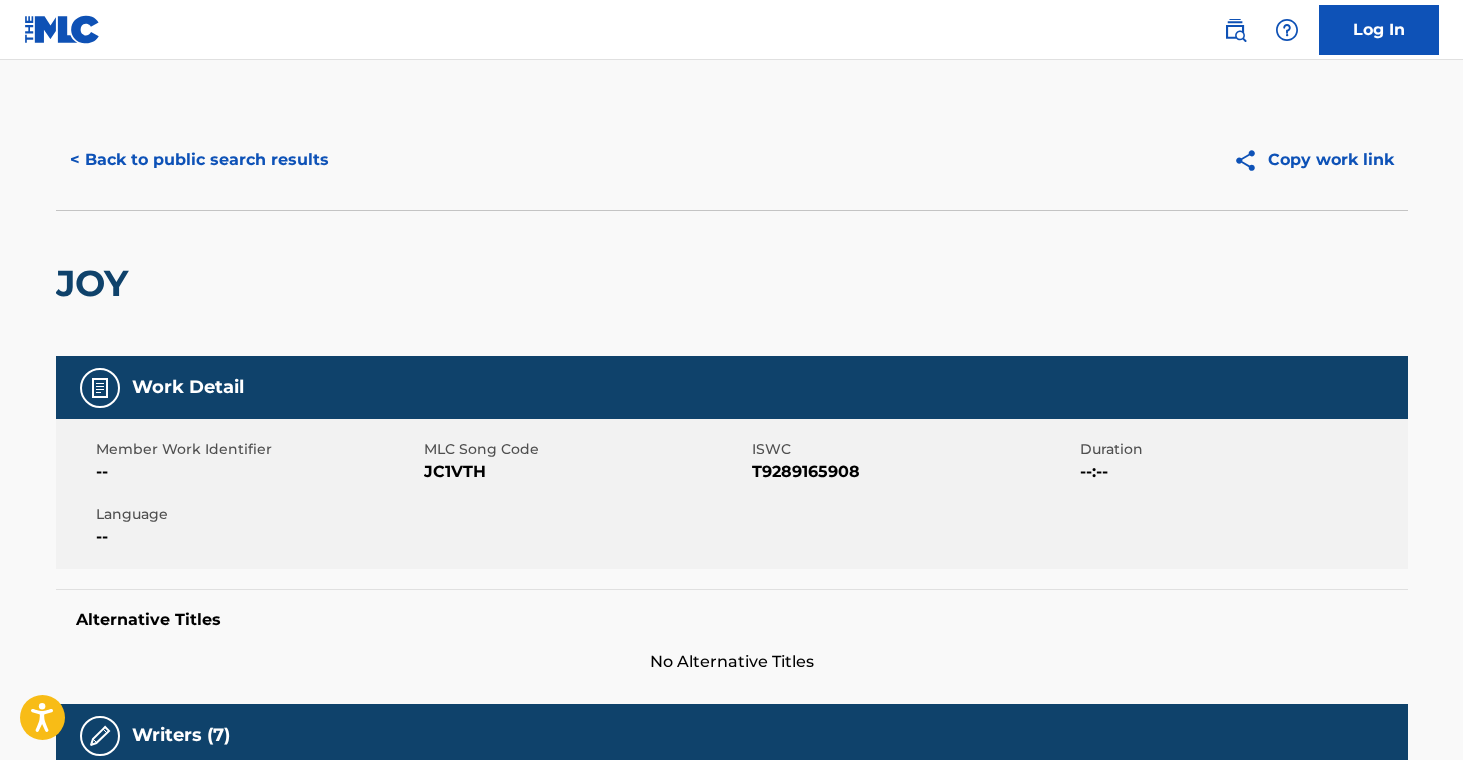 click on "< Back to public search results" at bounding box center (199, 160) 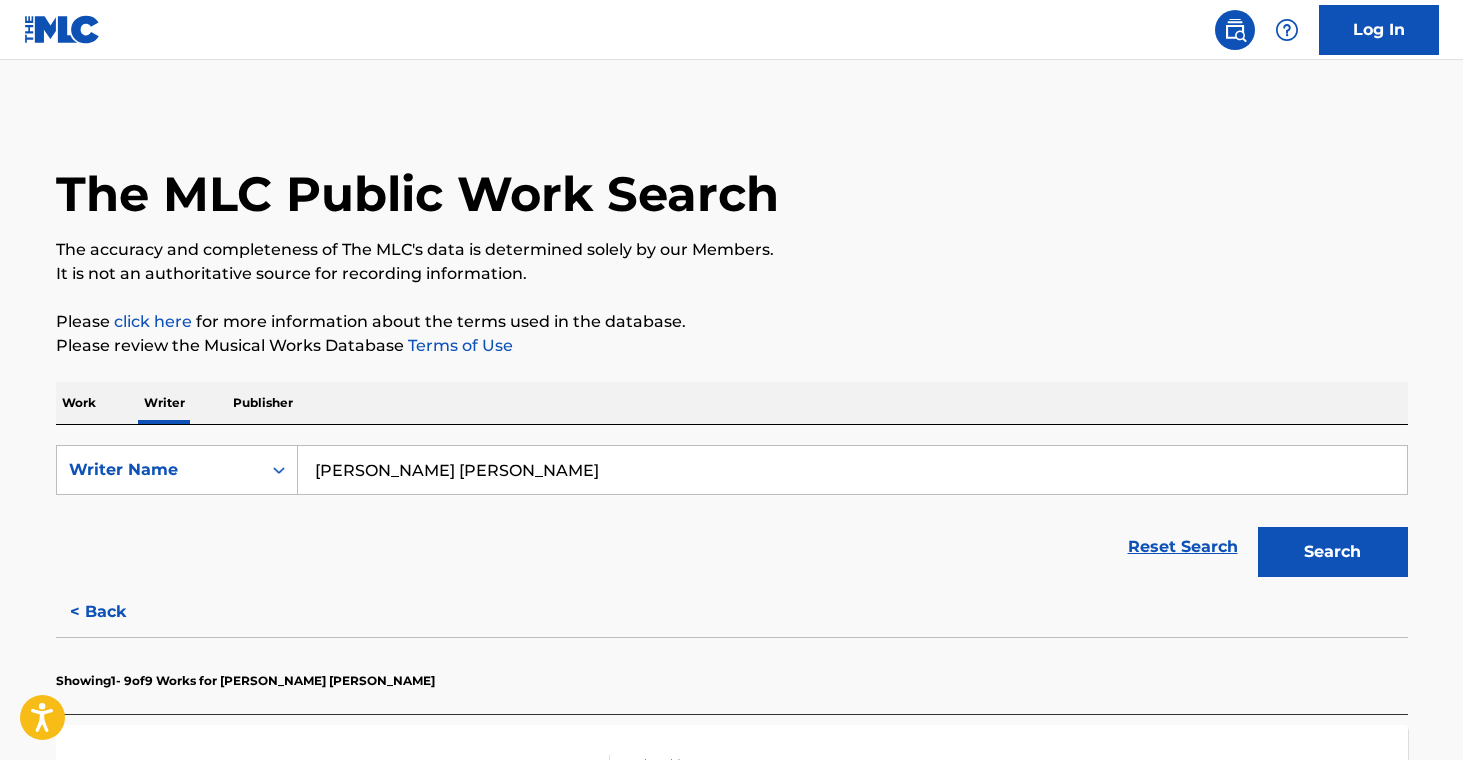 click on "[PERSON_NAME] [PERSON_NAME]" at bounding box center [852, 470] 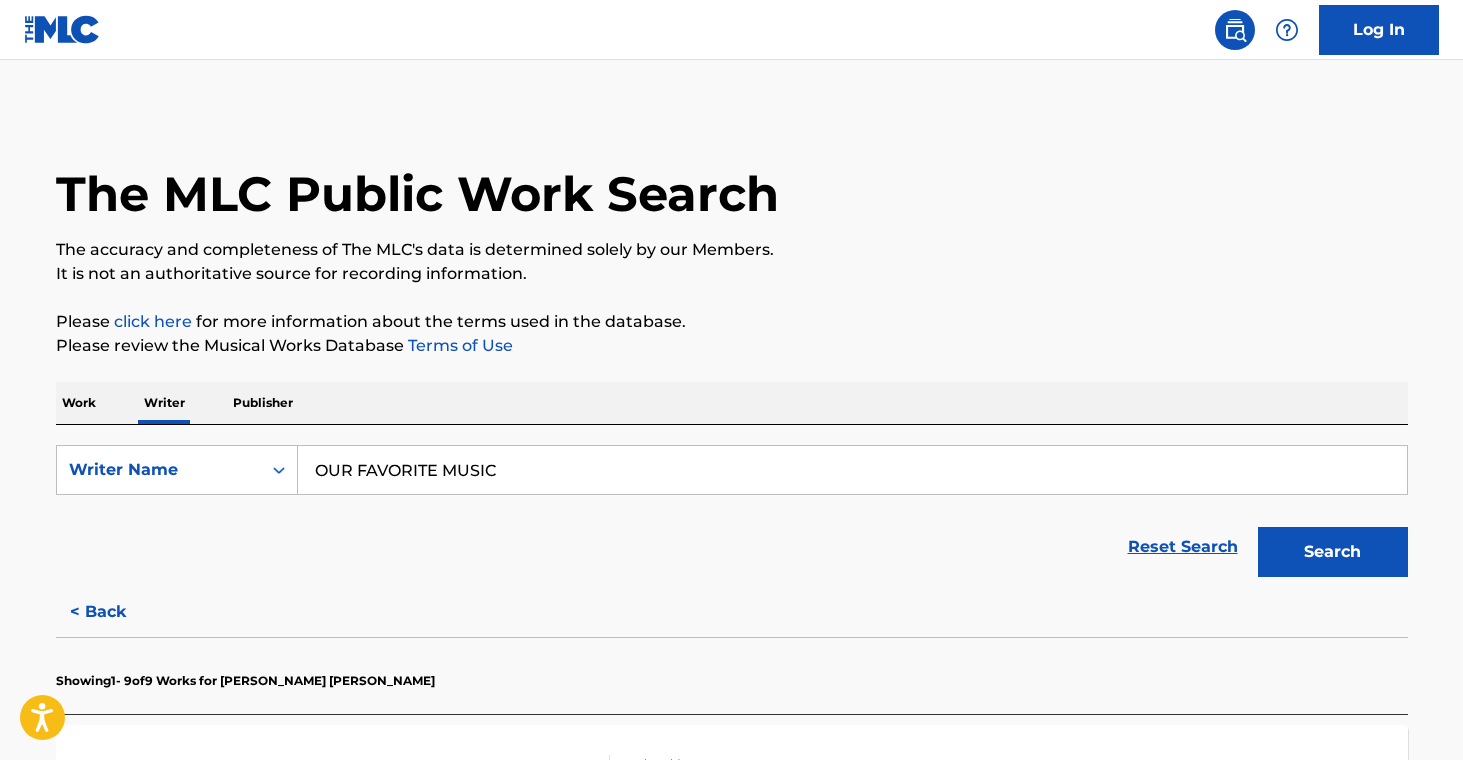 type on "OUR FAVORITE MUSIC" 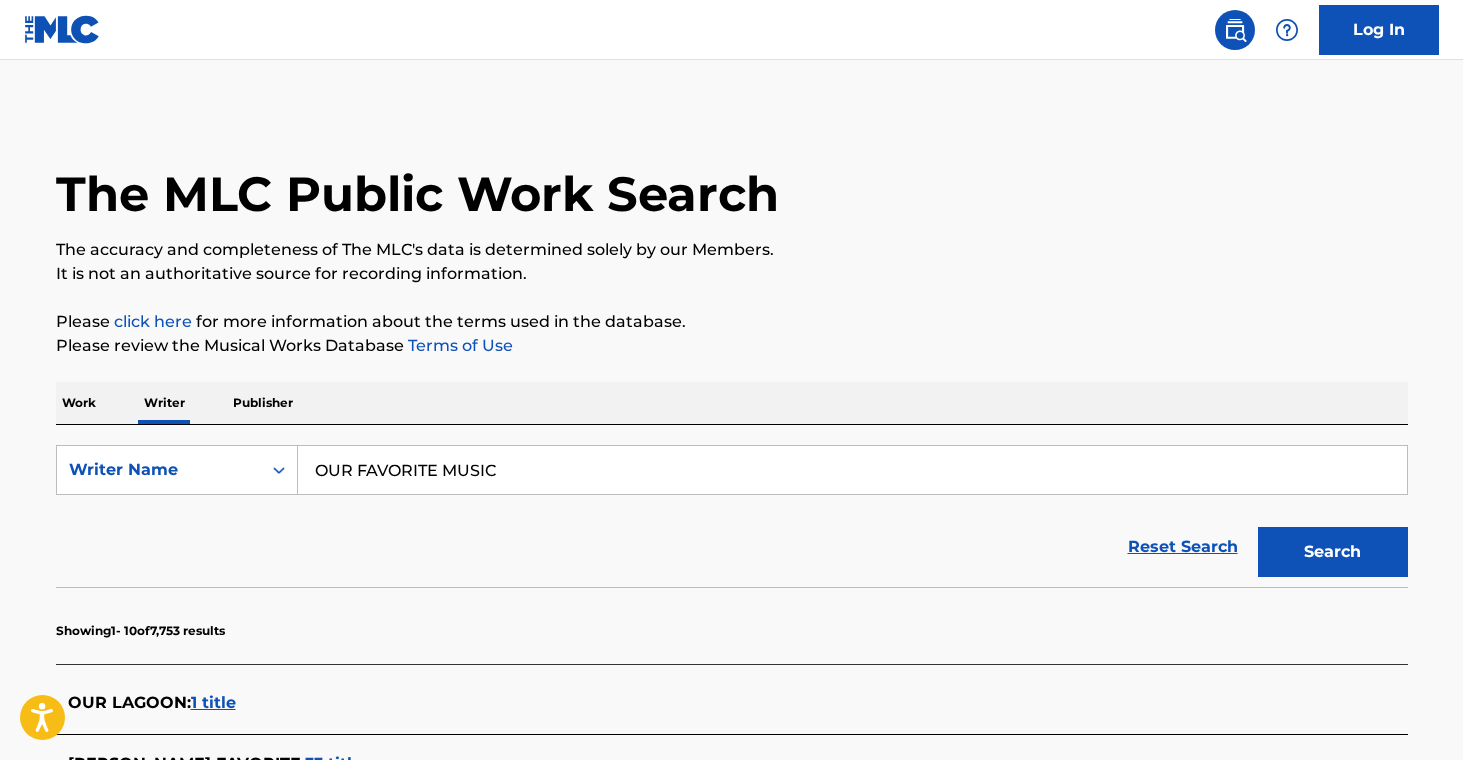 click on "Publisher" at bounding box center [263, 403] 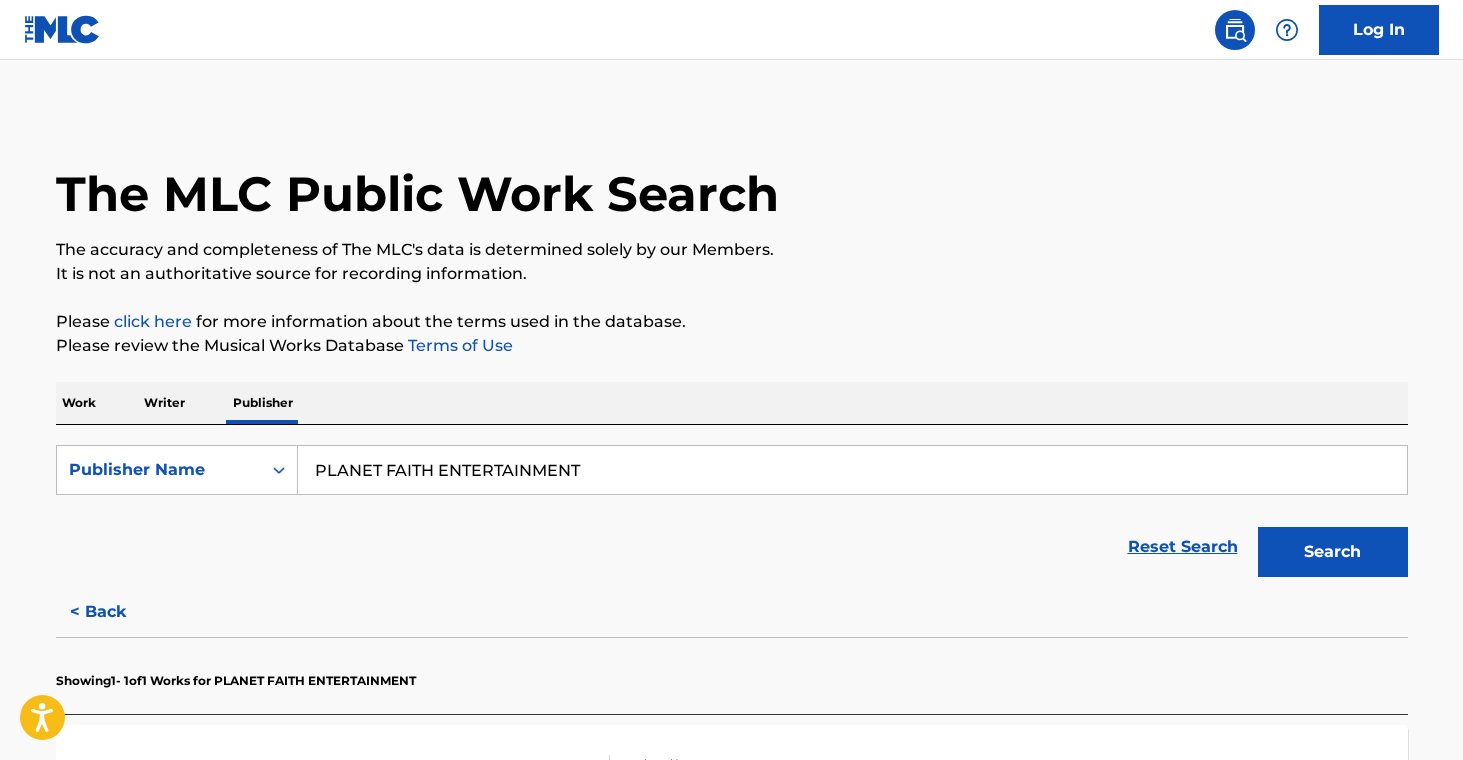 click on "PLANET FAITH ENTERTAINMENT" at bounding box center [852, 470] 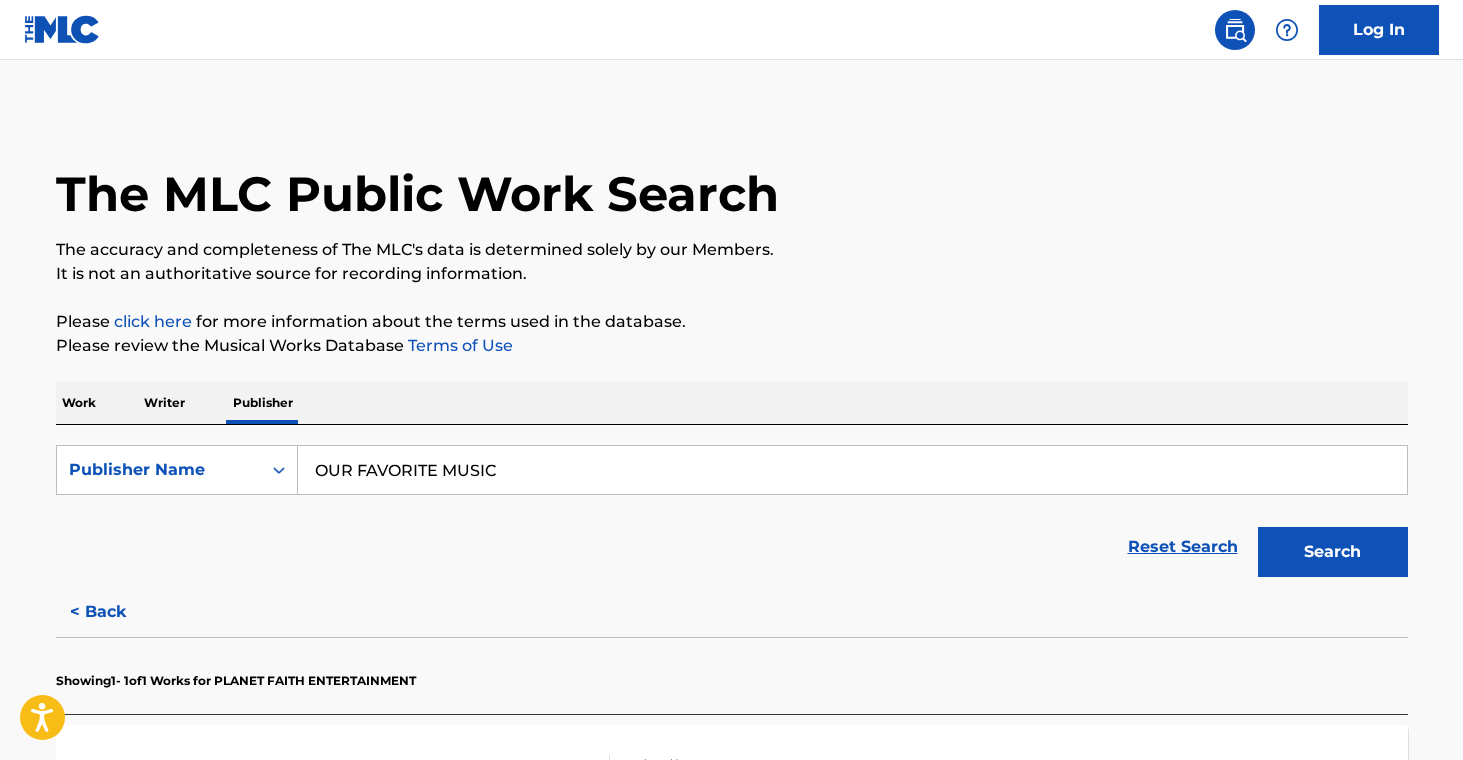 type on "OUR FAVORITE MUSIC" 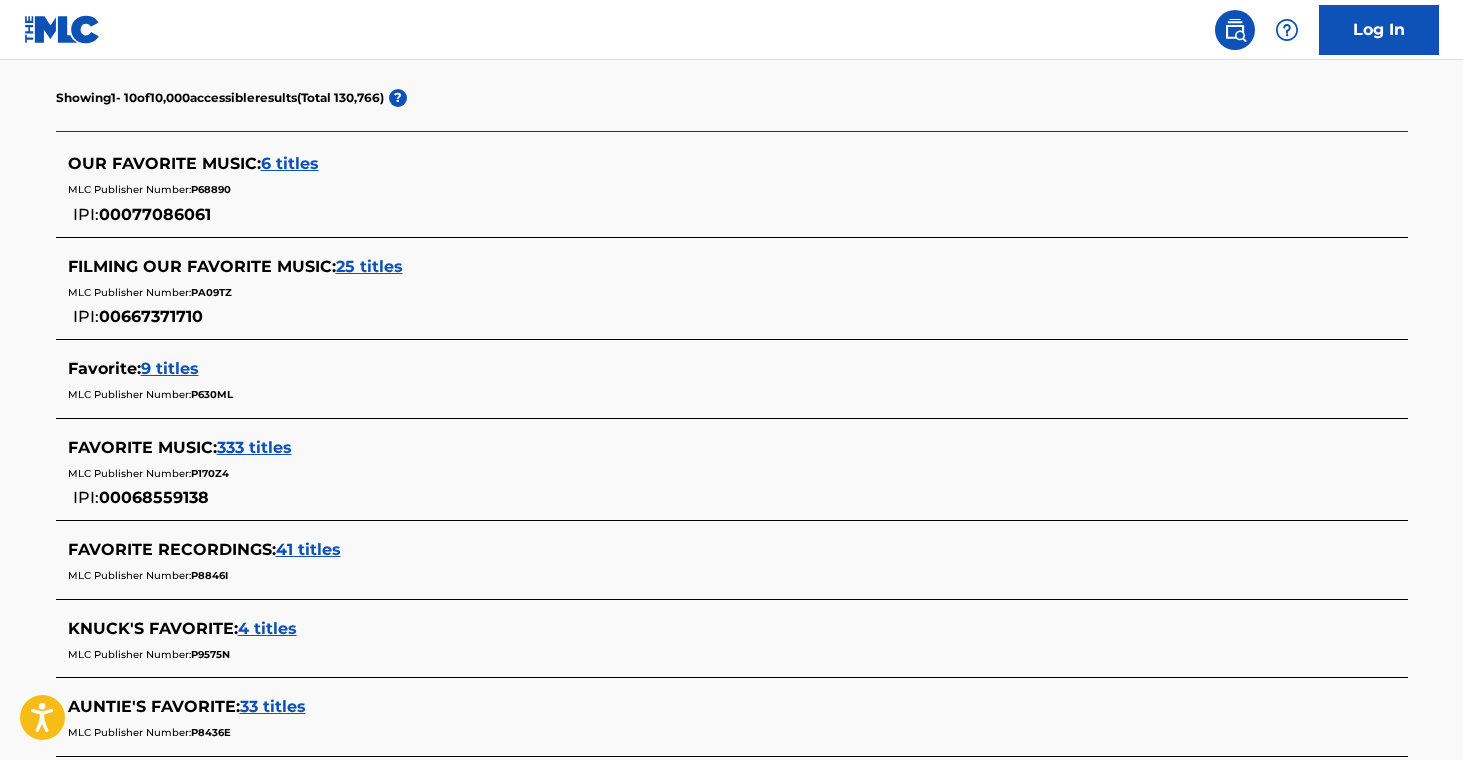 scroll, scrollTop: 531, scrollLeft: 0, axis: vertical 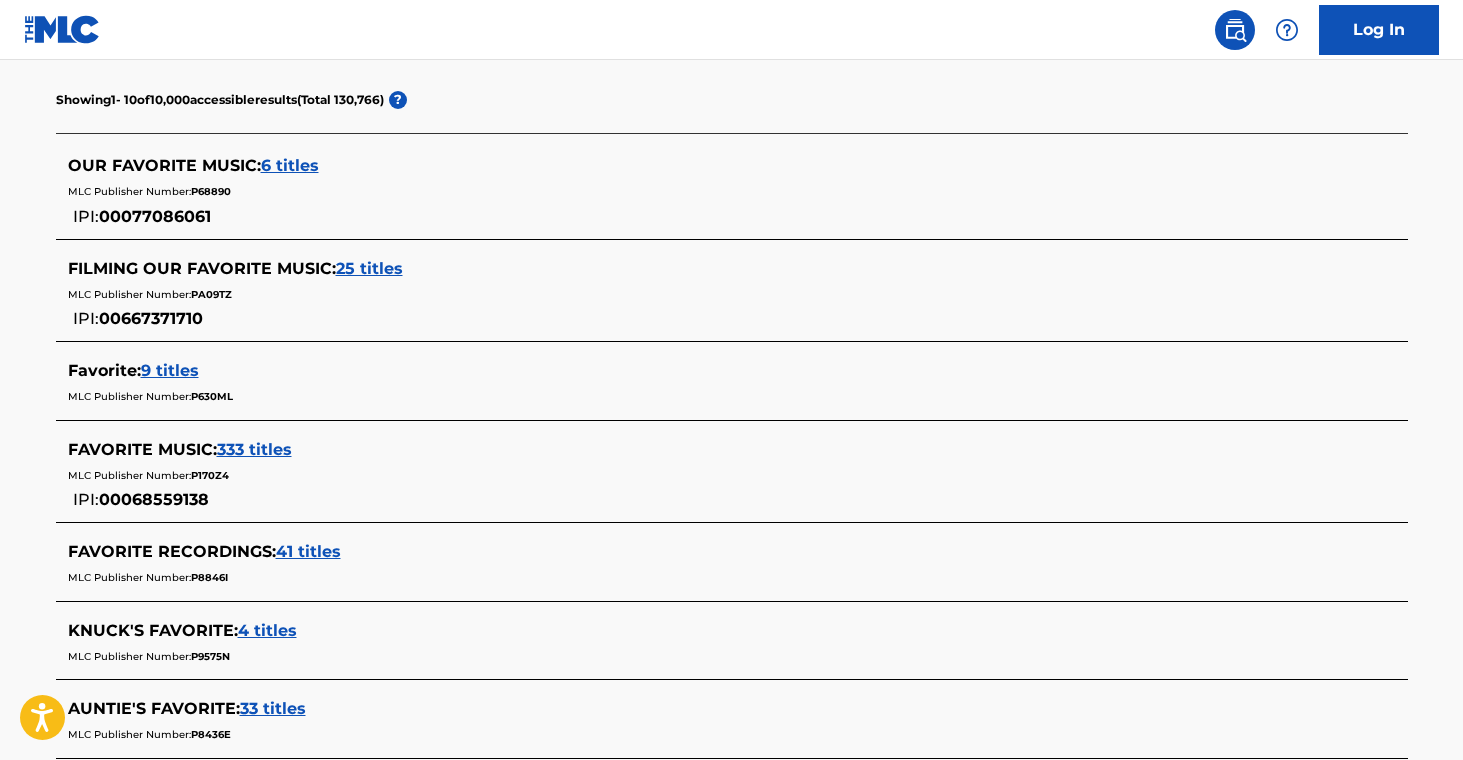 click on "6 titles" at bounding box center (290, 165) 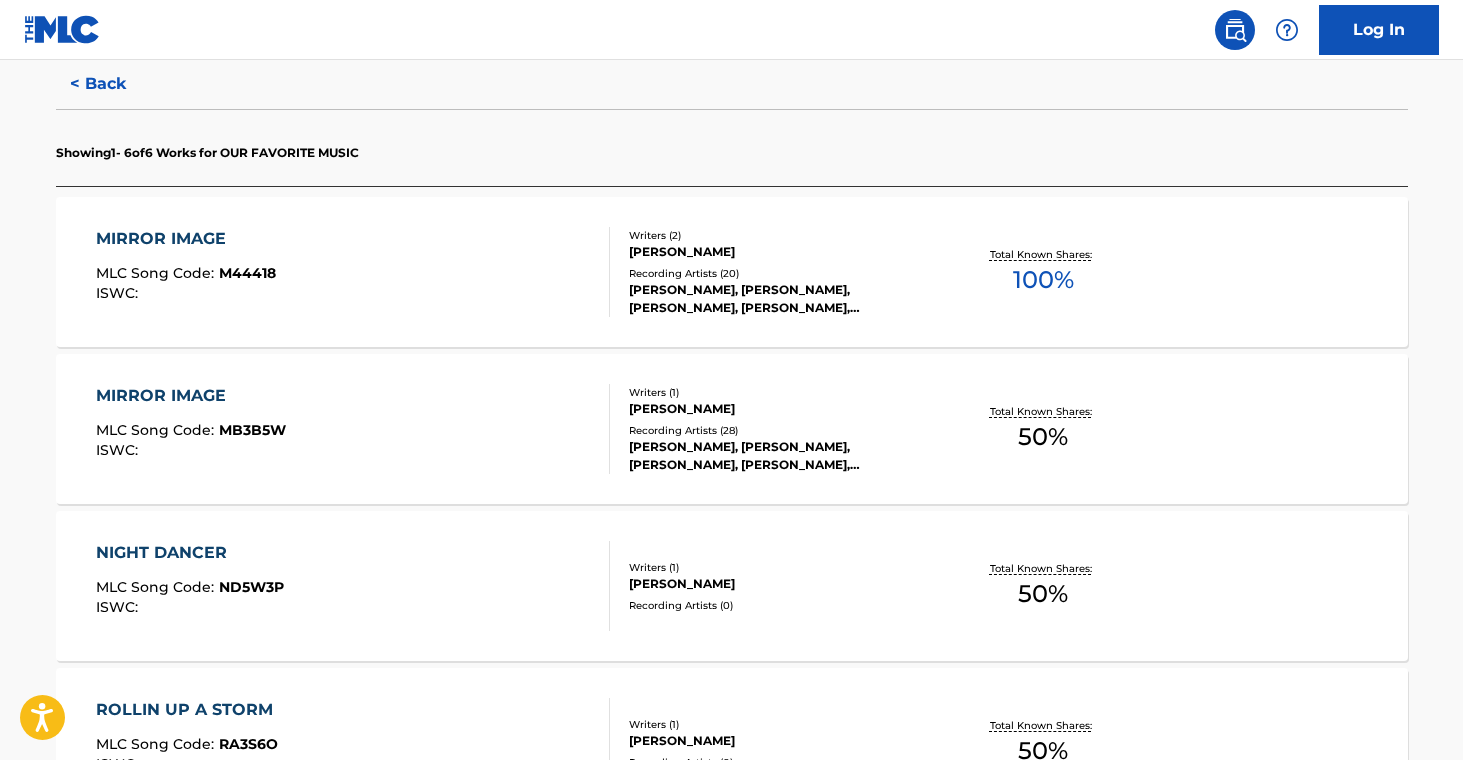scroll, scrollTop: 527, scrollLeft: 0, axis: vertical 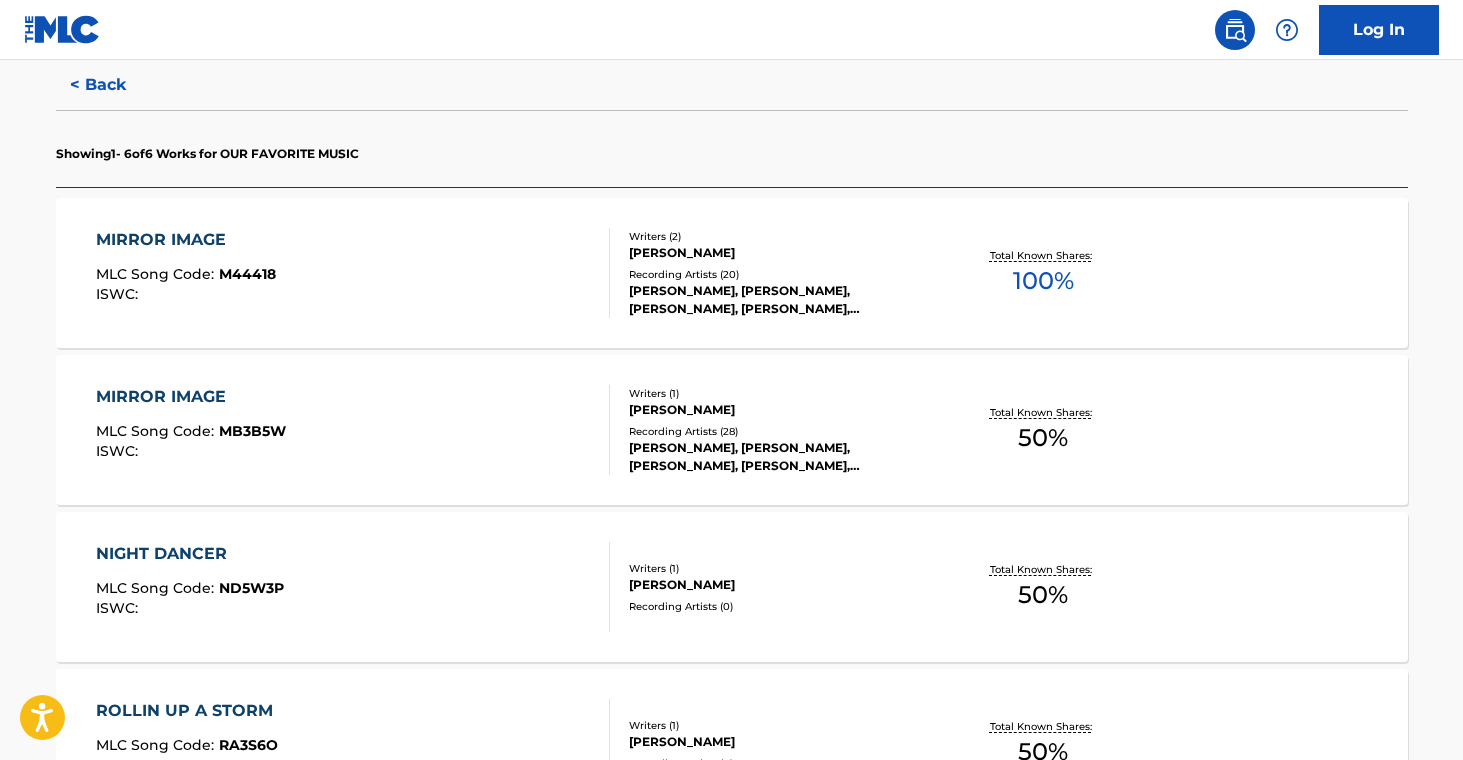 click on "MIRROR IMAGE MLC Song Code : M44418 ISWC : Writers ( 2 ) [PERSON_NAME] Recording Artists ( 20 ) [PERSON_NAME], [PERSON_NAME], [PERSON_NAME], [PERSON_NAME], [PERSON_NAME] Total Known Shares: 100 %" at bounding box center (732, 273) 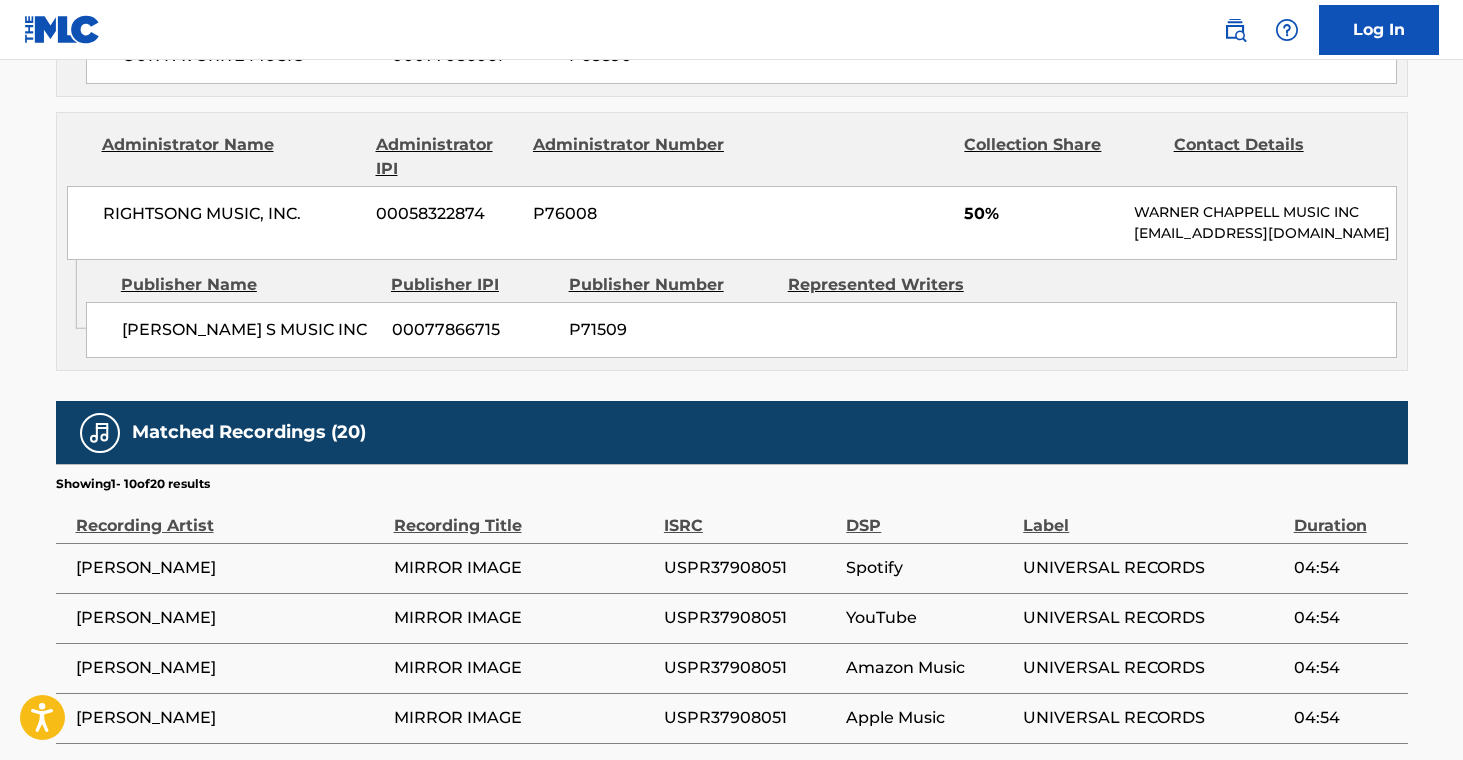 scroll, scrollTop: 0, scrollLeft: 0, axis: both 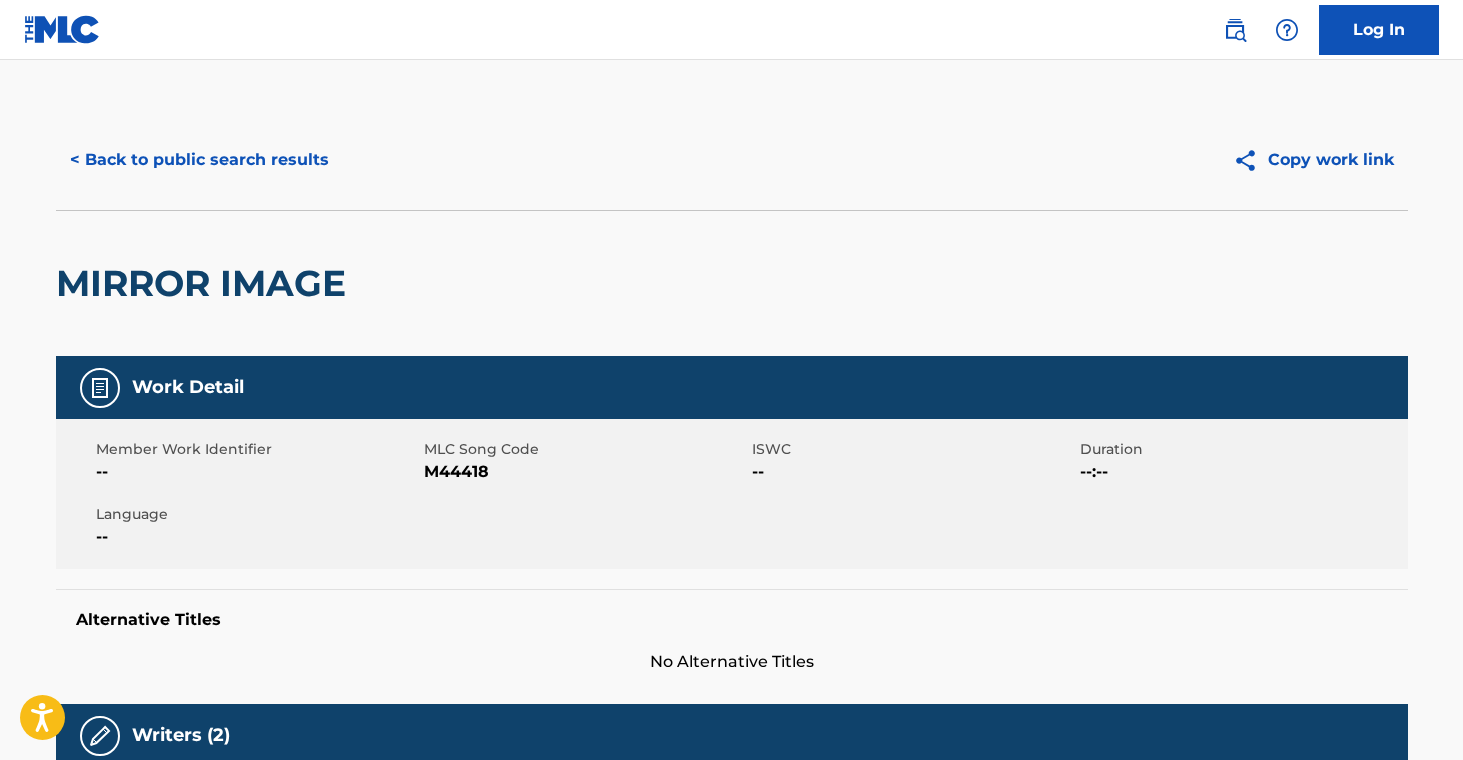 click on "< Back to public search results" at bounding box center (199, 160) 